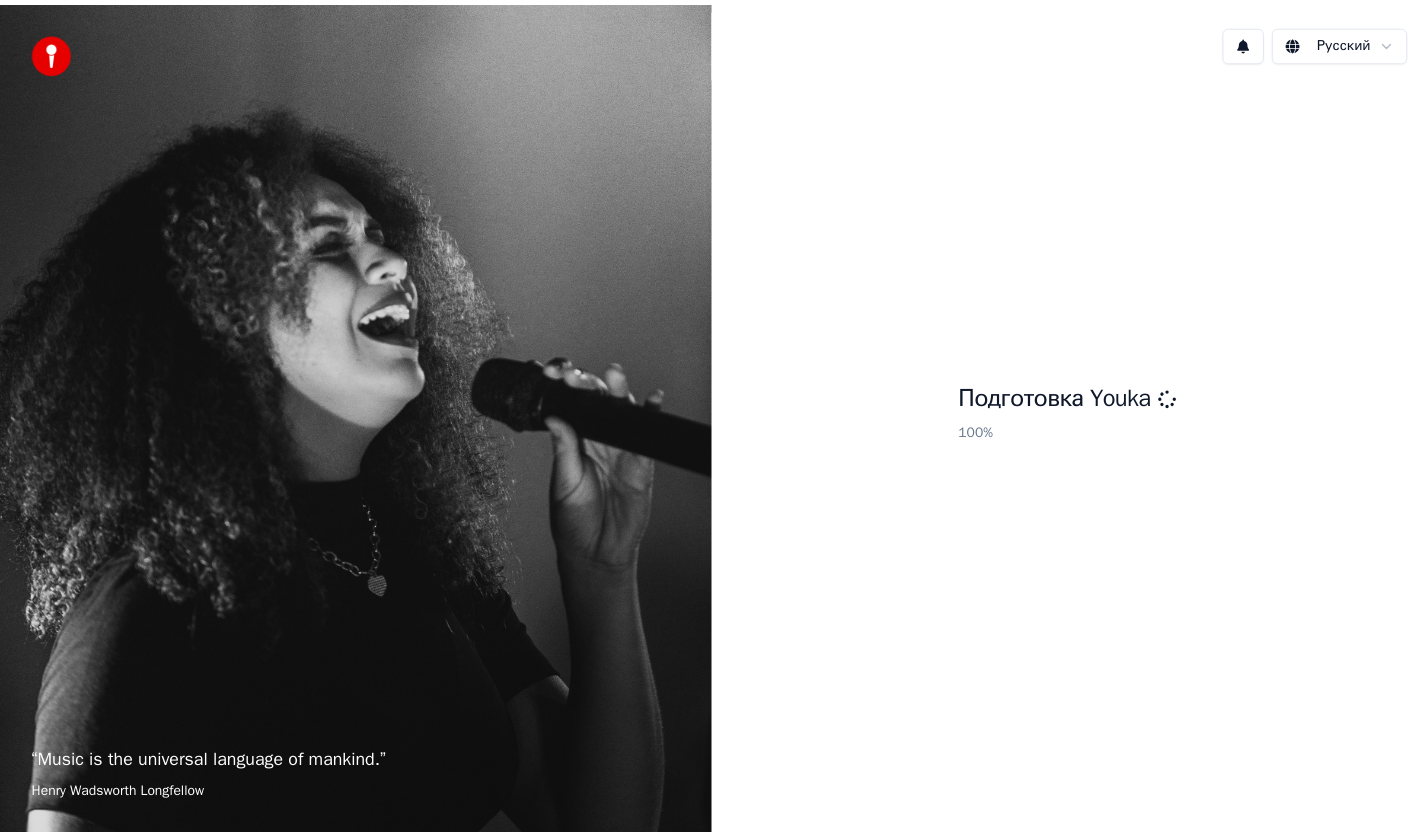scroll, scrollTop: 0, scrollLeft: 0, axis: both 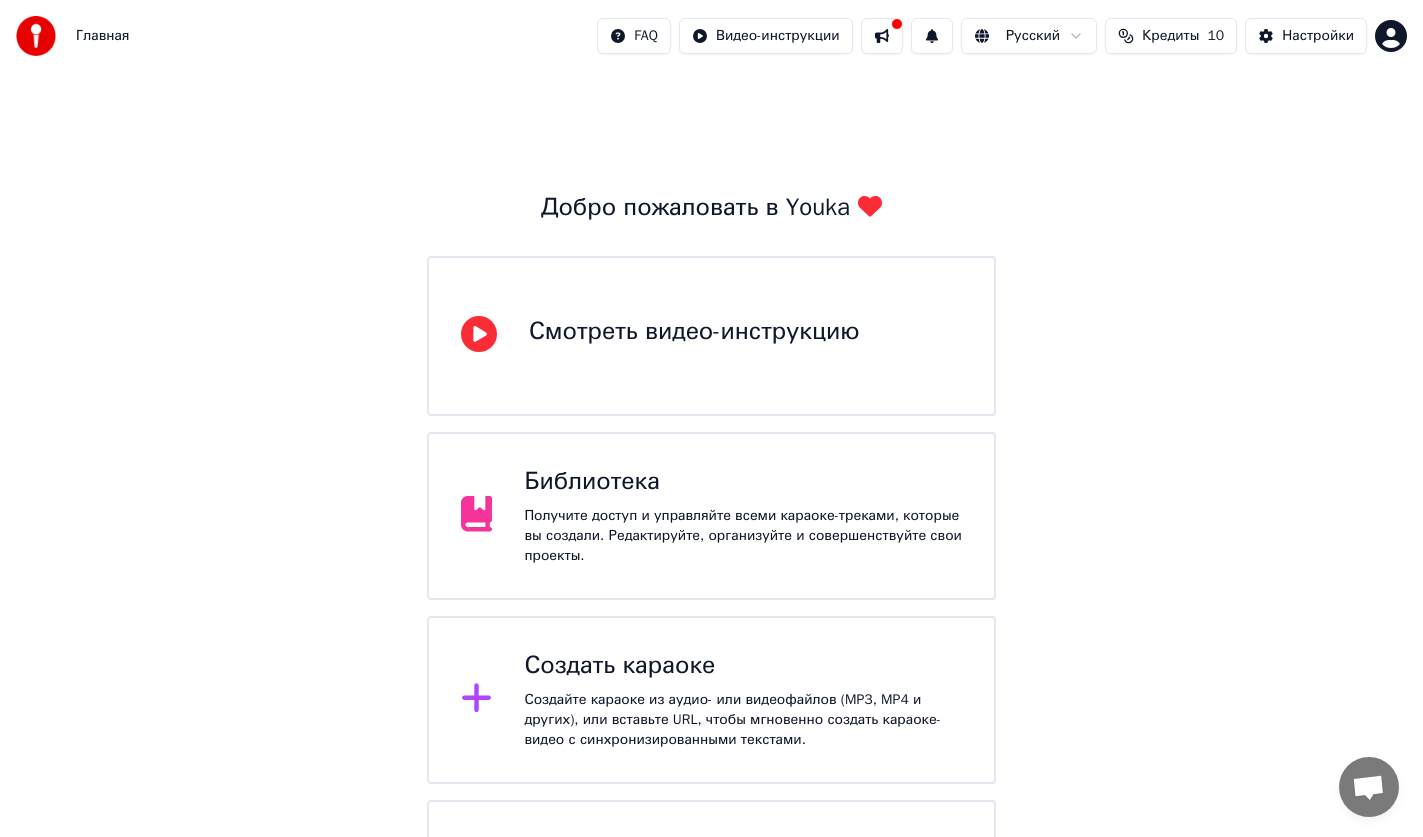 click on "Кредиты" at bounding box center [1170, 36] 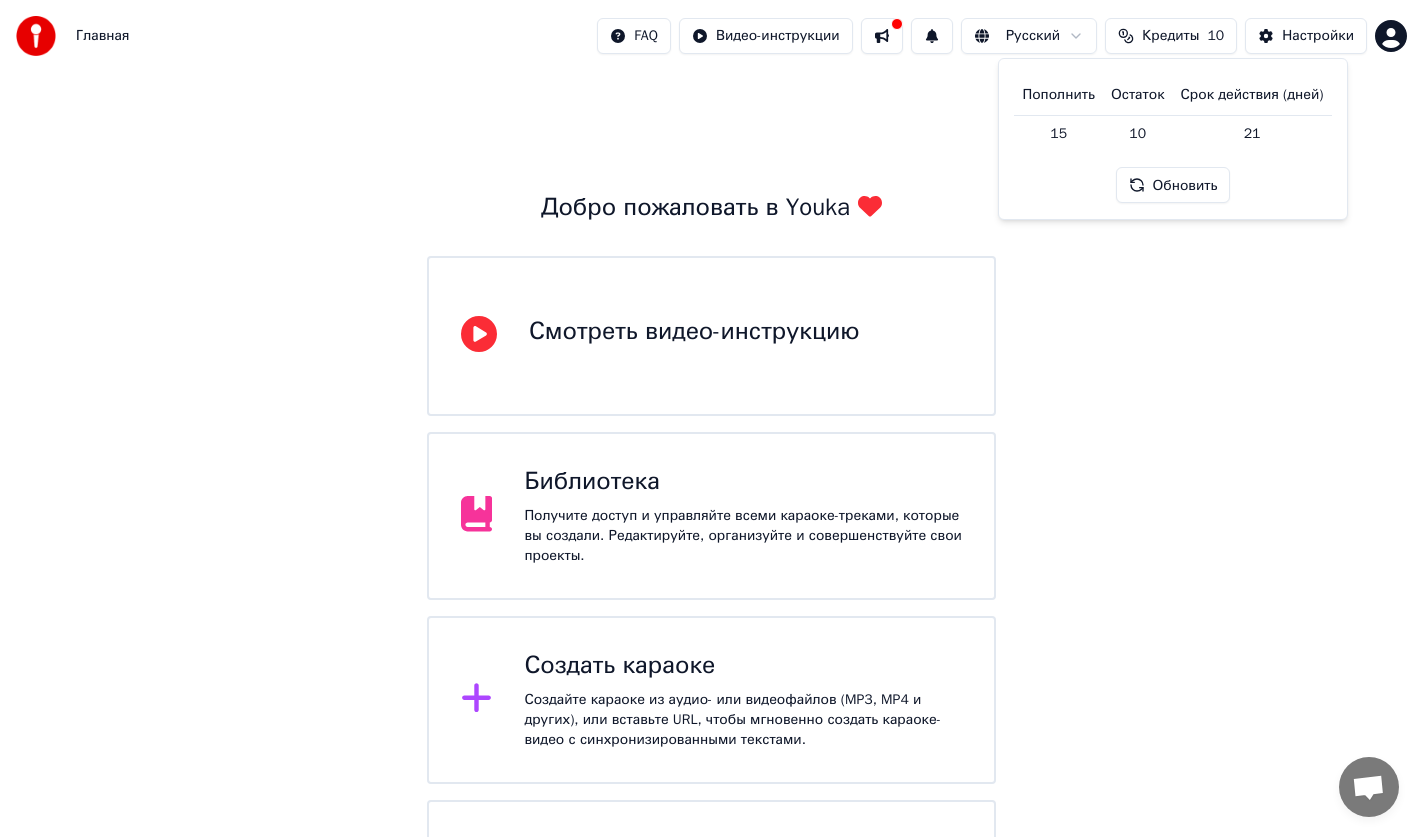 click on "Кредиты" at bounding box center (1170, 36) 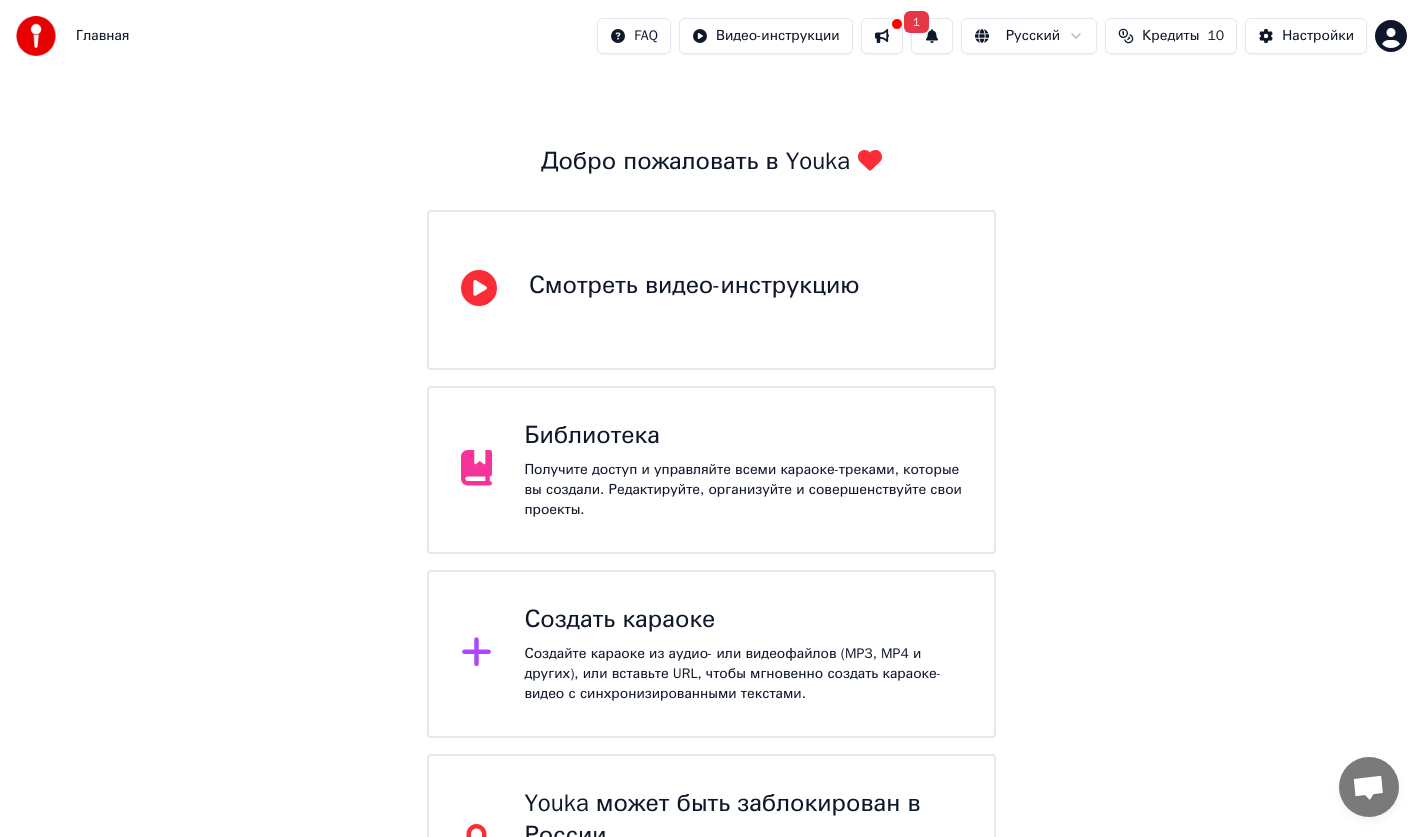 scroll, scrollTop: 0, scrollLeft: 0, axis: both 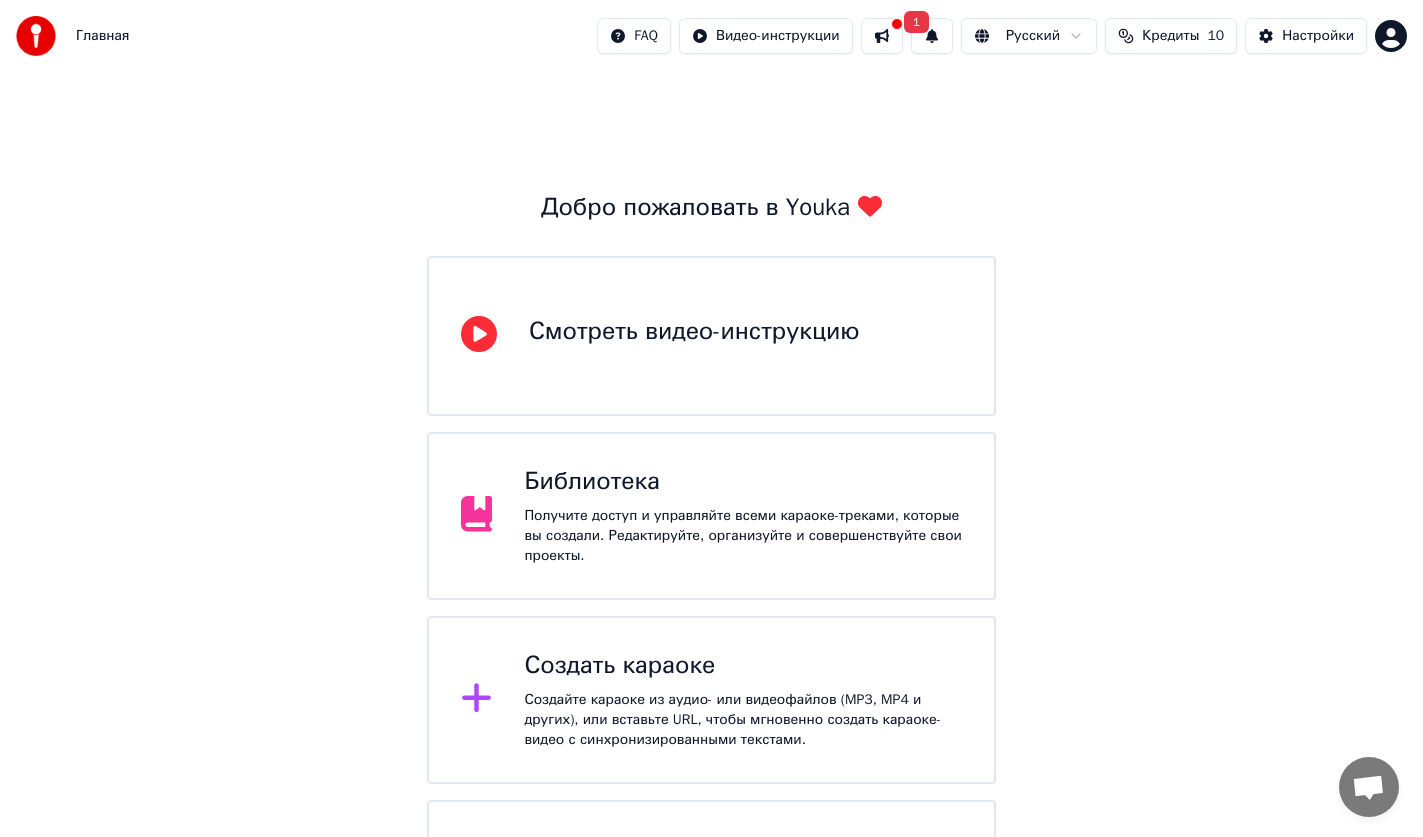 click at bounding box center [36, 36] 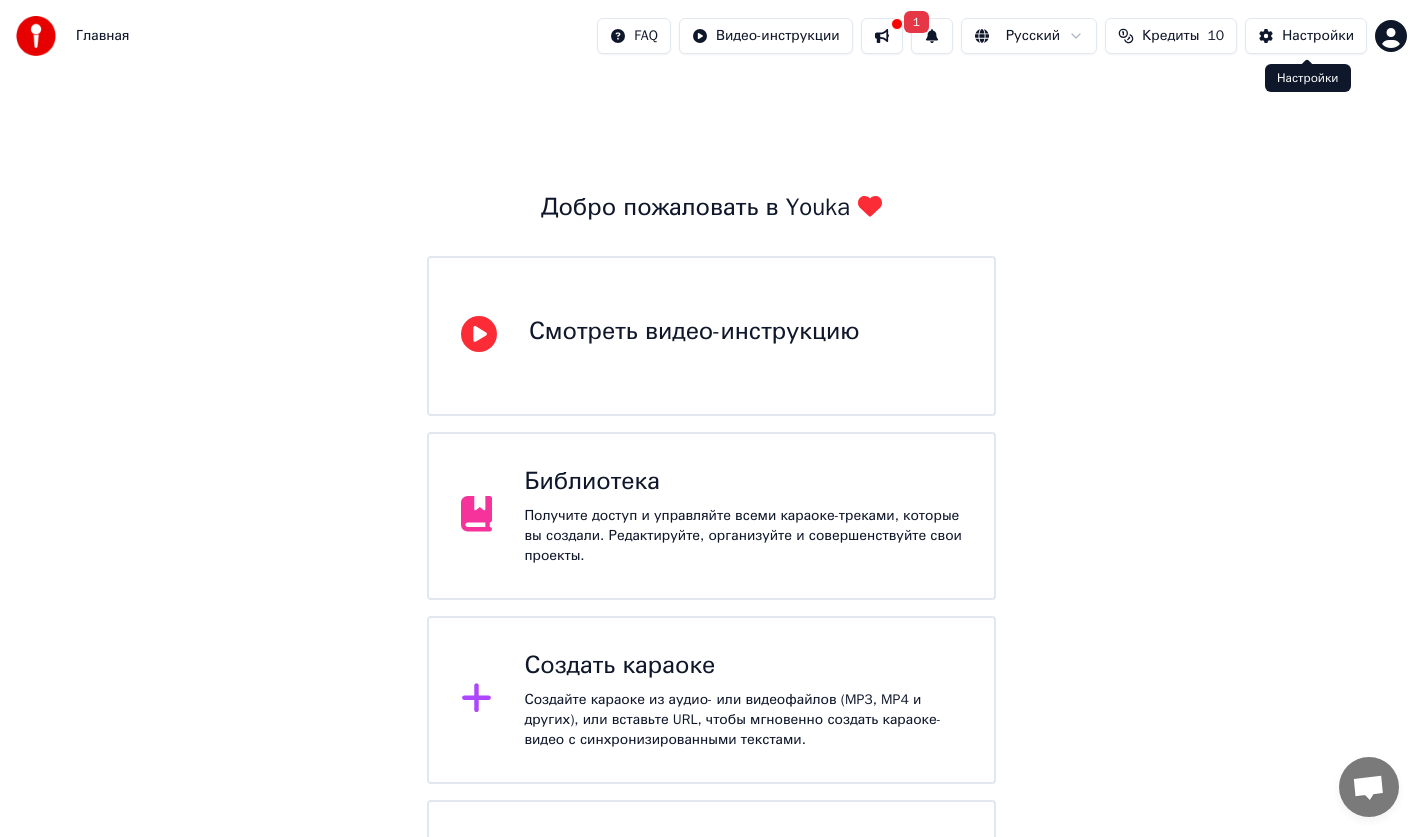click on "Главная FAQ Видео-инструкции 1 Русский Кредиты 10 Настройки Добро пожаловать в Youka Смотреть видео-инструкцию Библиотека Получите доступ и управляйте всеми караоке-треками, которые вы создали. Редактируйте, организуйте и совершенствуйте свои проекты. Создать караоке Создайте караоке из аудио- или видеофайлов (MP3, MP4 и других), или вставьте URL, чтобы мгновенно создать караоке-видео с синхронизированными текстами. Youka может быть заблокирован в России Если у вас возникают проблемы при создании караоке, попробуйте использовать VPN для доступа к Youka. Настройки" at bounding box center (711, 490) 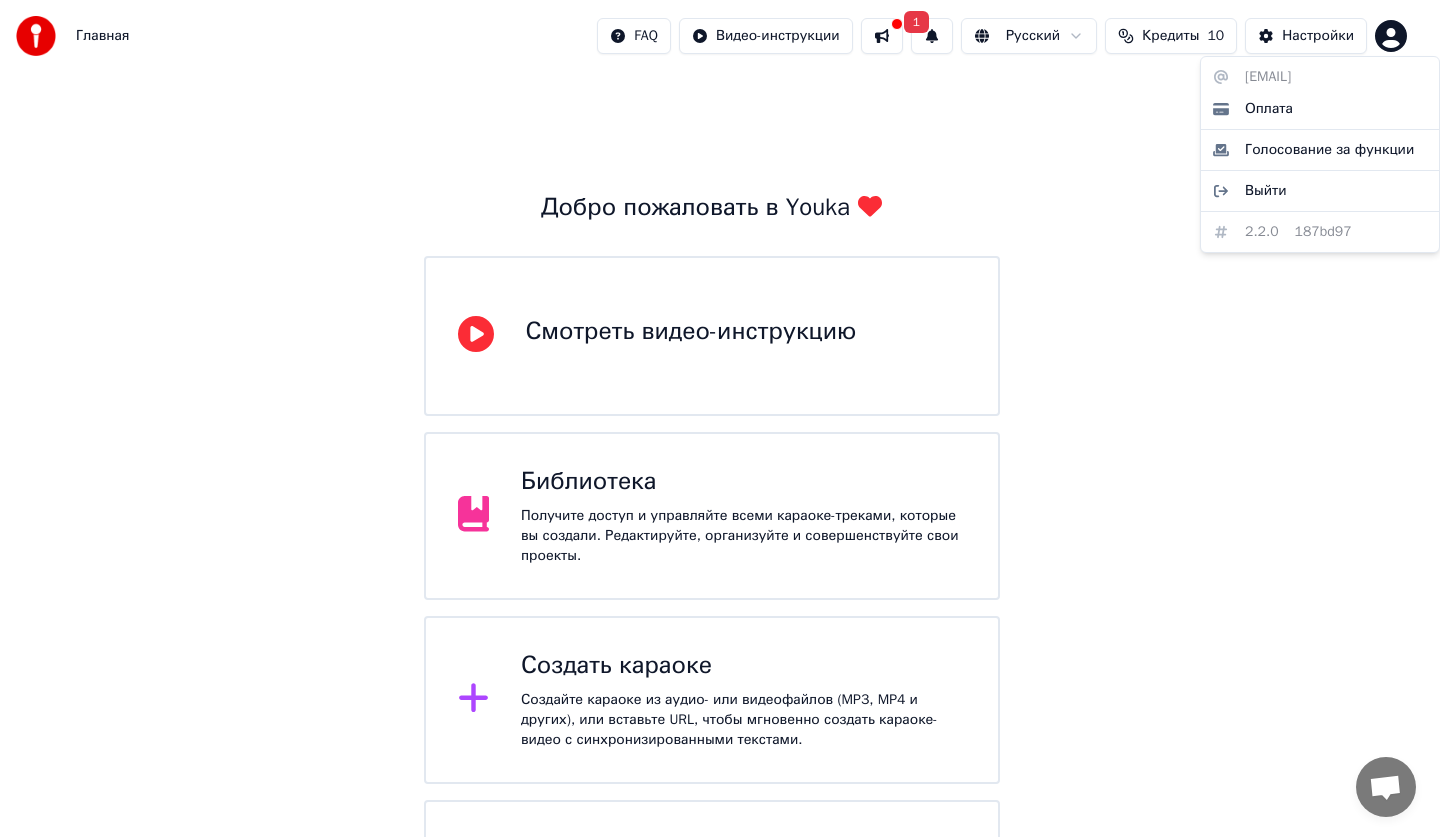 click on "Главная FAQ Видео-инструкции 1 Русский Кредиты 10 Настройки Добро пожаловать в Youka Смотреть видео-инструкцию Библиотека Получите доступ и управляйте всеми караоке-треками, которые вы создали. Редактируйте, организуйте и совершенствуйте свои проекты. Создать караоке Создайте караоке из аудио- или видеофайлов (MP3, MP4 и других), или вставьте URL, чтобы мгновенно создать караоке-видео с синхронизированными текстами. Youka может быть заблокирован в России Если у вас возникают проблемы при создании караоке, попробуйте использовать VPN для доступа к Youka. jesperdark@ya.ru Выйти" at bounding box center (720, 490) 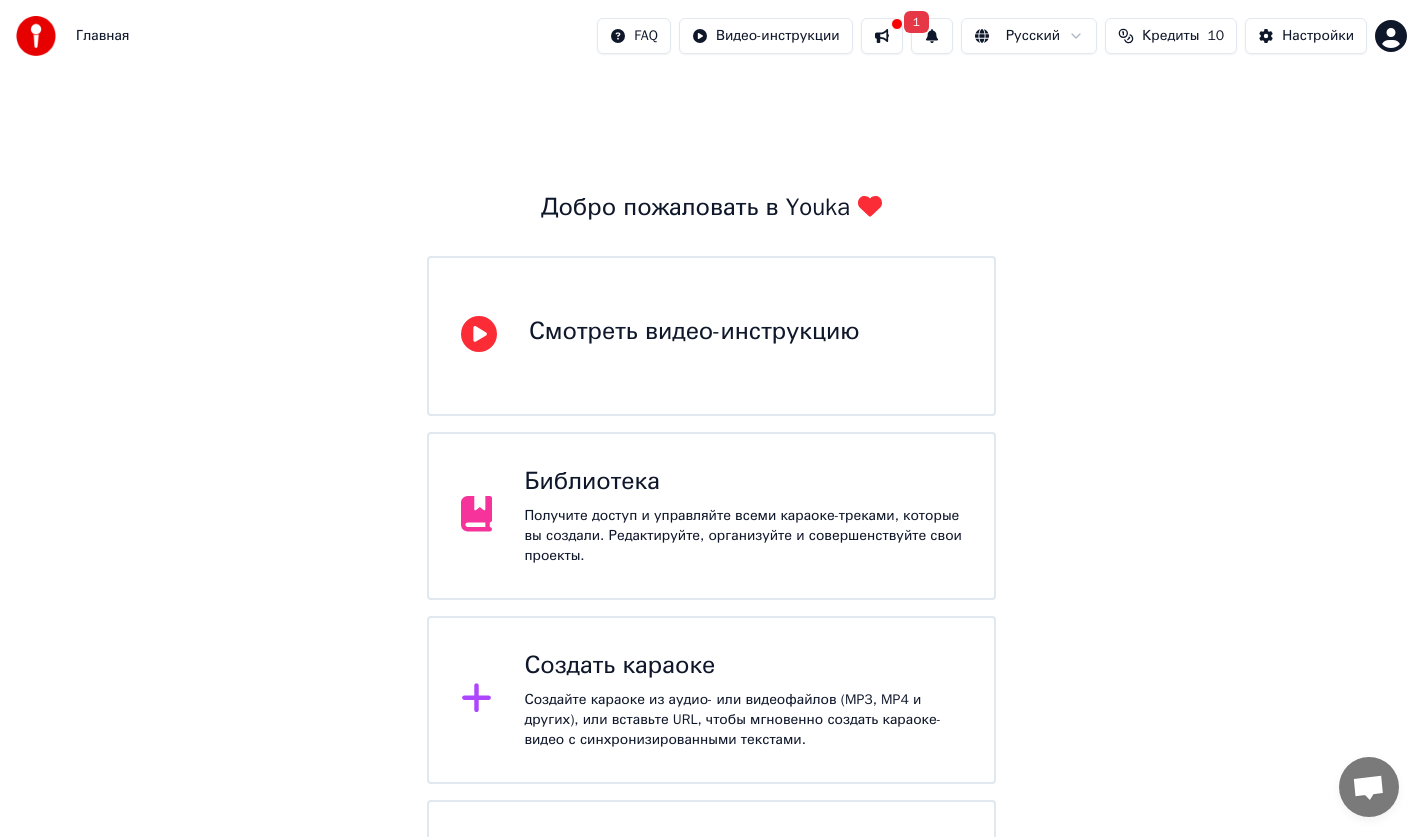 click on "Кредиты 10" at bounding box center [1171, 36] 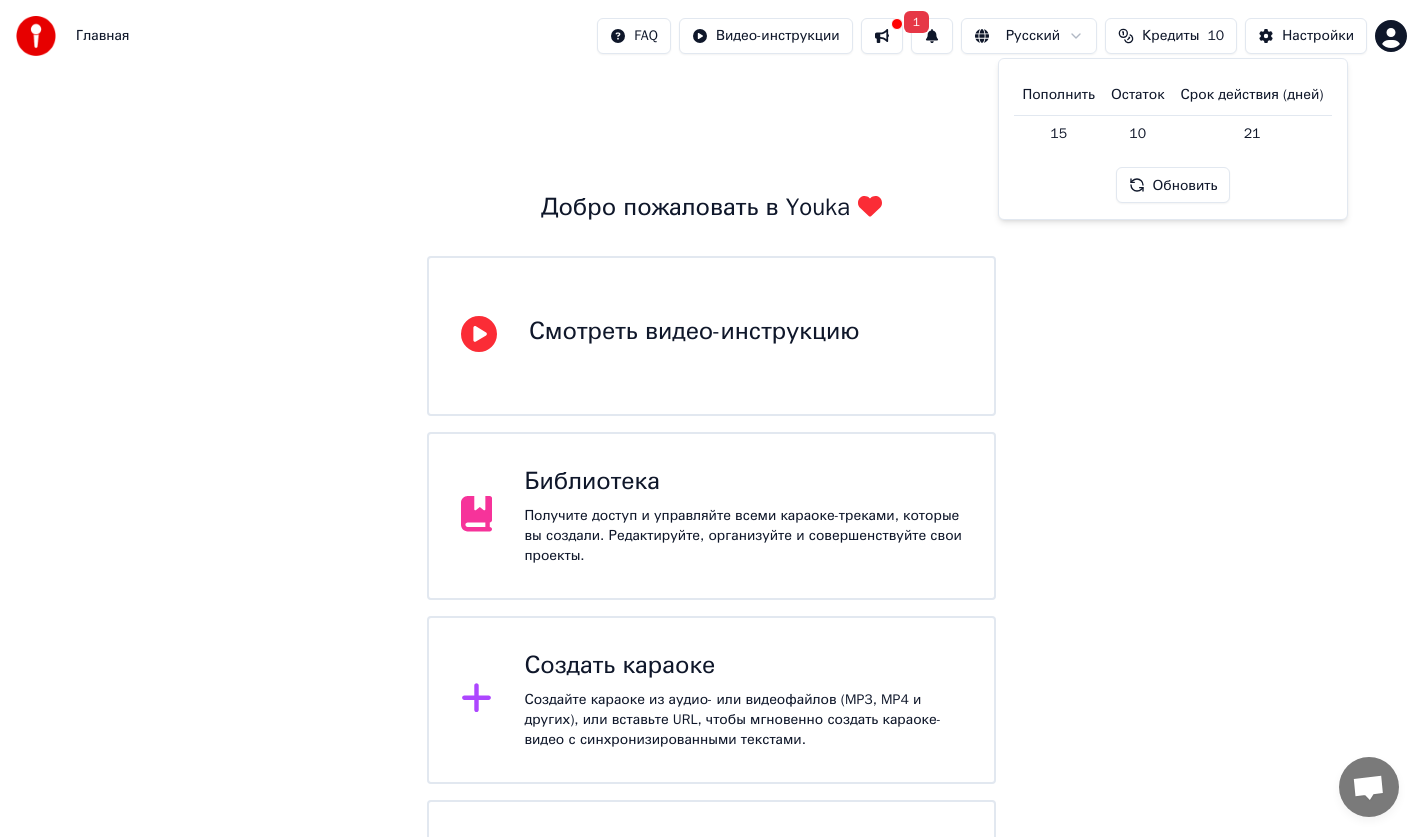 click at bounding box center (882, 36) 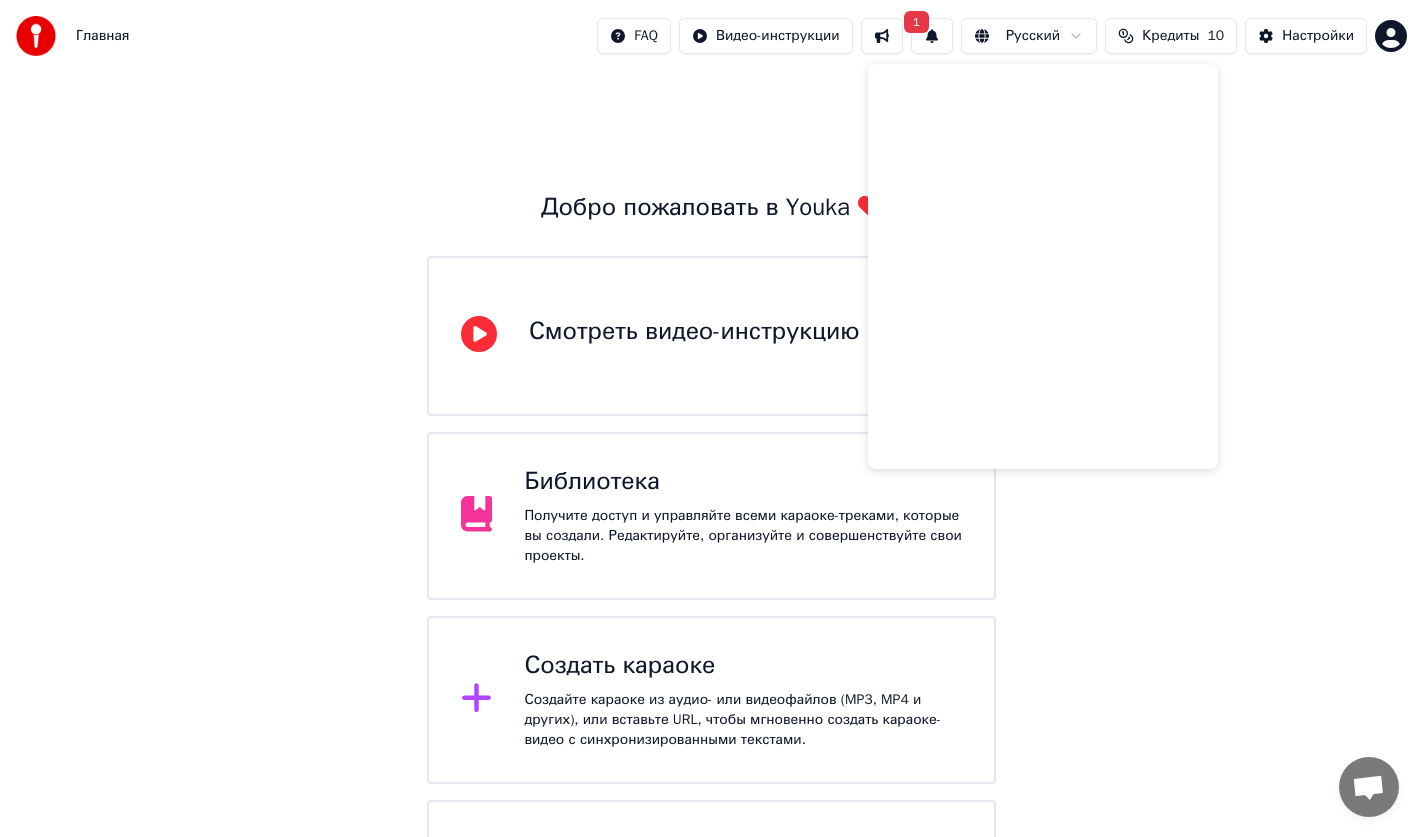 click on "1" at bounding box center [916, 22] 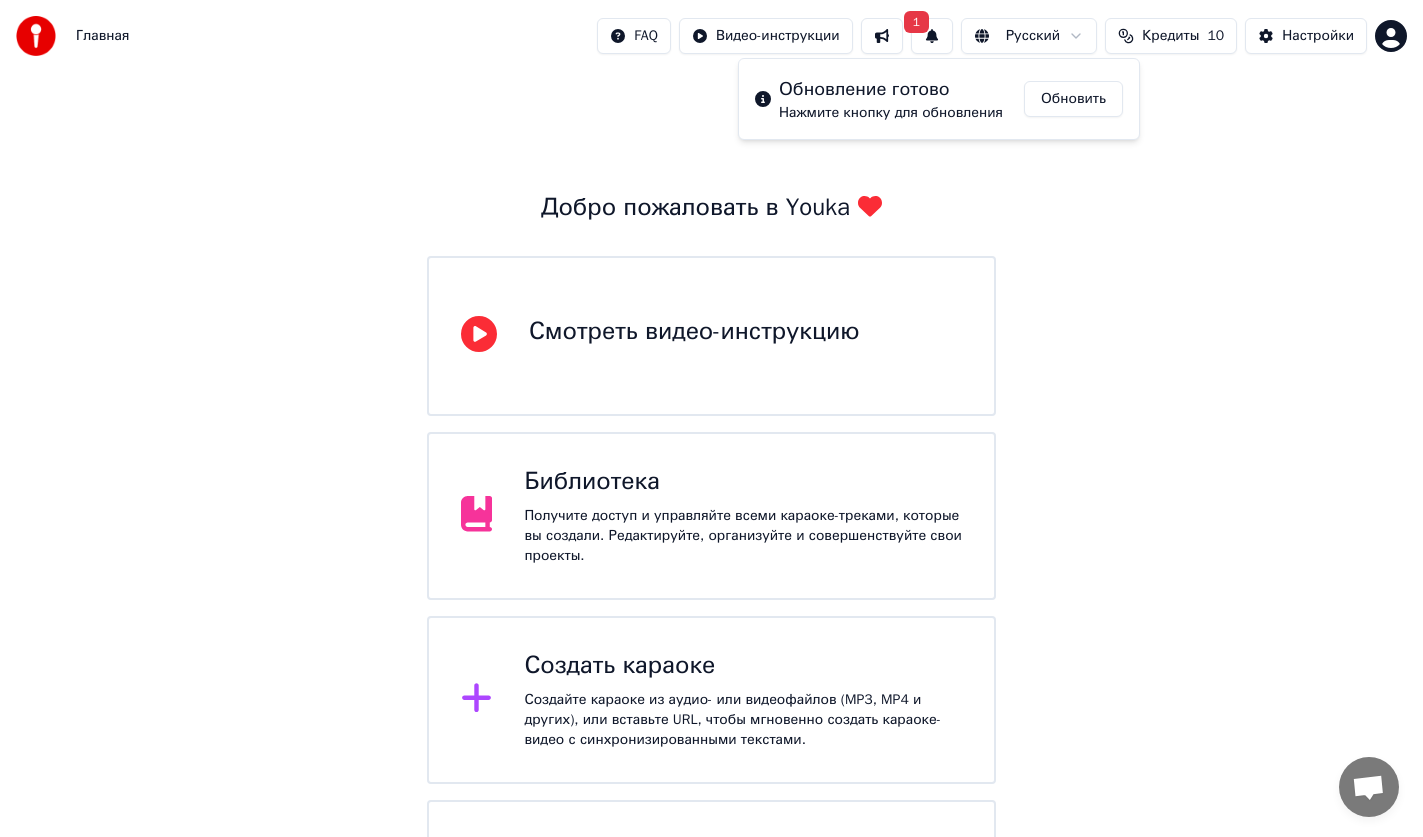 click at bounding box center (882, 36) 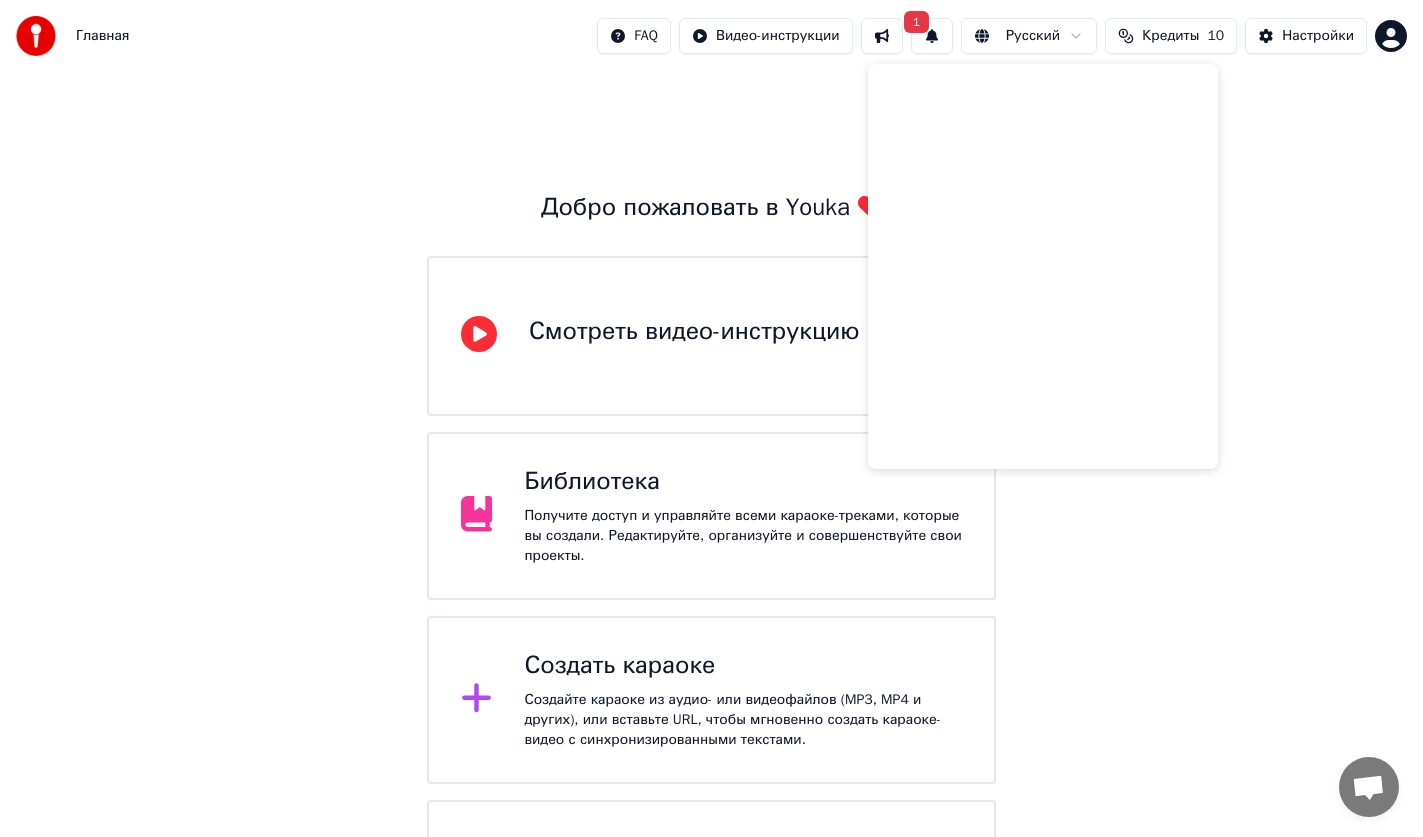 click on "Добро пожаловать в Youka Смотреть видео-инструкцию Библиотека Получите доступ и управляйте всеми караоке-треками, которые вы создали. Редактируйте, организуйте и совершенствуйте свои проекты. Создать караоке Создайте караоке из аудио- или видеофайлов (MP3, MP4 и других), или вставьте URL, чтобы мгновенно создать караоке-видео с синхронизированными текстами. Youka может быть заблокирован в России Если у вас возникают проблемы при создании караоке, попробуйте использовать VPN для доступа к Youka." at bounding box center [711, 526] 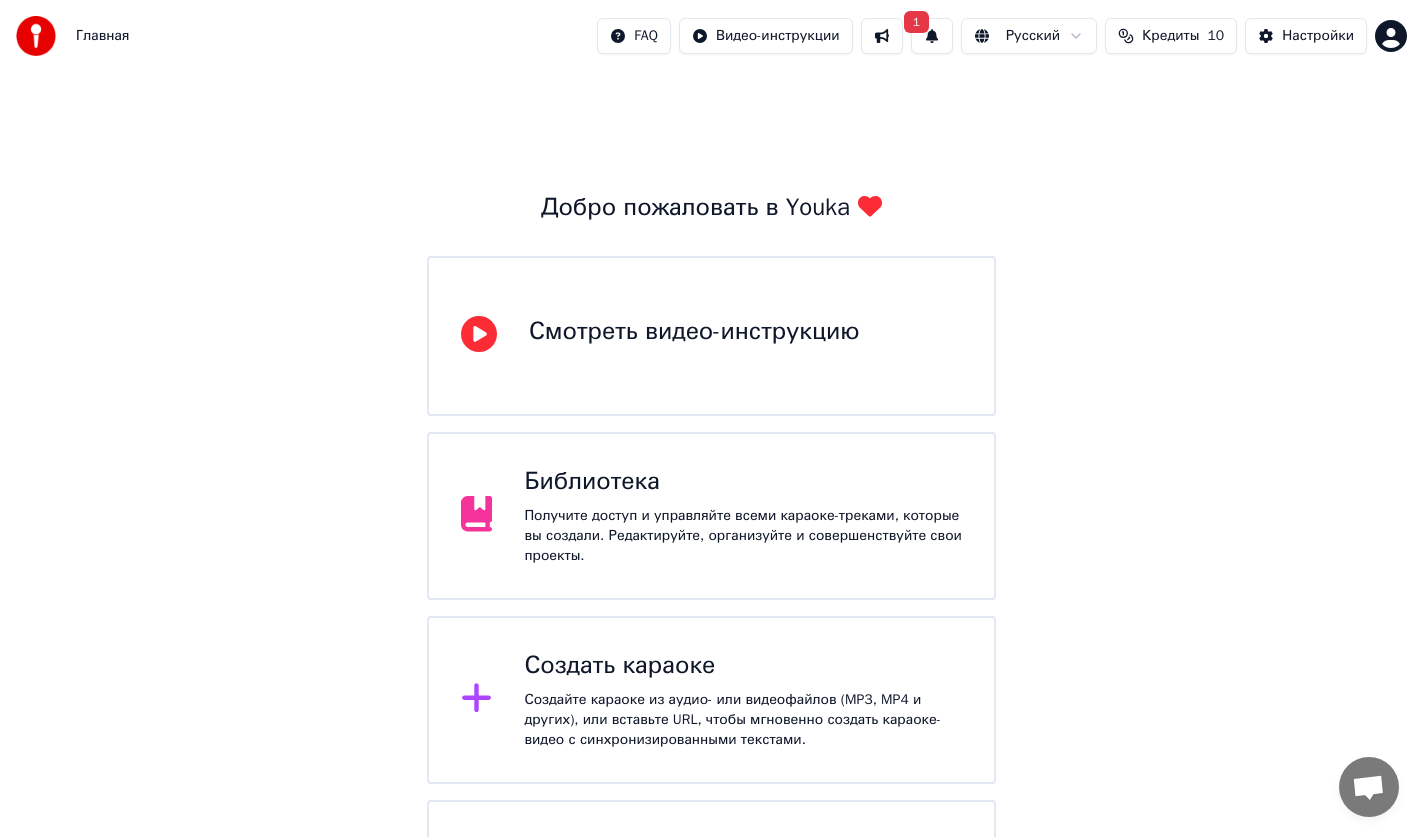 click on "1" at bounding box center (932, 36) 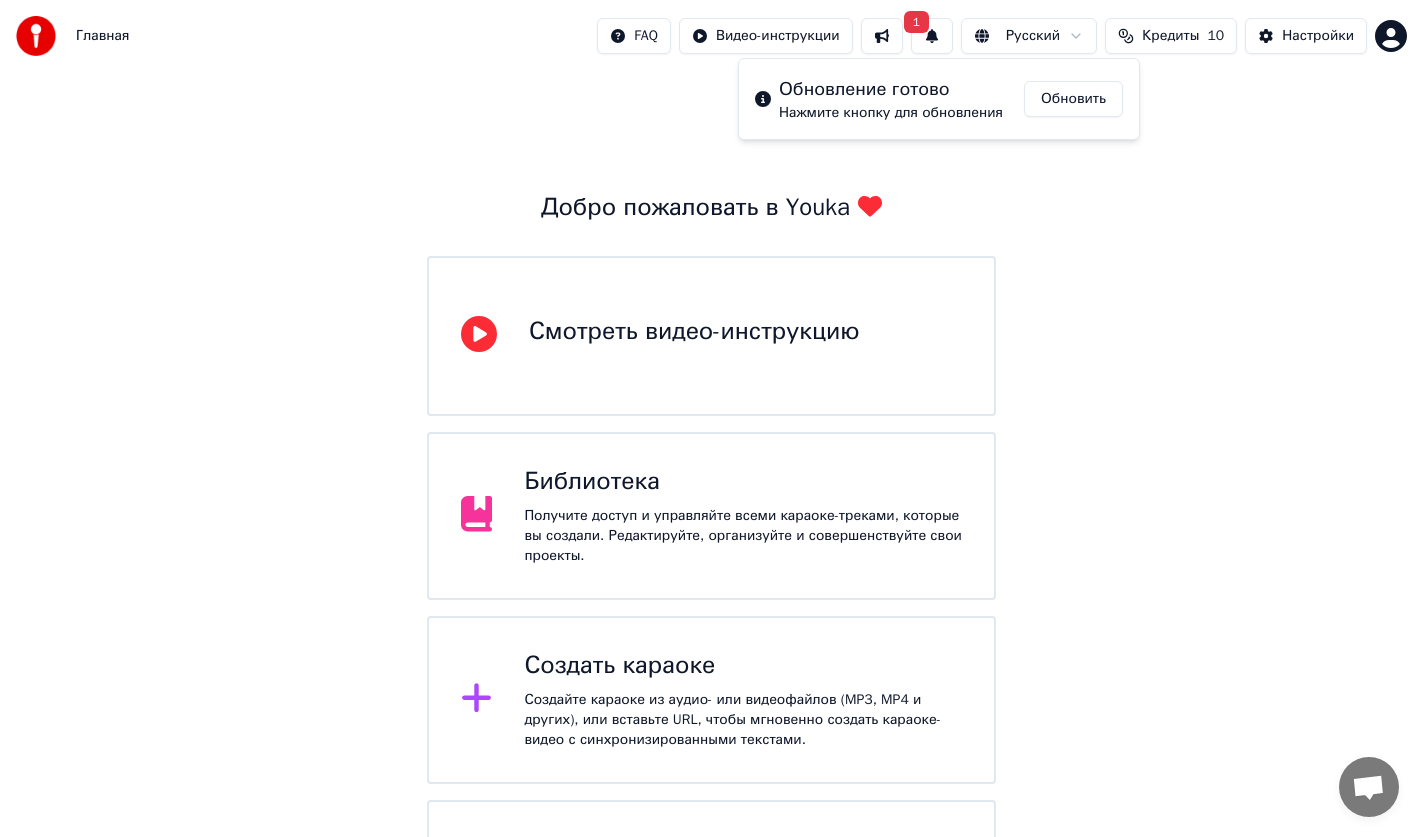 click on "Обновление готово" at bounding box center (891, 89) 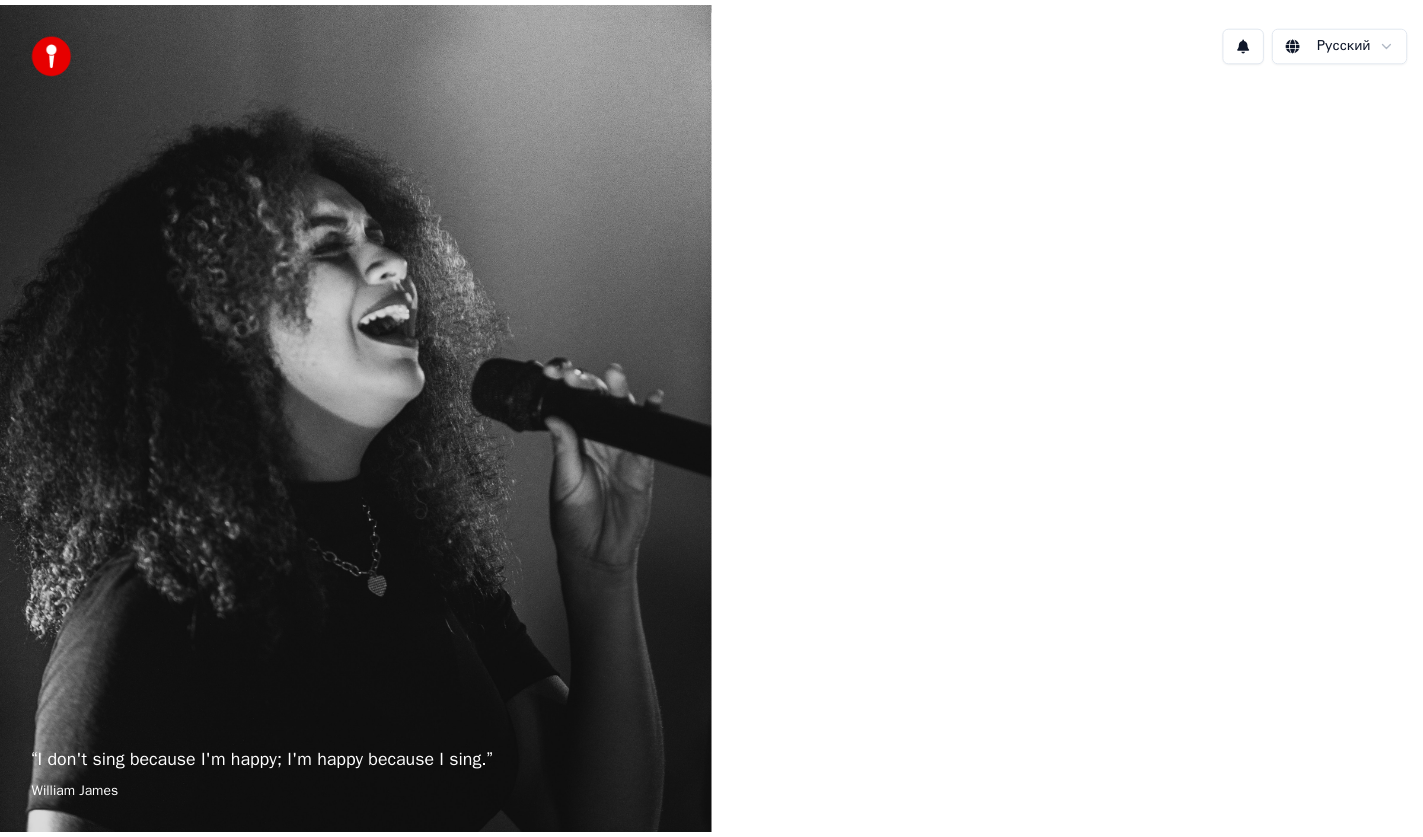 scroll, scrollTop: 0, scrollLeft: 0, axis: both 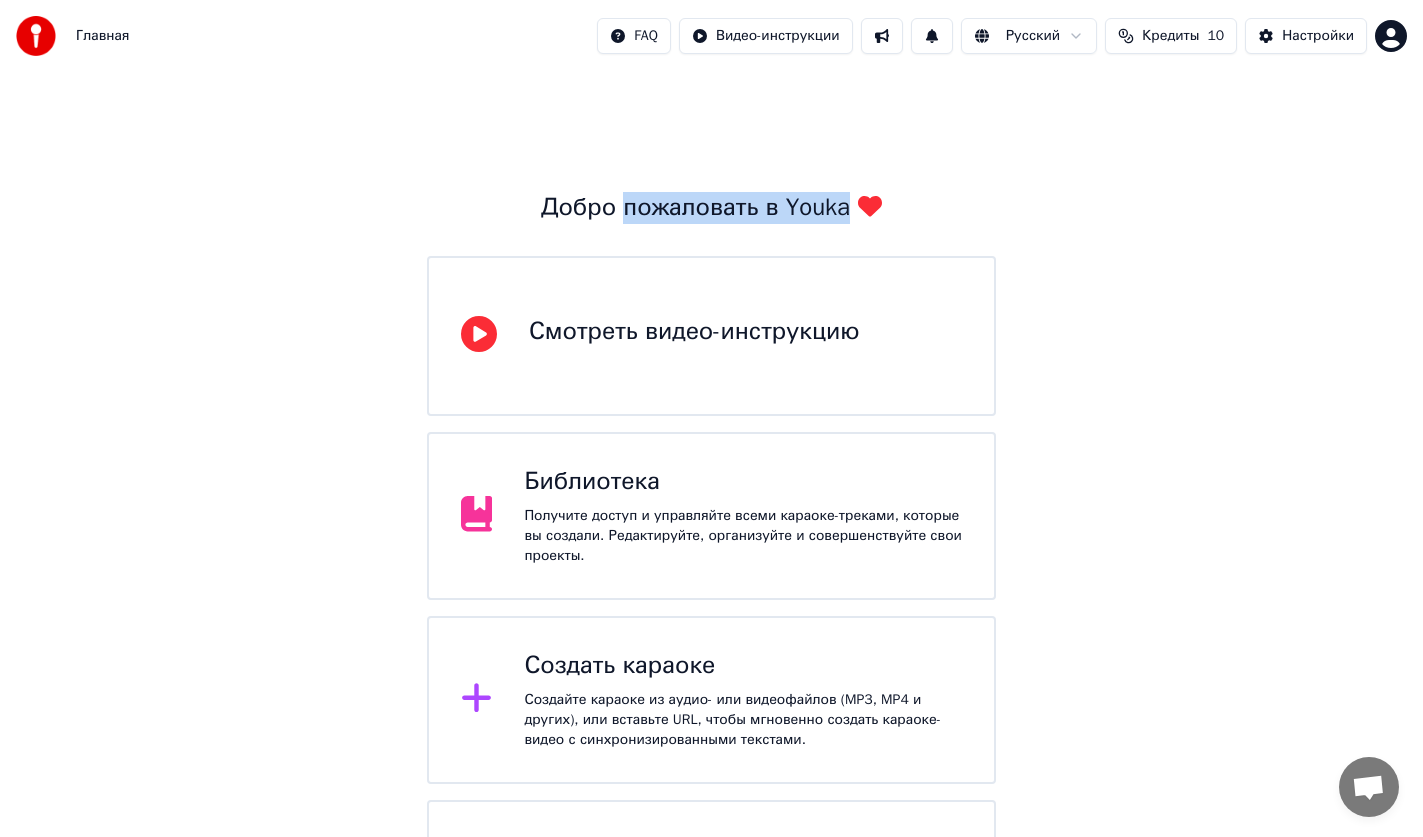 drag, startPoint x: 621, startPoint y: 218, endPoint x: 868, endPoint y: 213, distance: 247.0506 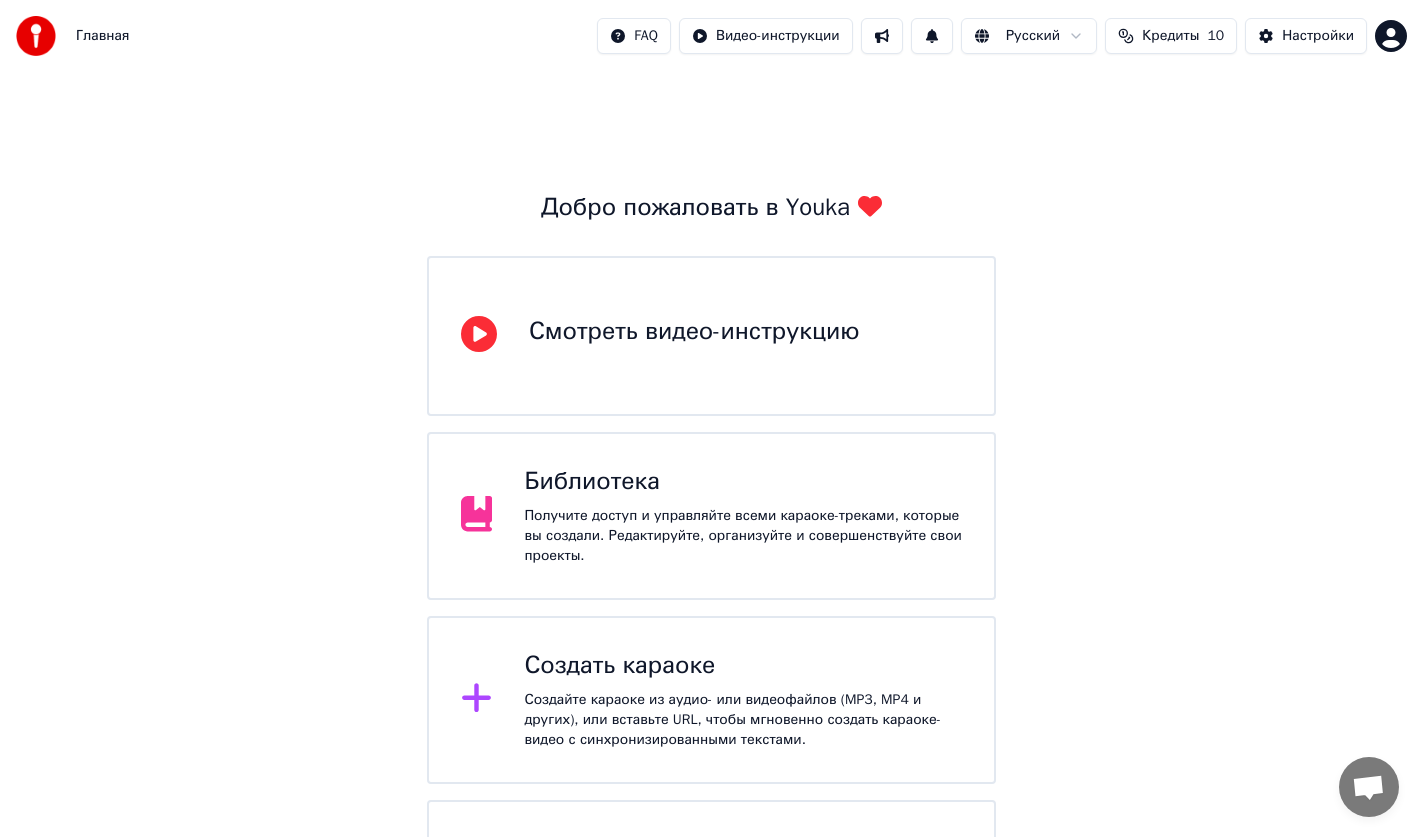 click on "Добро пожаловать в Youka Смотреть видео-инструкцию Библиотека Получите доступ и управляйте всеми караоке-треками, которые вы создали. Редактируйте, организуйте и совершенствуйте свои проекты. Создать караоке Создайте караоке из аудио- или видеофайлов (MP3, MP4 и других), или вставьте URL, чтобы мгновенно создать караоке-видео с синхронизированными текстами. Youka может быть заблокирован в России Если у вас возникают проблемы при создании караоке, попробуйте использовать VPN для доступа к Youka." at bounding box center (711, 586) 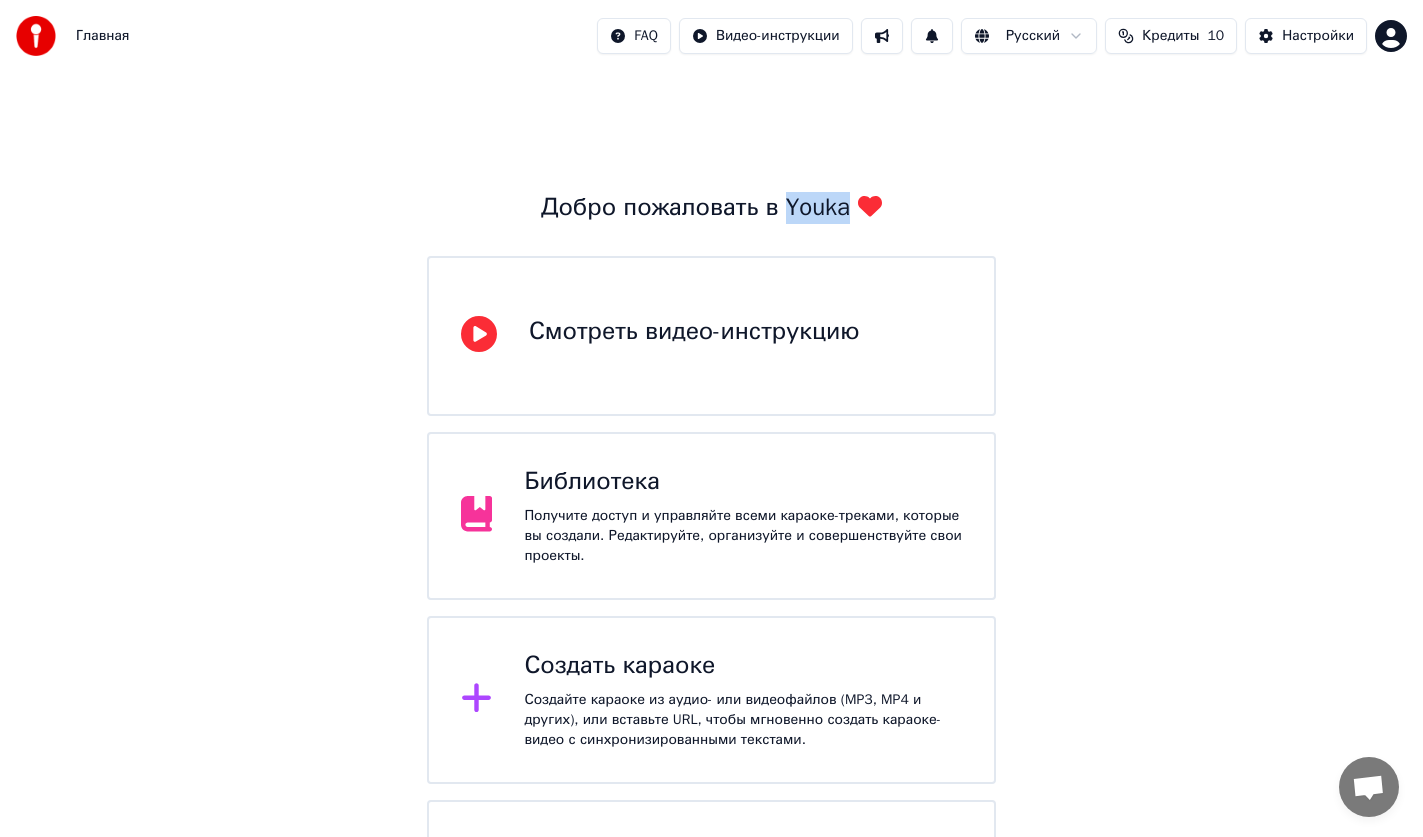drag, startPoint x: 792, startPoint y: 215, endPoint x: 856, endPoint y: 215, distance: 64 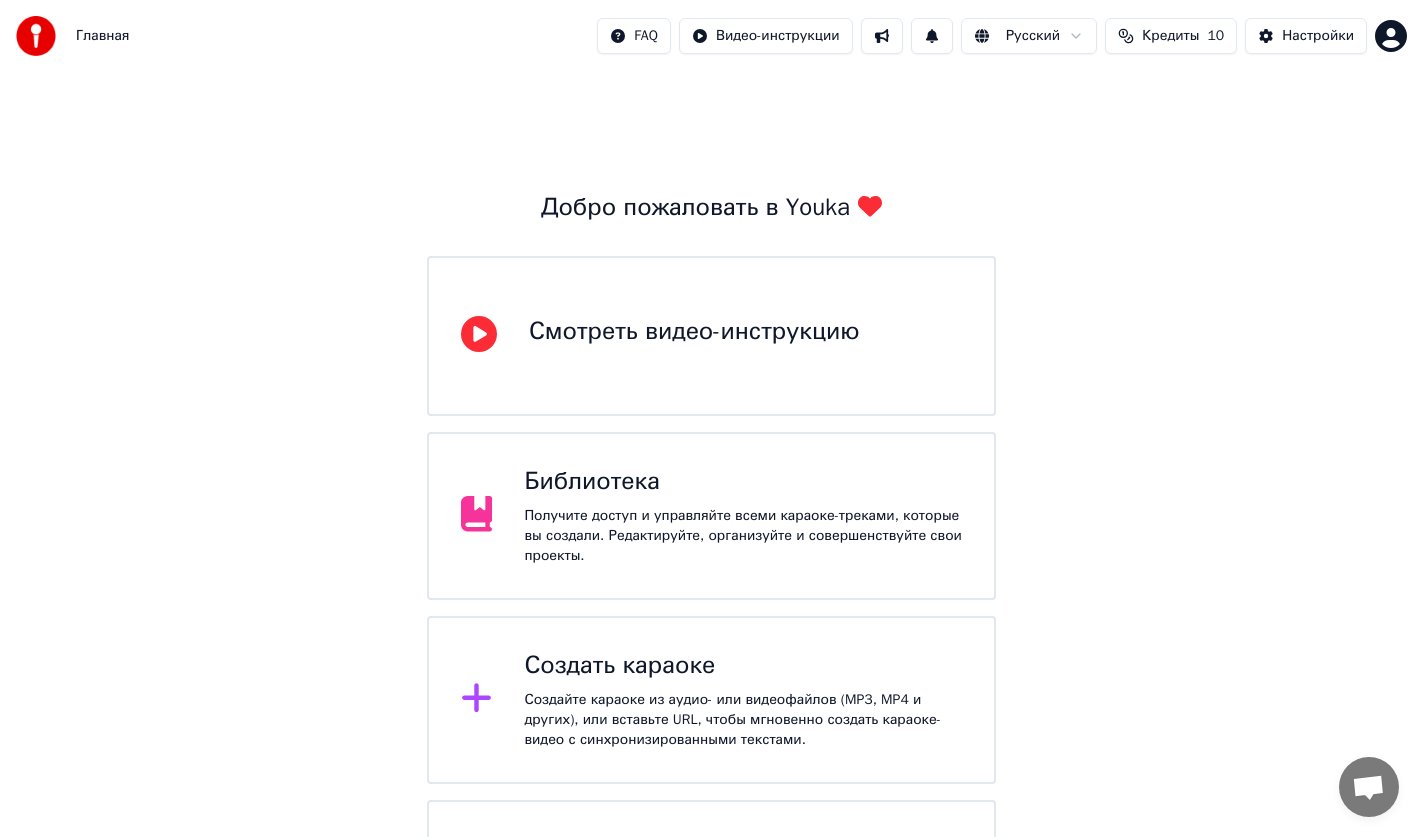 click on "Получите доступ и управляйте всеми караоке-треками, которые вы создали. Редактируйте, организуйте и совершенствуйте свои проекты." at bounding box center (743, 536) 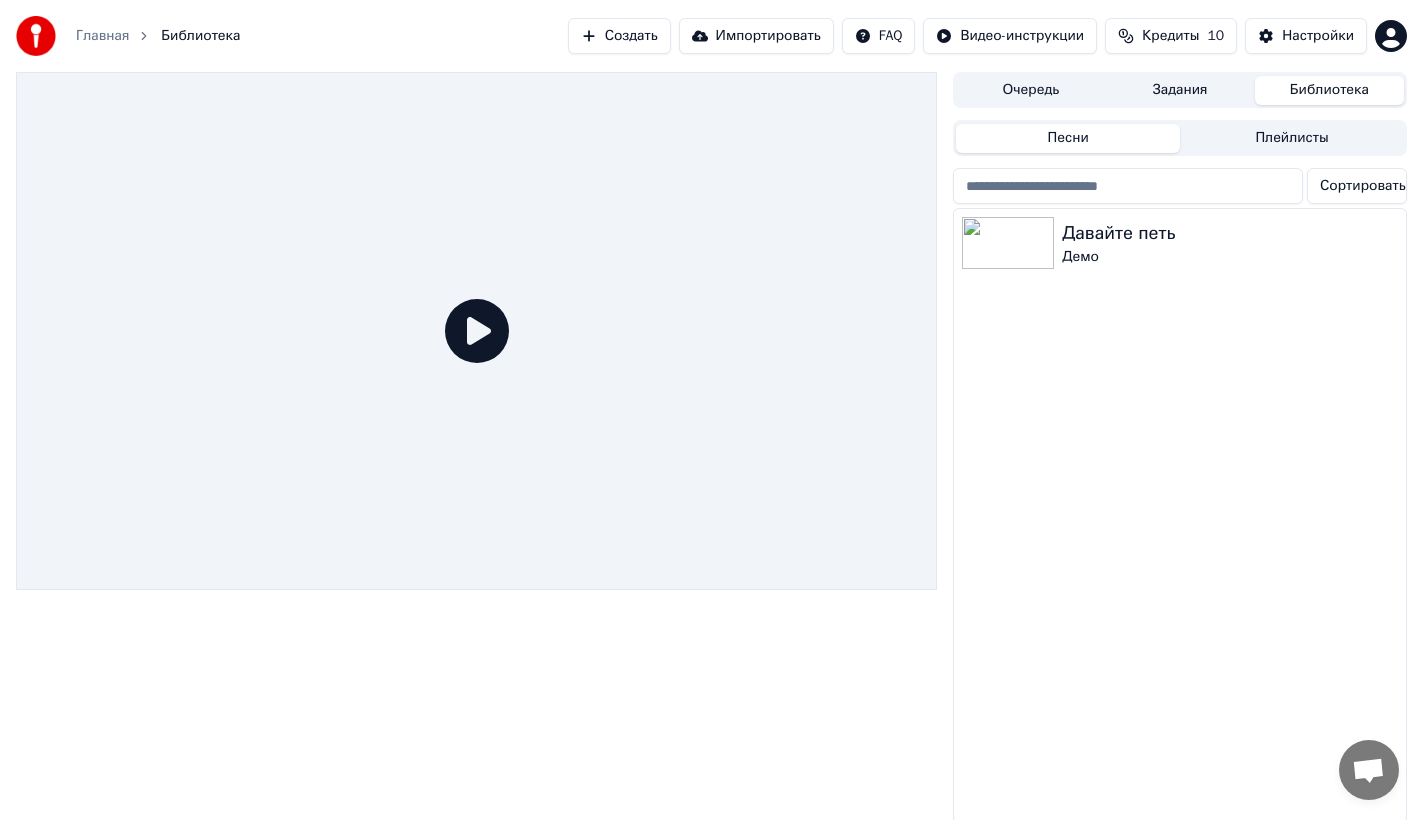 click on "Главная" at bounding box center [102, 36] 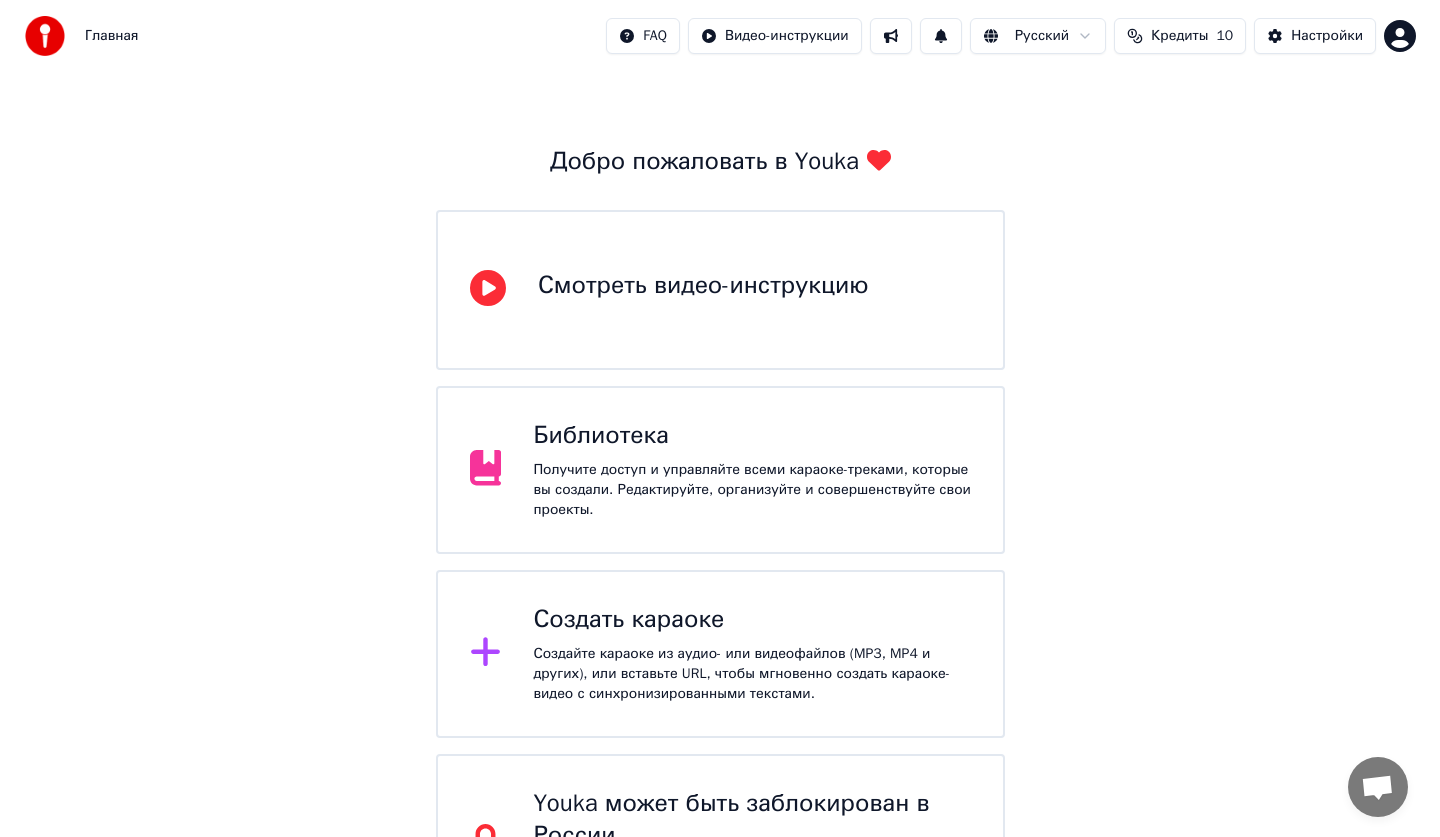 scroll, scrollTop: 0, scrollLeft: 0, axis: both 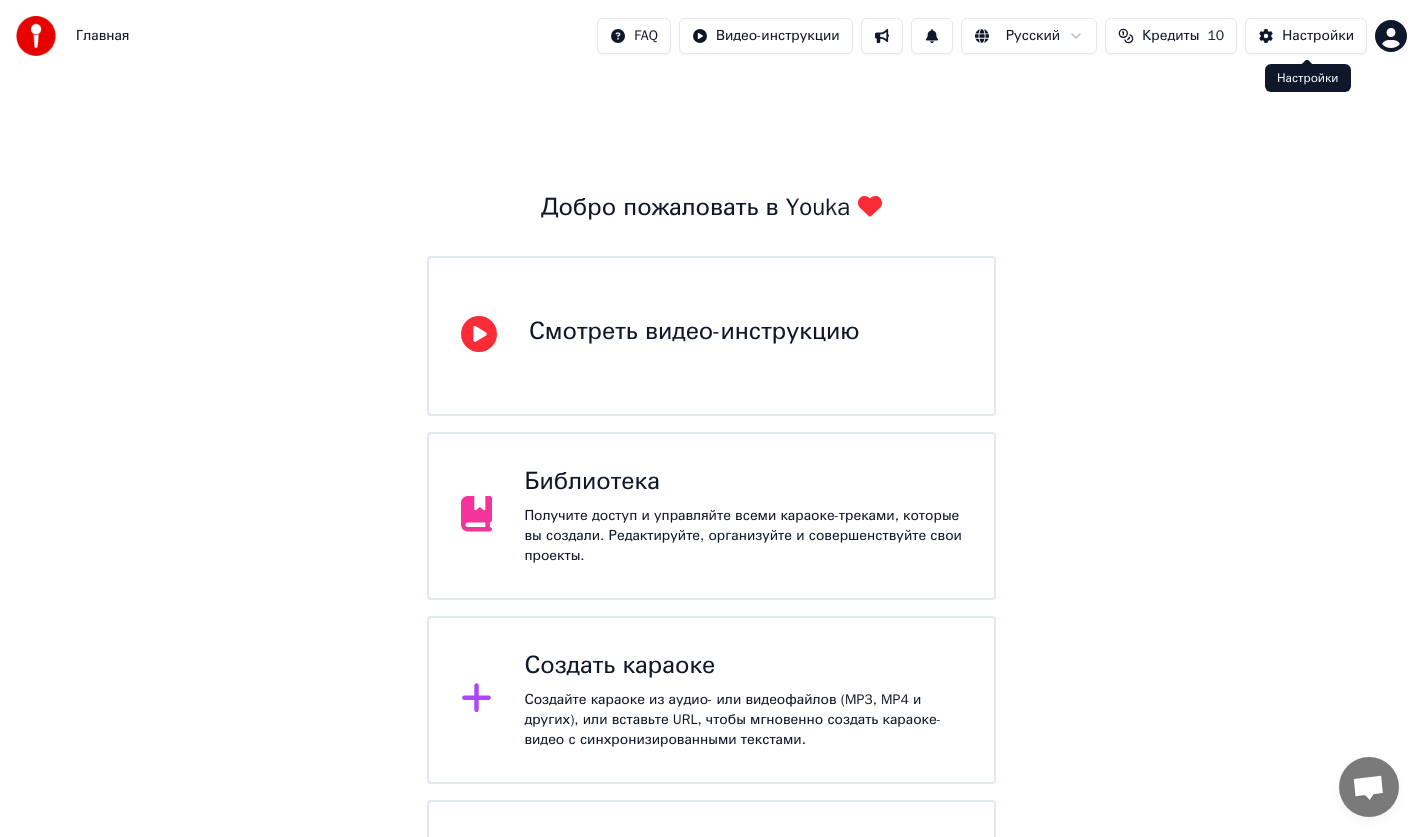 click on "Настройки" at bounding box center (1318, 36) 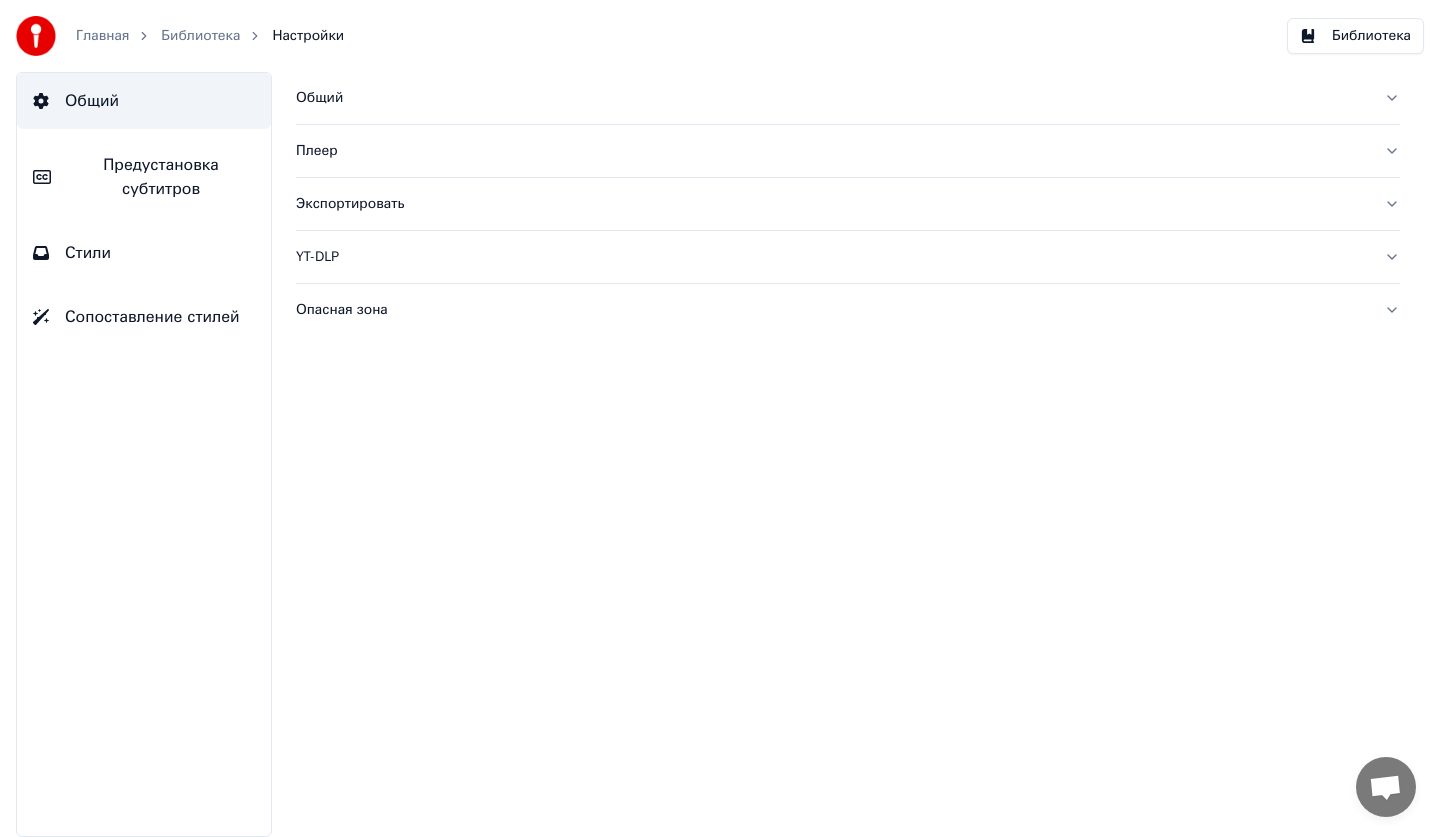 click on "Библиотека" at bounding box center [200, 36] 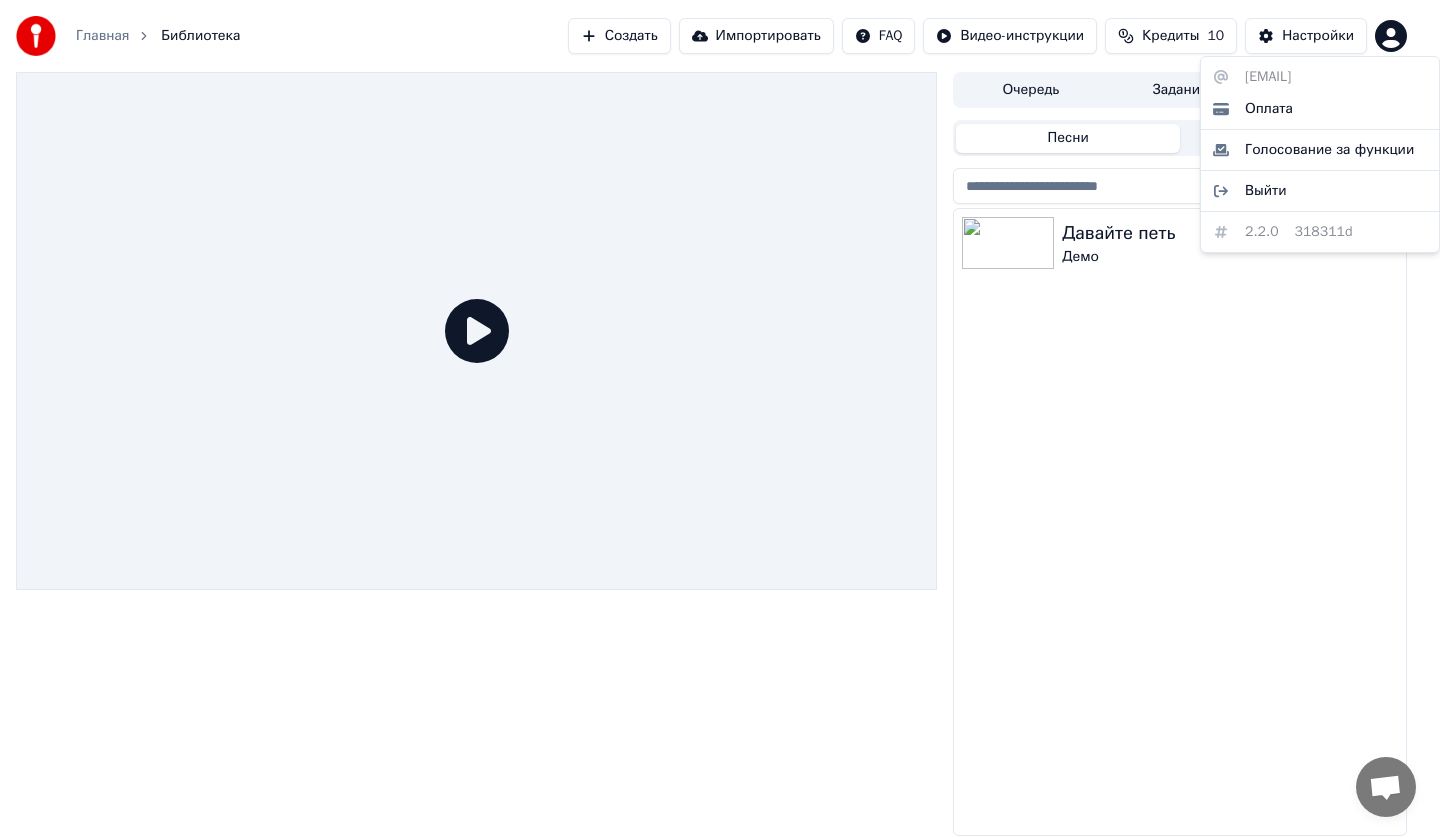 click on "Главная Библиотека Создать Импортировать FAQ Видео-инструкции Кредиты 10 Настройки Очередь Задания Библиотека Песни Плейлисты Сортировать Давайте петь Демо [EMAIL] Оплата Голосование за функции Выйти 2.2.0 318311d" at bounding box center (720, 418) 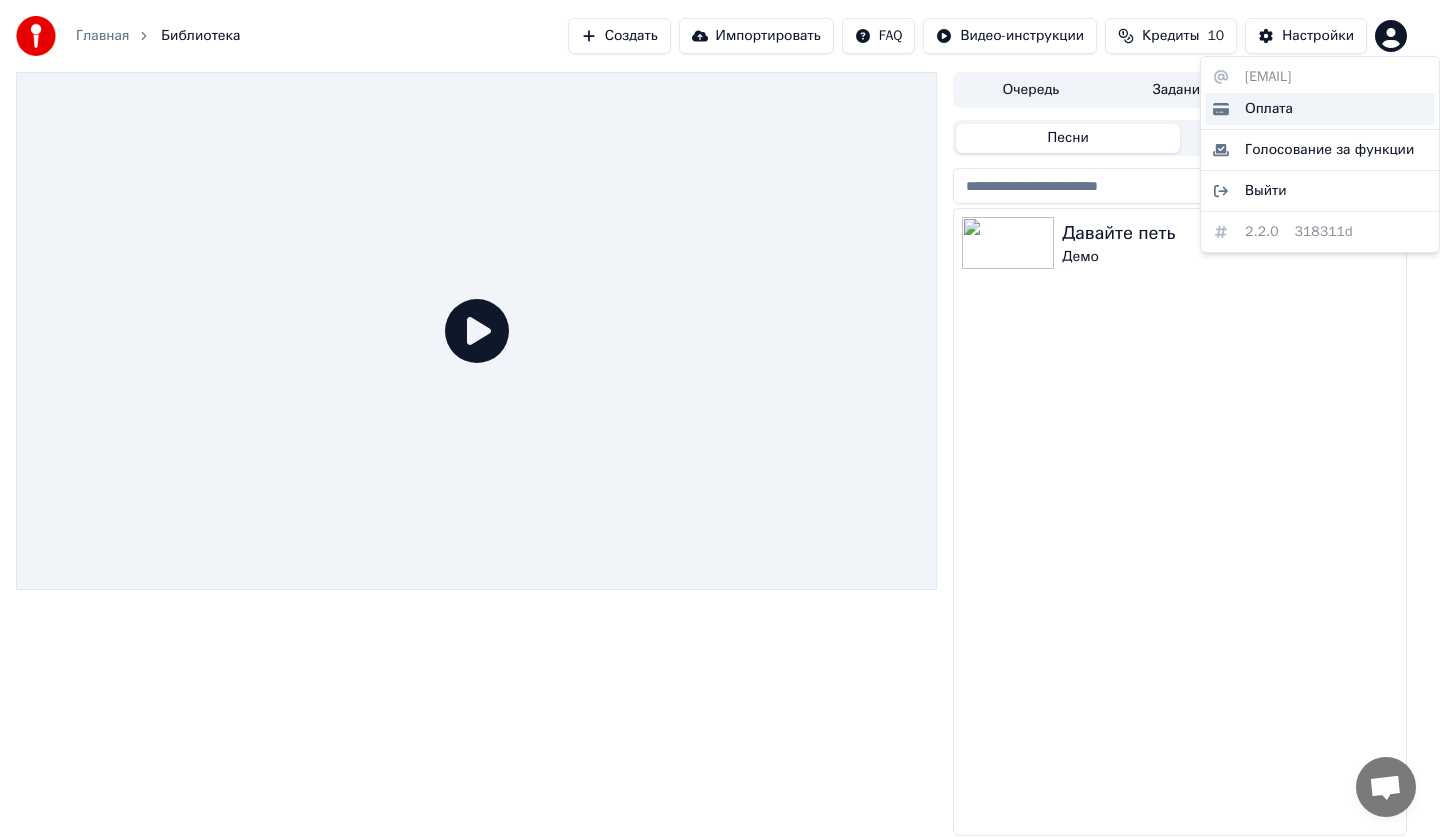 click on "Оплата" at bounding box center [1320, 109] 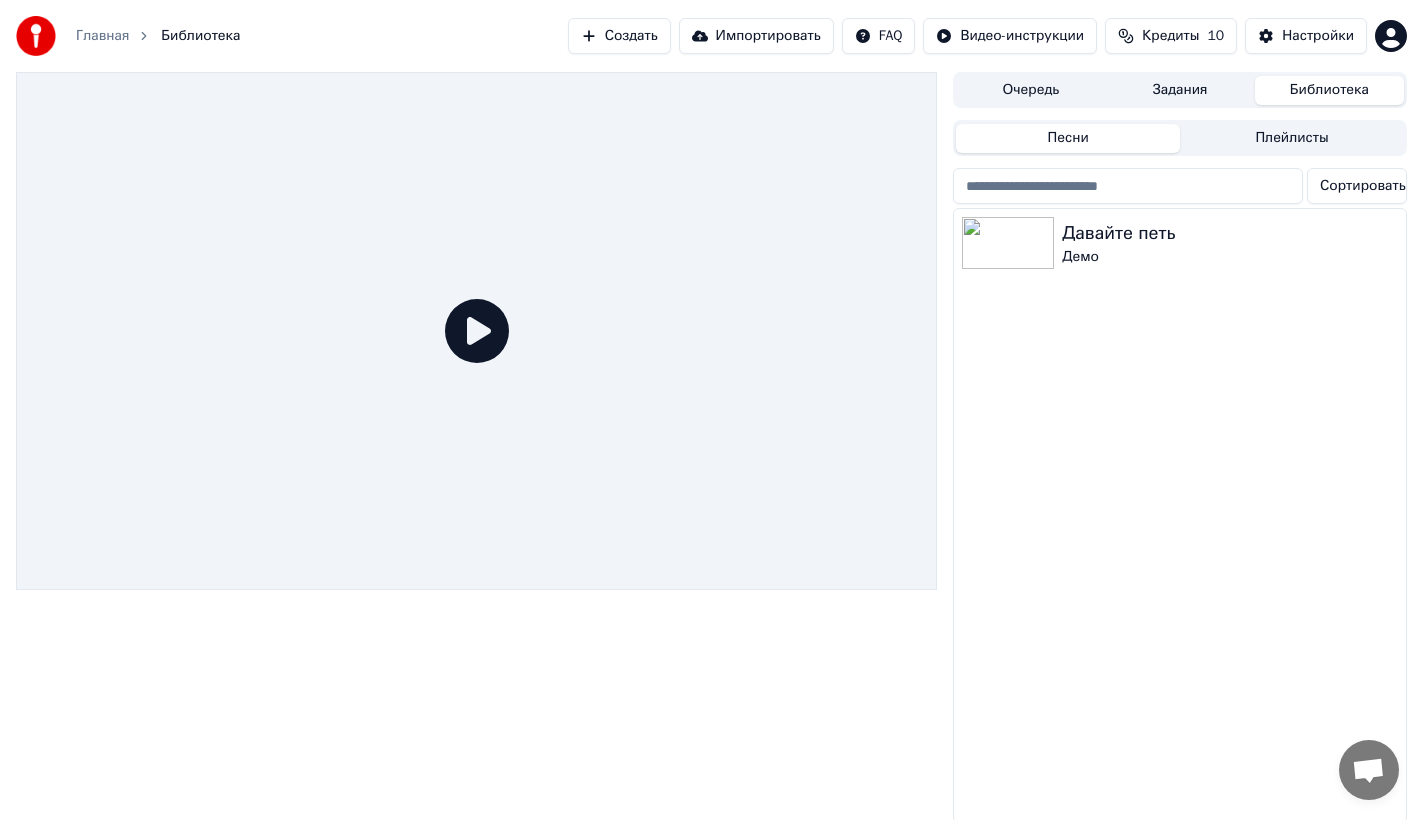click on "Главная Библиотека Создать Импортировать FAQ Видео-инструкции Кредиты 10 Настройки Очередь Задания Библиотека Песни Плейлисты Сортировать Давайте петь Демо" at bounding box center [711, 410] 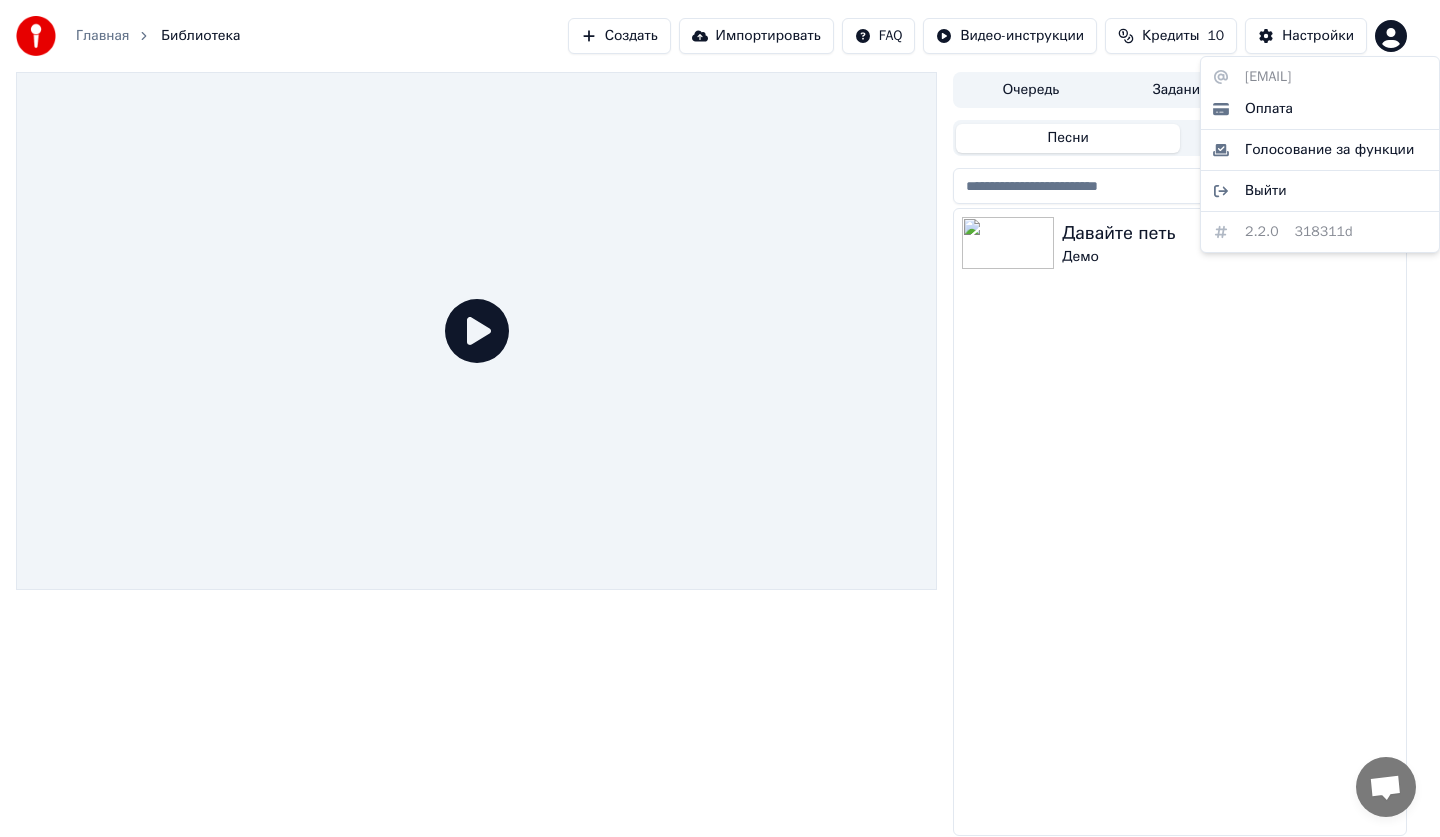 click on "Главная Библиотека Создать Импортировать FAQ Видео-инструкции Кредиты 10 Настройки Очередь Задания Библиотека Песни Плейлисты Сортировать Давайте петь Демо [EMAIL] Оплата Голосование за функции Выйти 2.2.0 318311d" at bounding box center (720, 418) 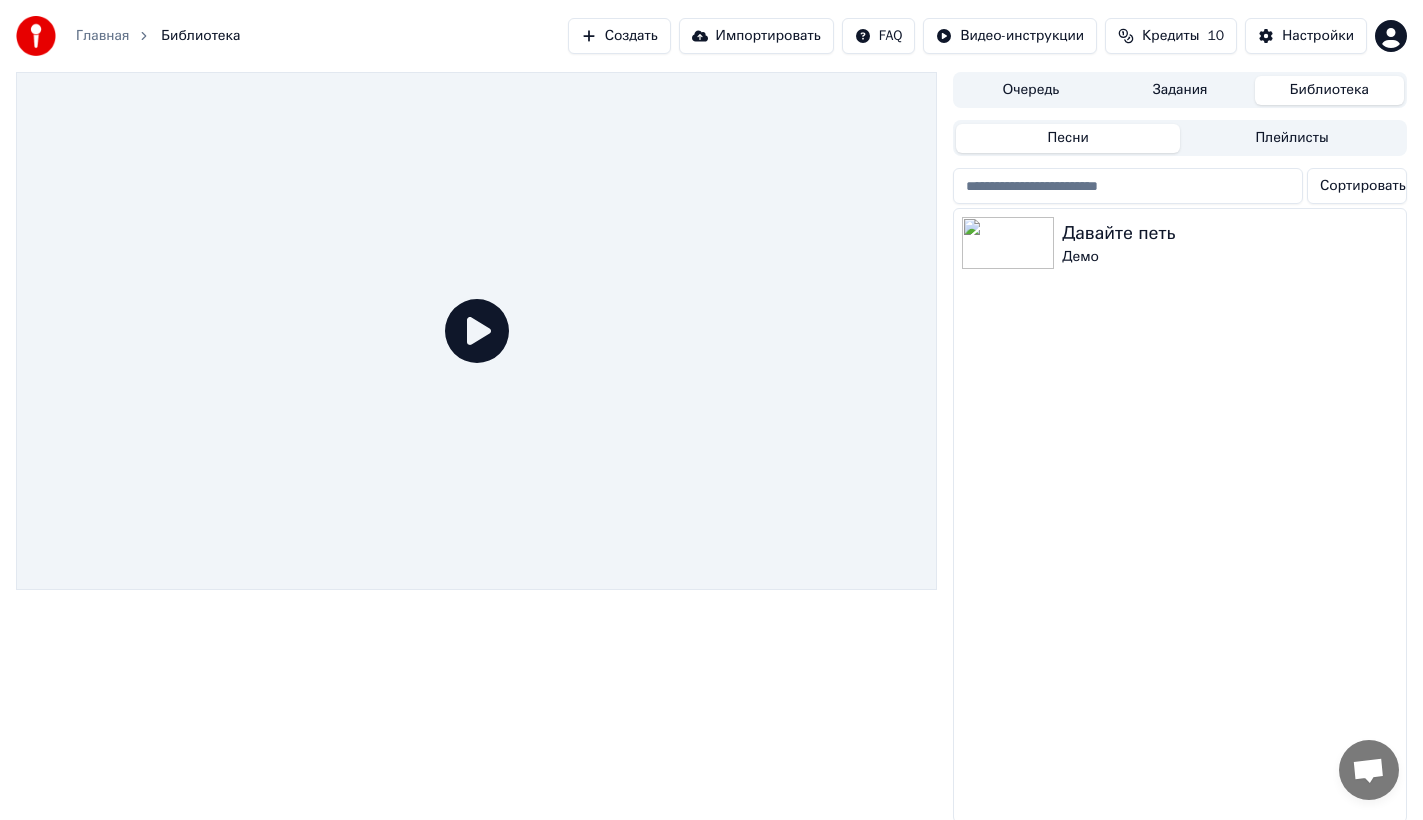 click on "Задания" at bounding box center [1180, 90] 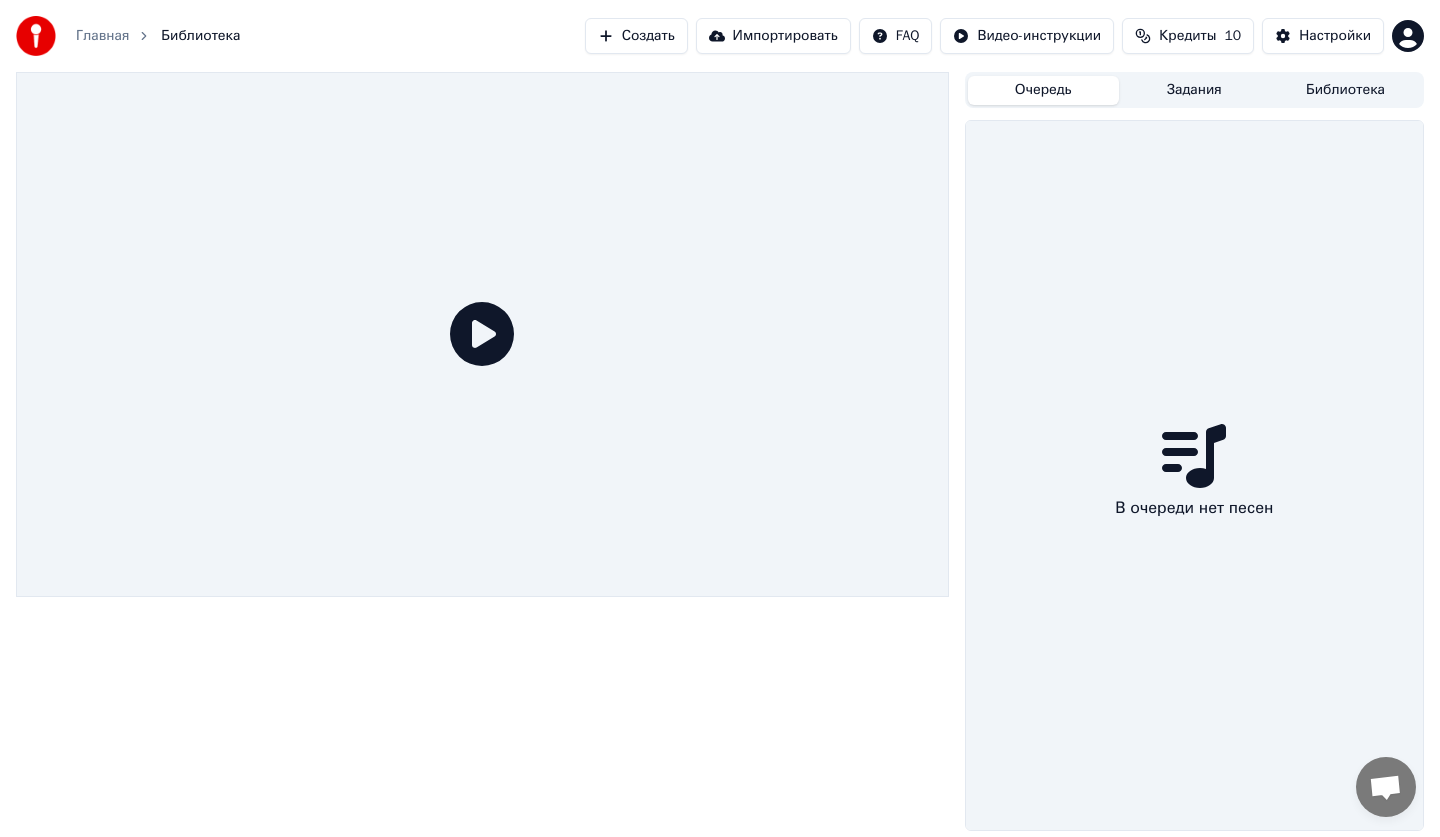click on "Очередь" at bounding box center (1043, 90) 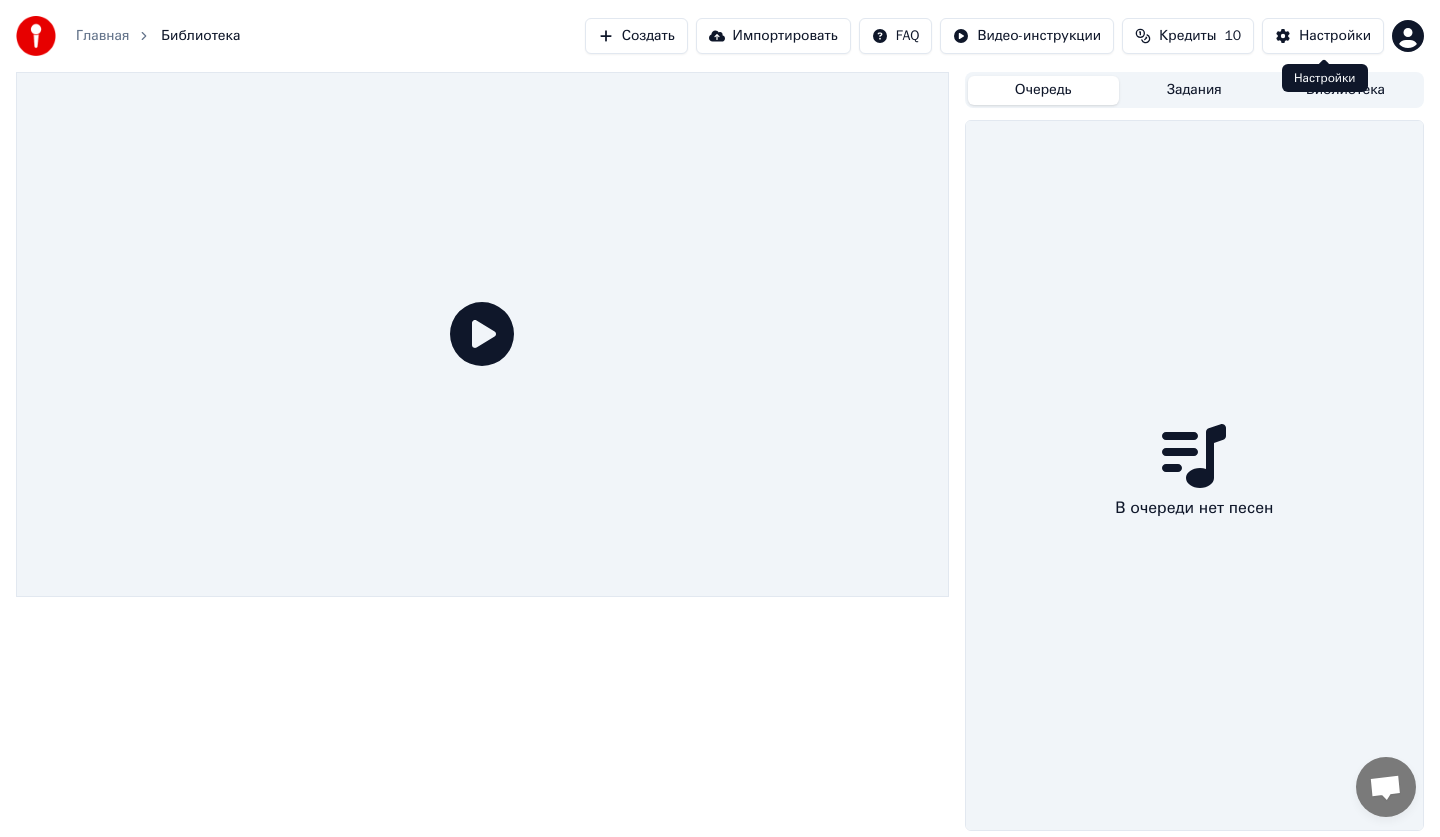 click on "Настройки" at bounding box center [1335, 36] 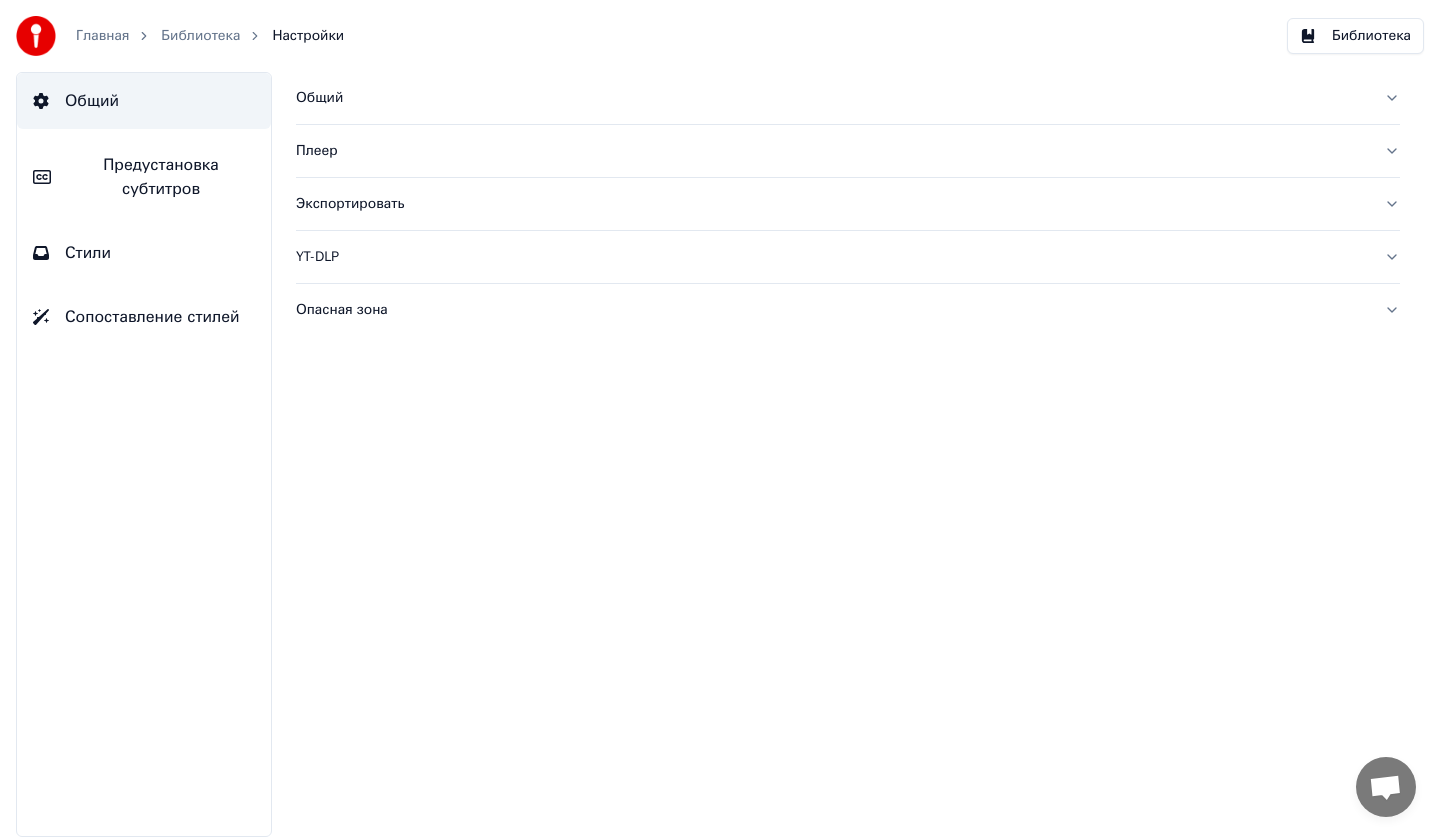 click on "Главная" at bounding box center [102, 36] 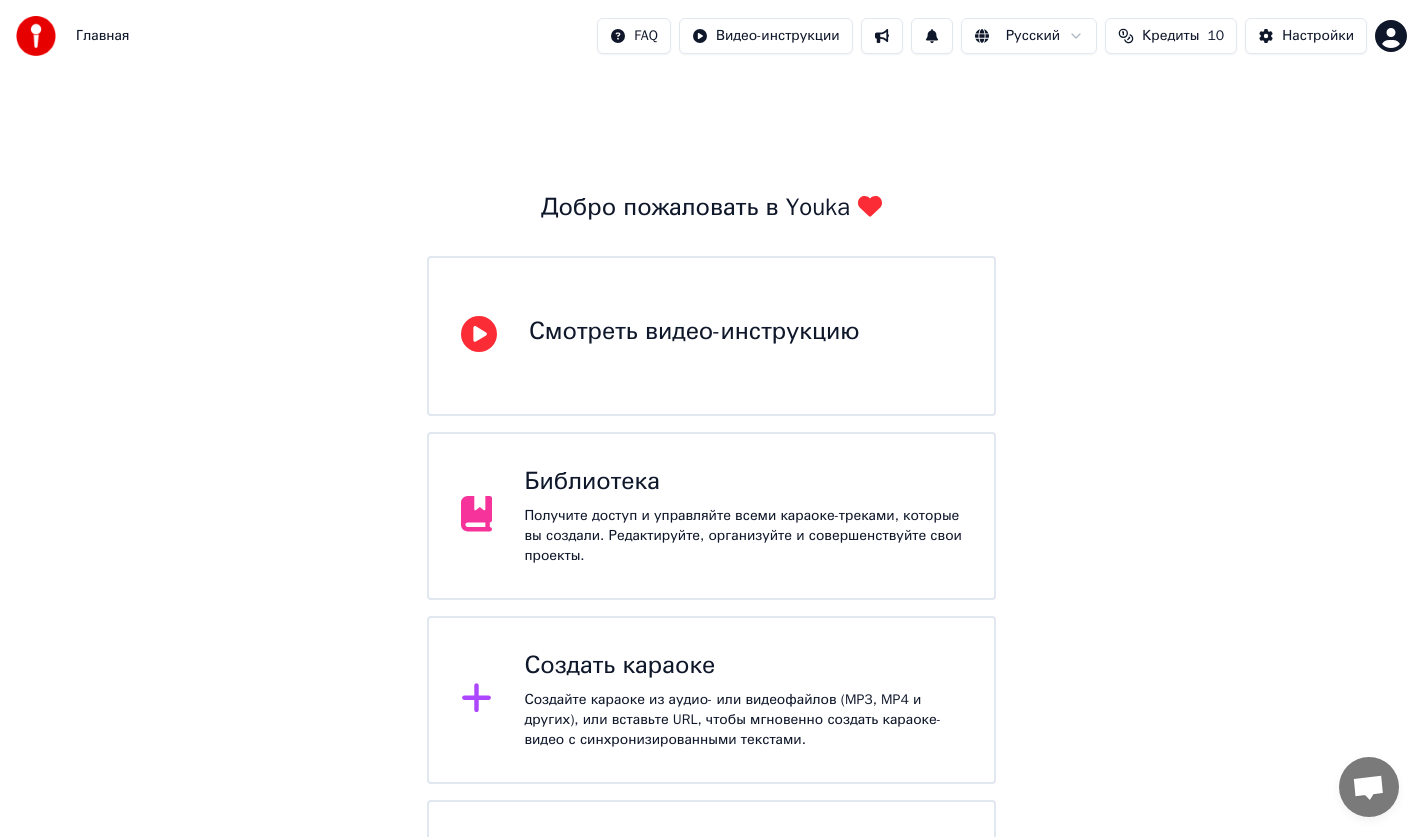 click on "Кредиты" at bounding box center (1170, 36) 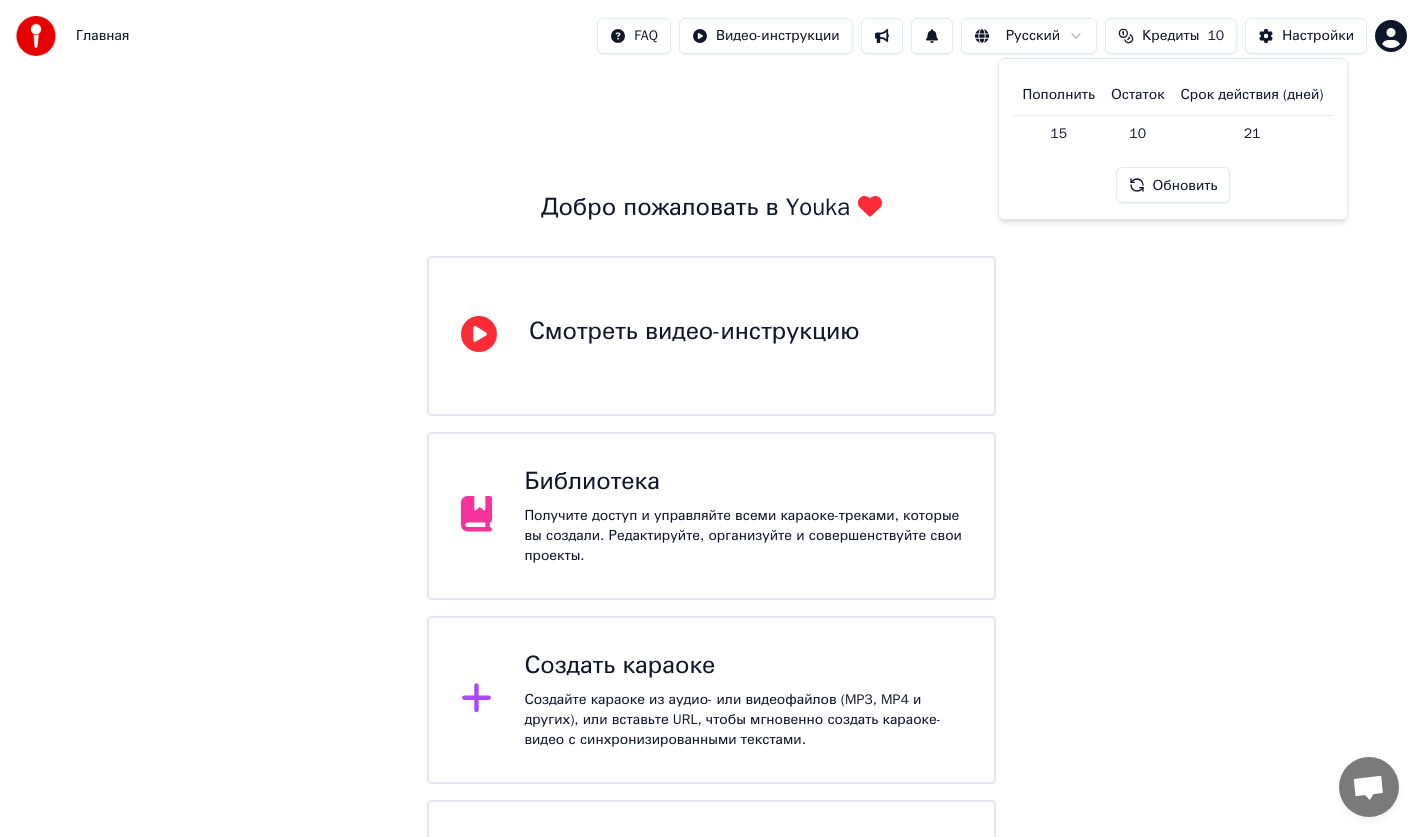 click on "Остаток" at bounding box center [1138, 95] 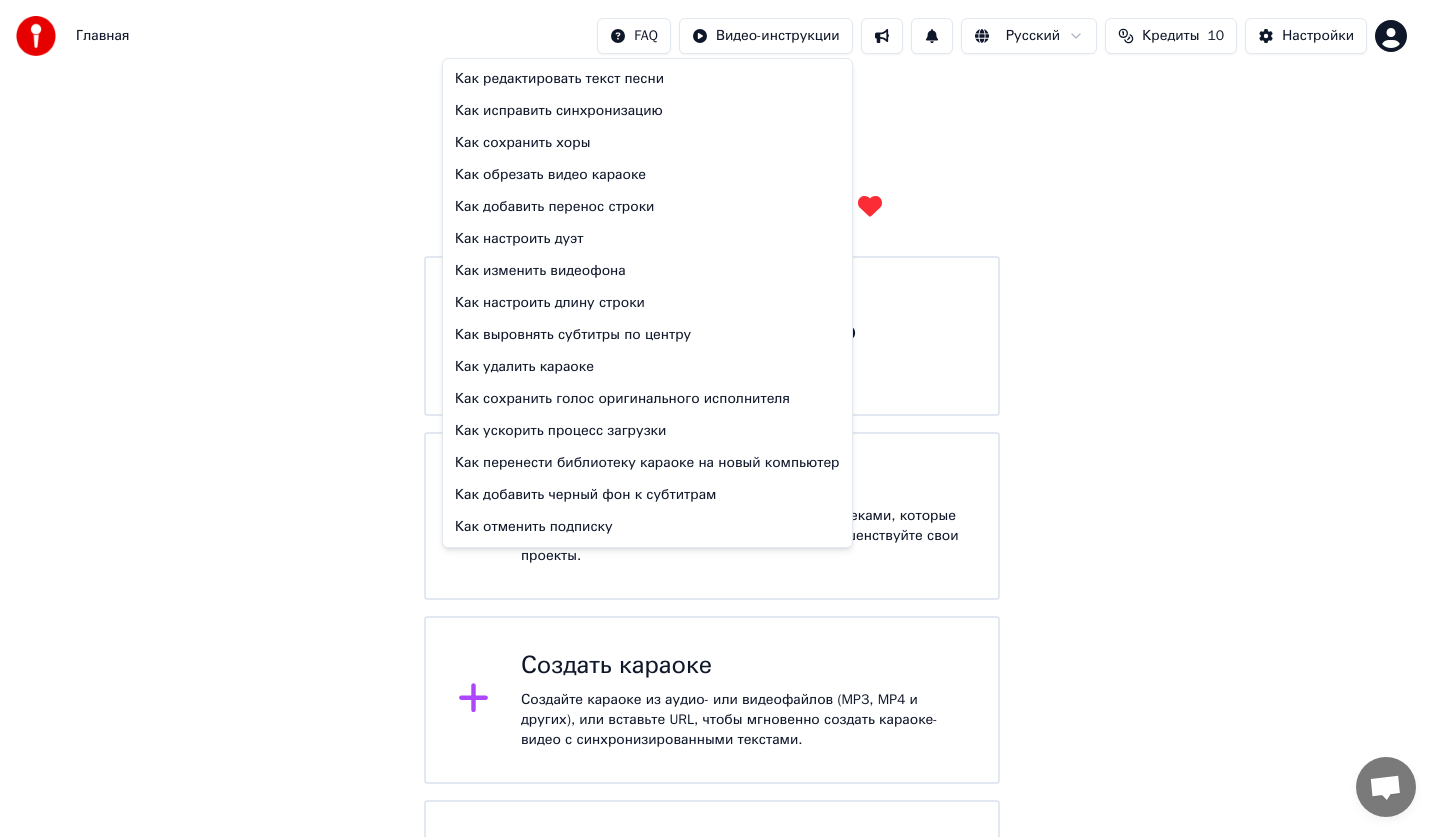 click on "Главная FAQ Видео-инструкции Русский Кредиты 10 Настройки Добро пожаловать в Youka Смотреть видео-инструкцию Библиотека Получите доступ и управляйте всеми караоке-треками, которые вы создали. Редактируйте, организуйте и совершенствуйте свои проекты. Создать караоке Создайте караоке из аудио- или видеофайлов (MP3, MP4 и других), или вставьте URL, чтобы мгновенно создать караоке-видео с синхронизированными текстами. Youka может быть заблокирован в России Если у вас возникают проблемы при создании караоке, попробуйте использовать VPN для доступа к Youka." at bounding box center (720, 490) 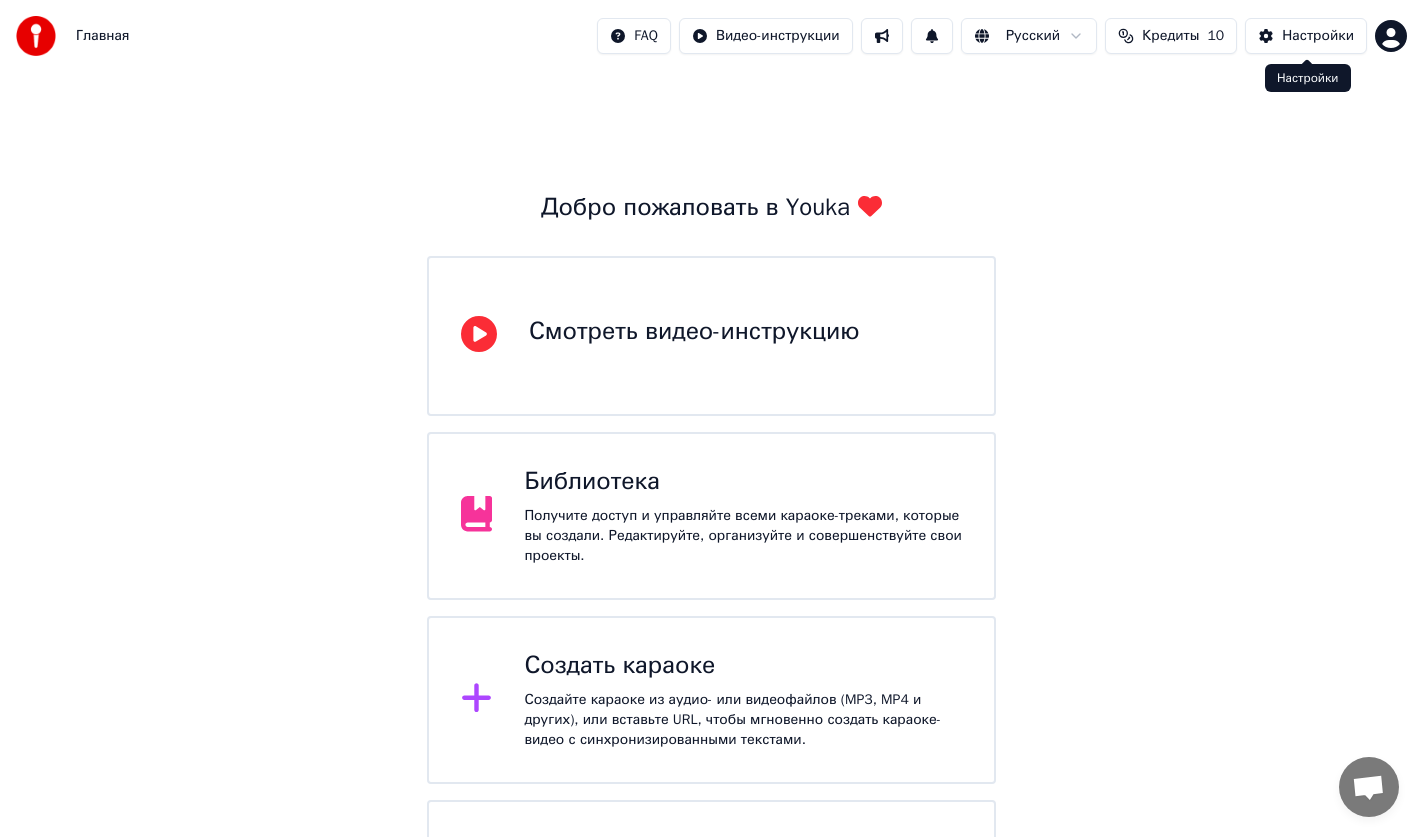 click on "FAQ Видео-инструкции Русский Кредиты 10 Настройки" at bounding box center (1002, 36) 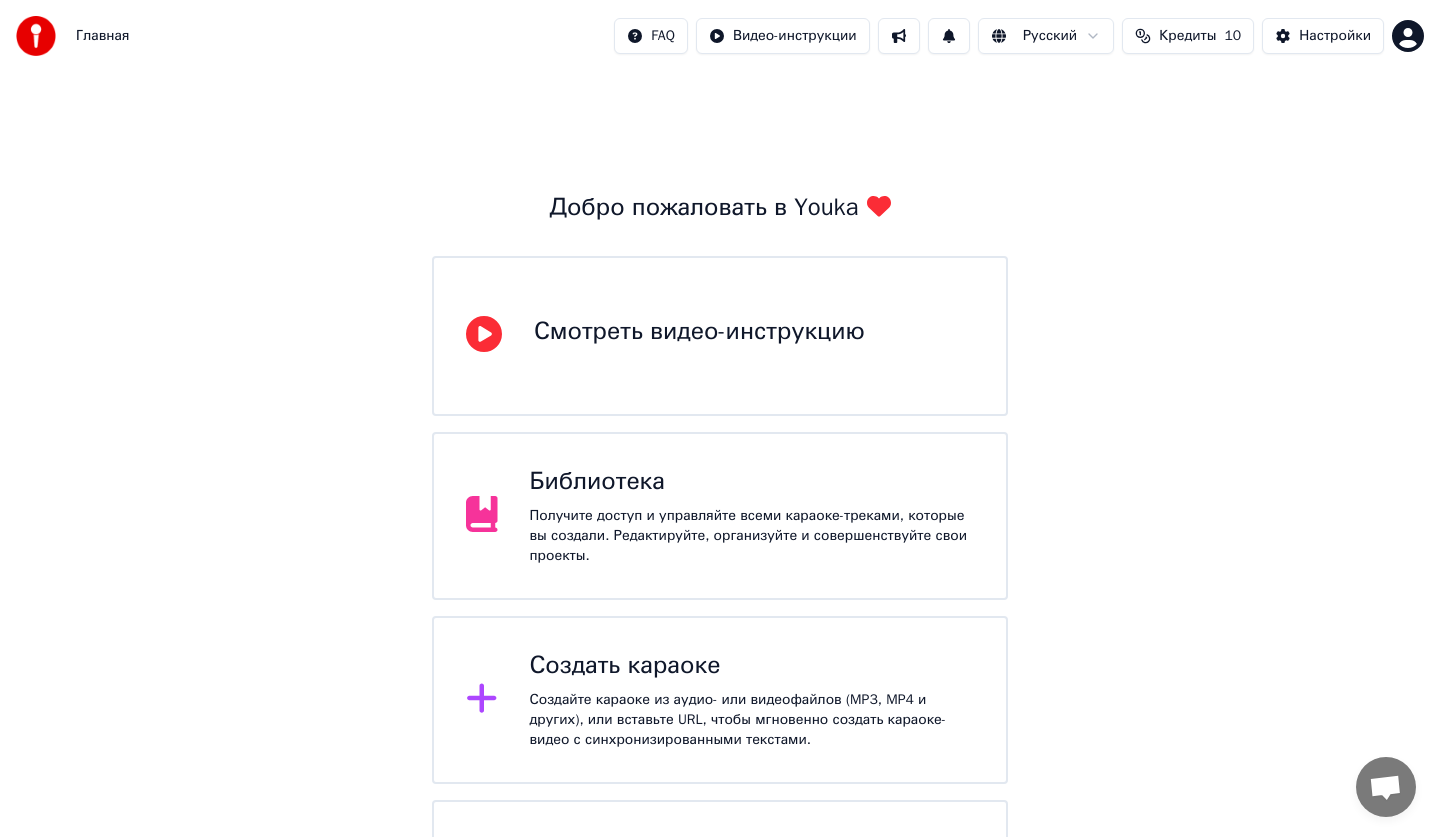 click on "Главная FAQ Видео-инструкции Русский Кредиты 10 Настройки Добро пожаловать в Youka Смотреть видео-инструкцию Библиотека Получите доступ и управляйте всеми караоке-треками, которые вы создали. Редактируйте, организуйте и совершенствуйте свои проекты. Создать караоке Создайте караоке из аудио- или видеофайлов (MP3, MP4 и других), или вставьте URL, чтобы мгновенно создать караоке-видео с синхронизированными текстами. Youka может быть заблокирован в России Если у вас возникают проблемы при создании караоке, попробуйте использовать VPN для доступа к Youka." at bounding box center [720, 490] 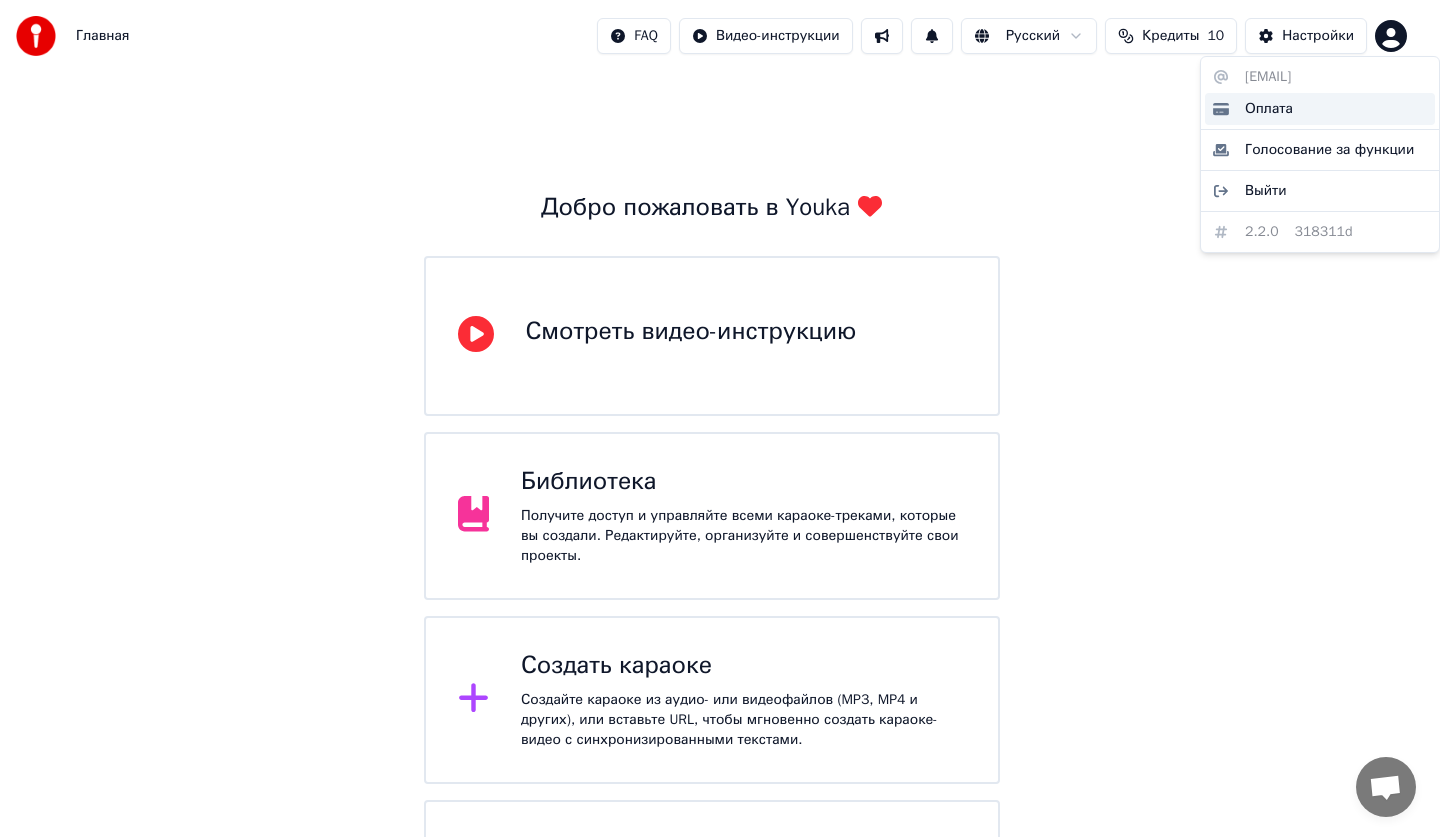 click on "Оплата" at bounding box center (1269, 109) 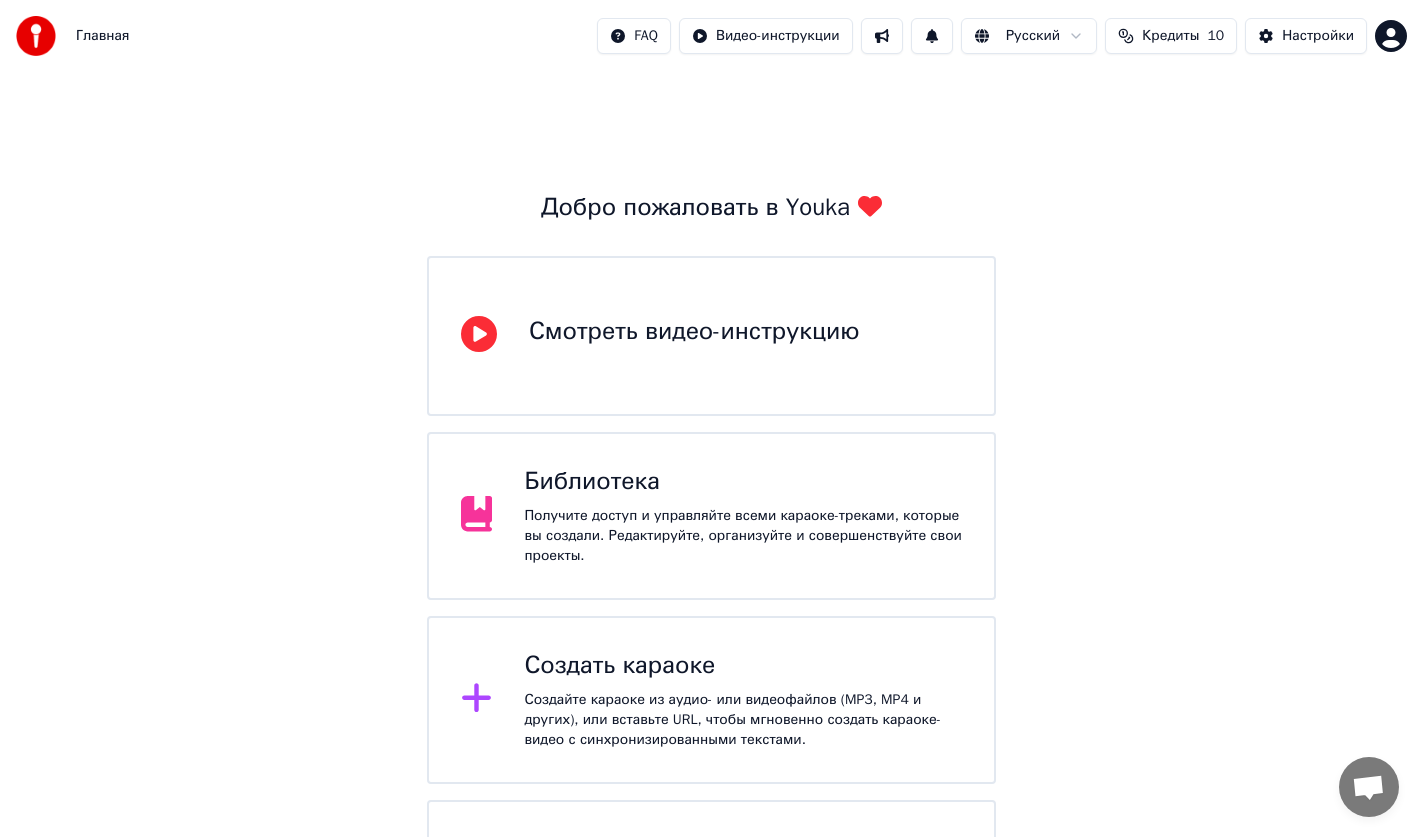 click on "Создайте караоке из аудио- или видеофайлов (MP3, MP4 и других), или вставьте URL, чтобы мгновенно создать караоке-видео с синхронизированными текстами." at bounding box center [743, 720] 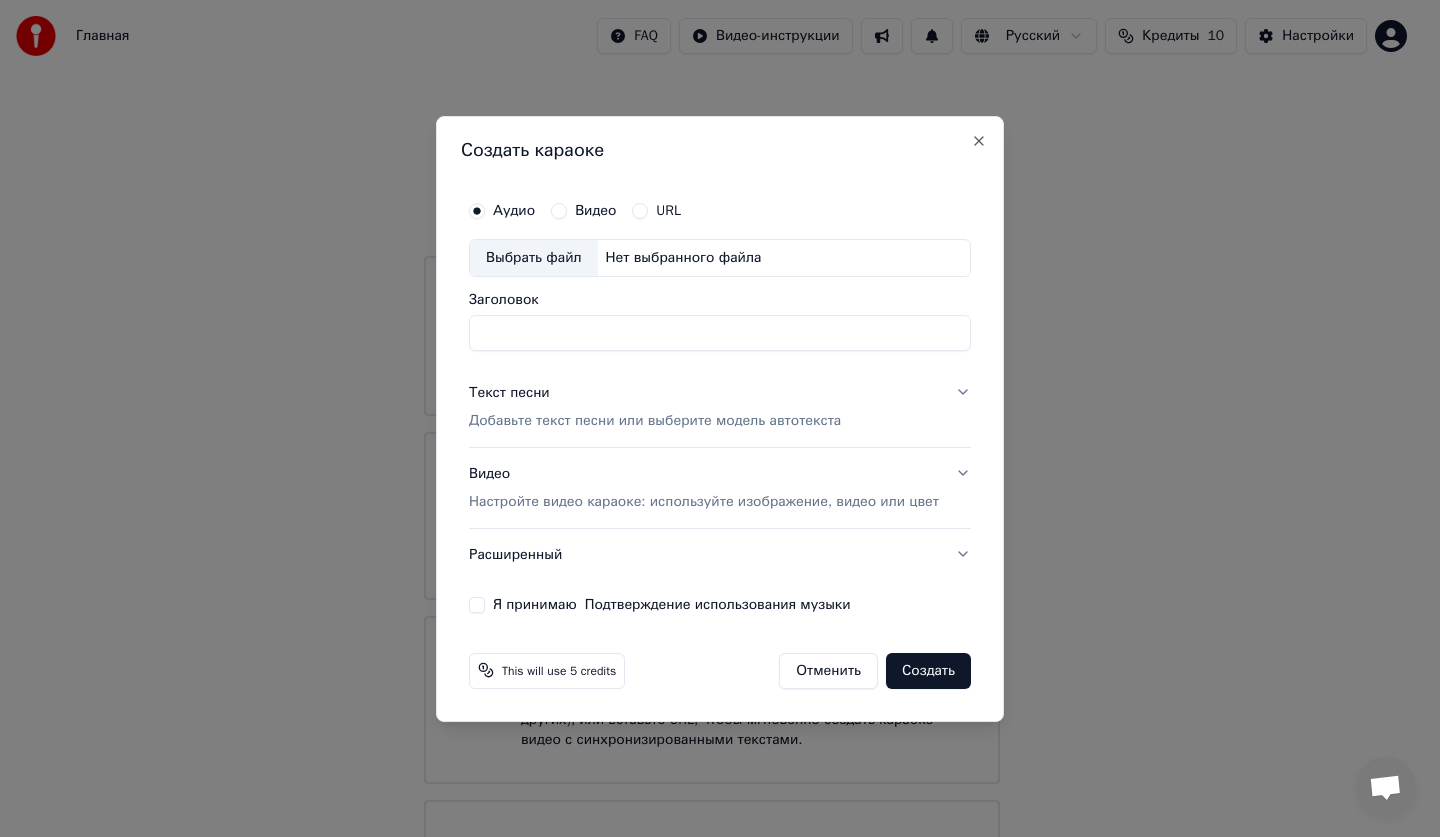 click on "Заголовок" at bounding box center [720, 333] 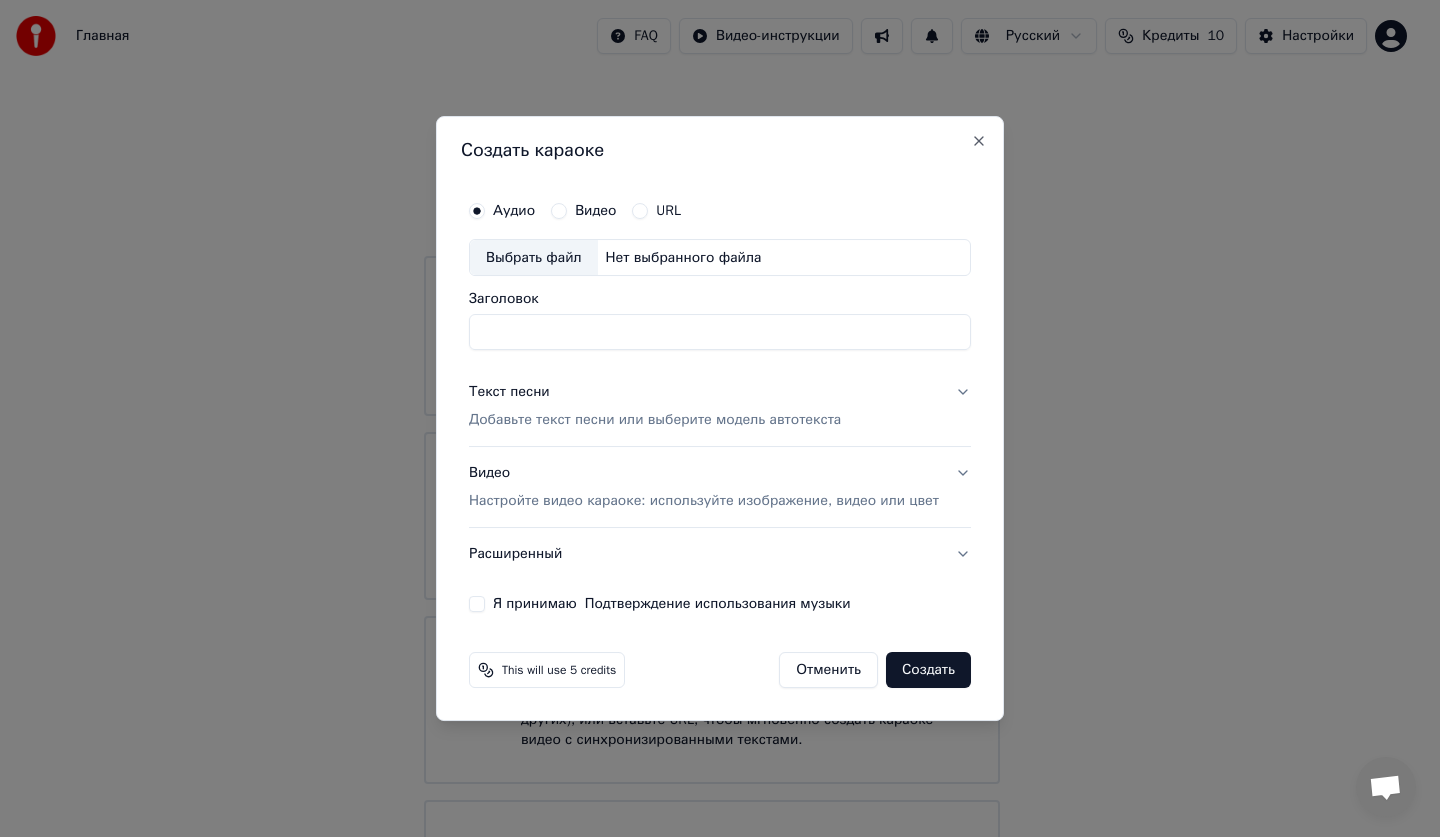 paste on "**********" 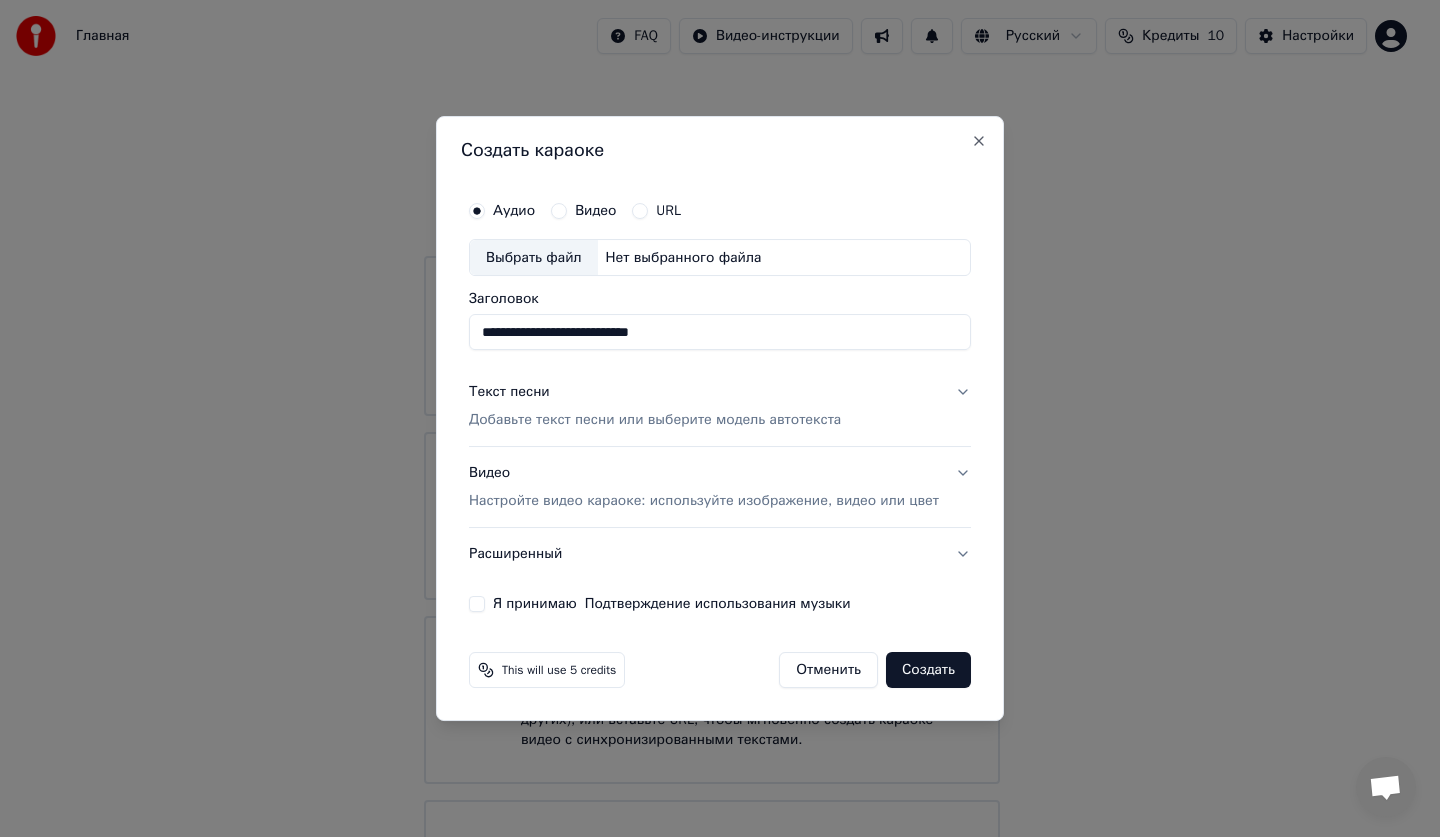 type on "**********" 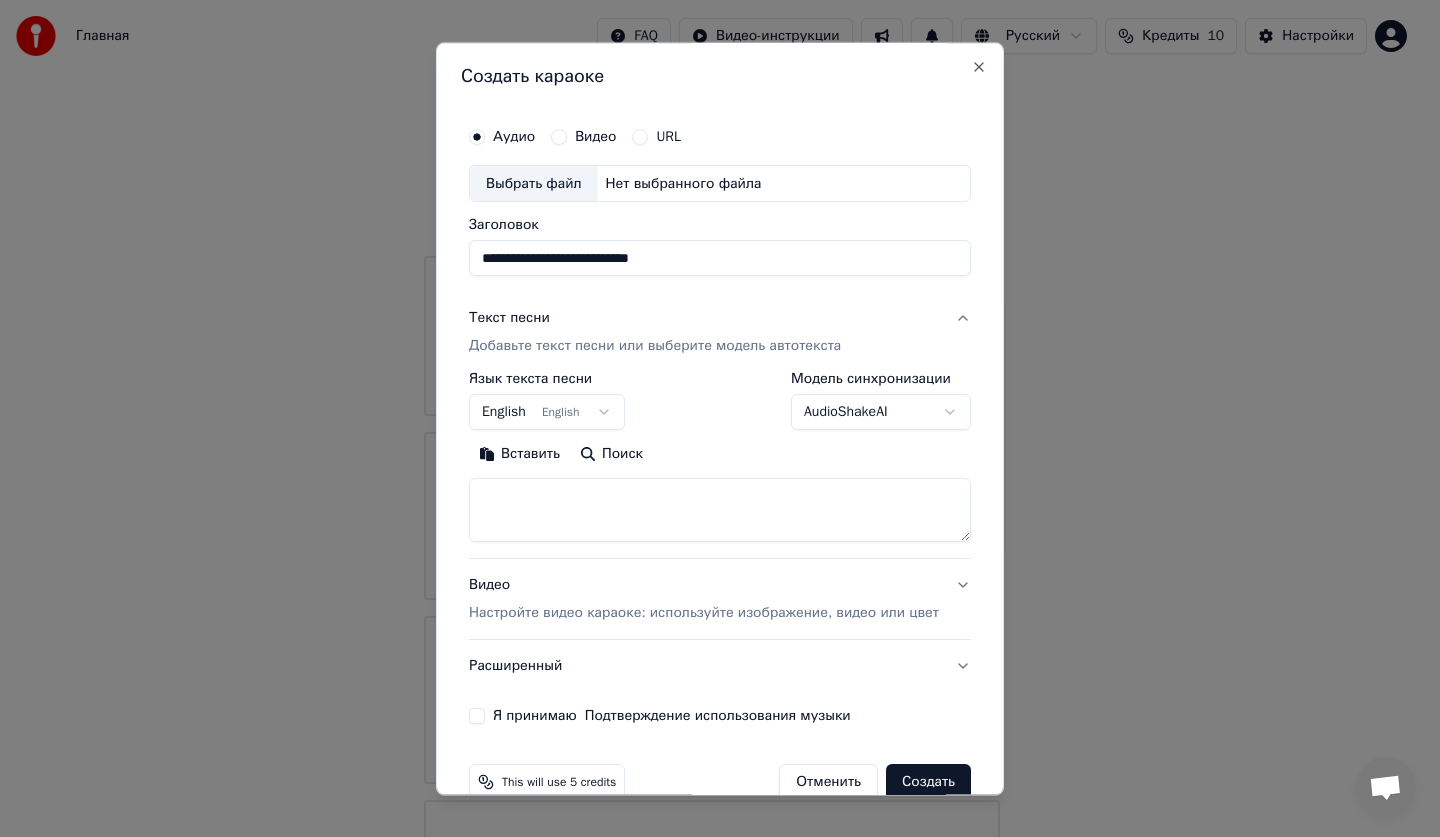 click on "English English" at bounding box center (547, 413) 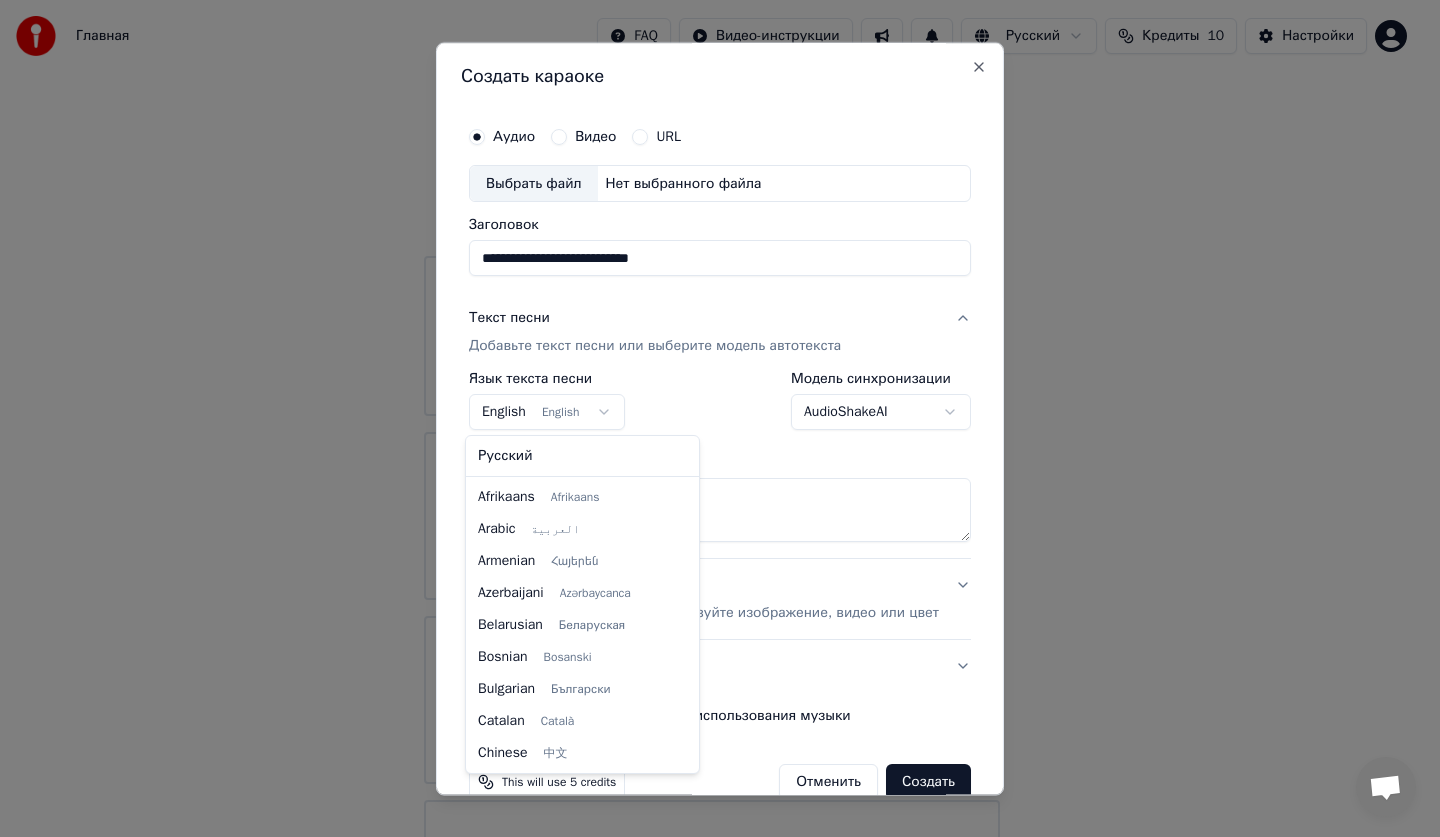 scroll, scrollTop: 160, scrollLeft: 0, axis: vertical 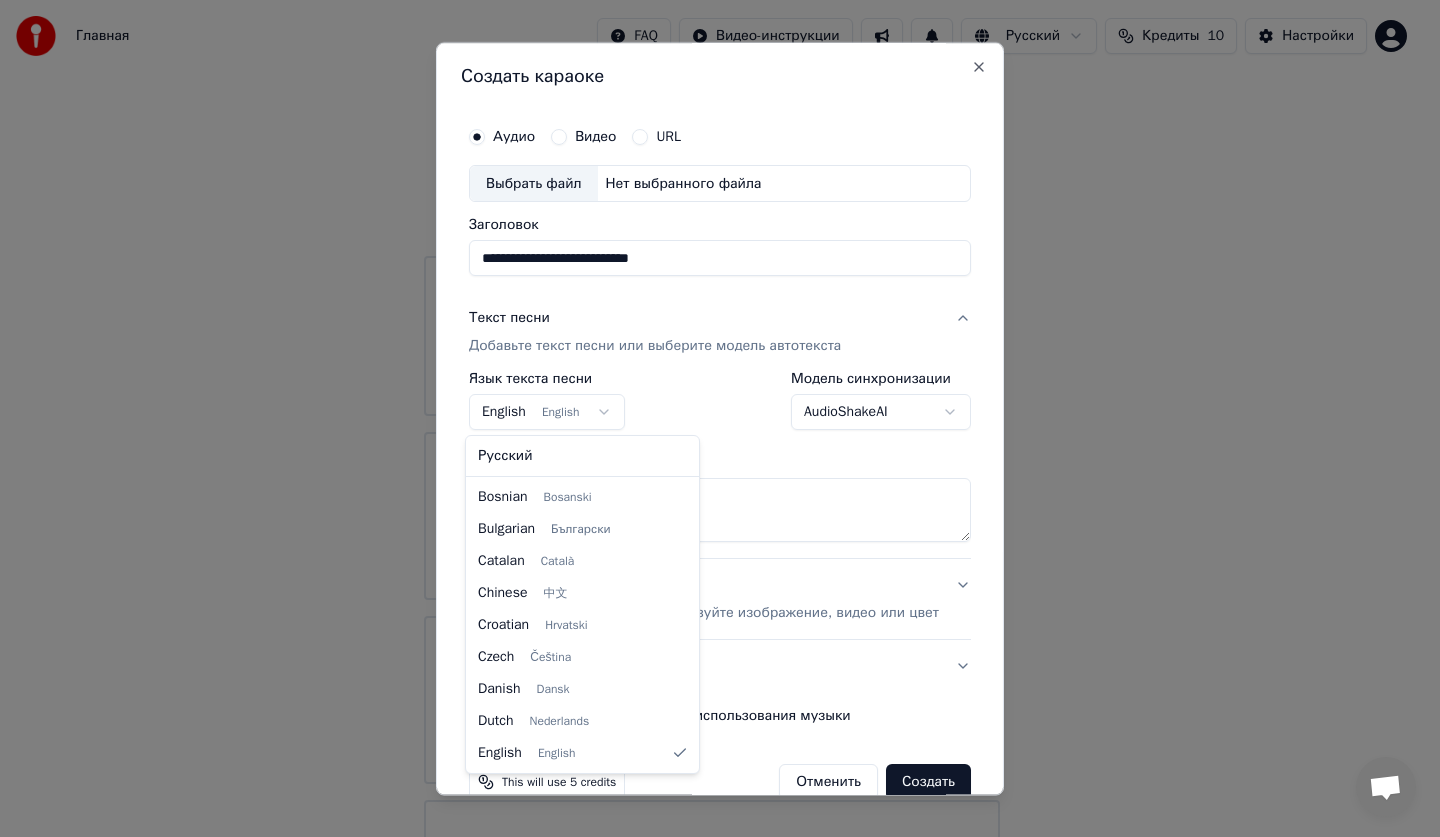select on "**" 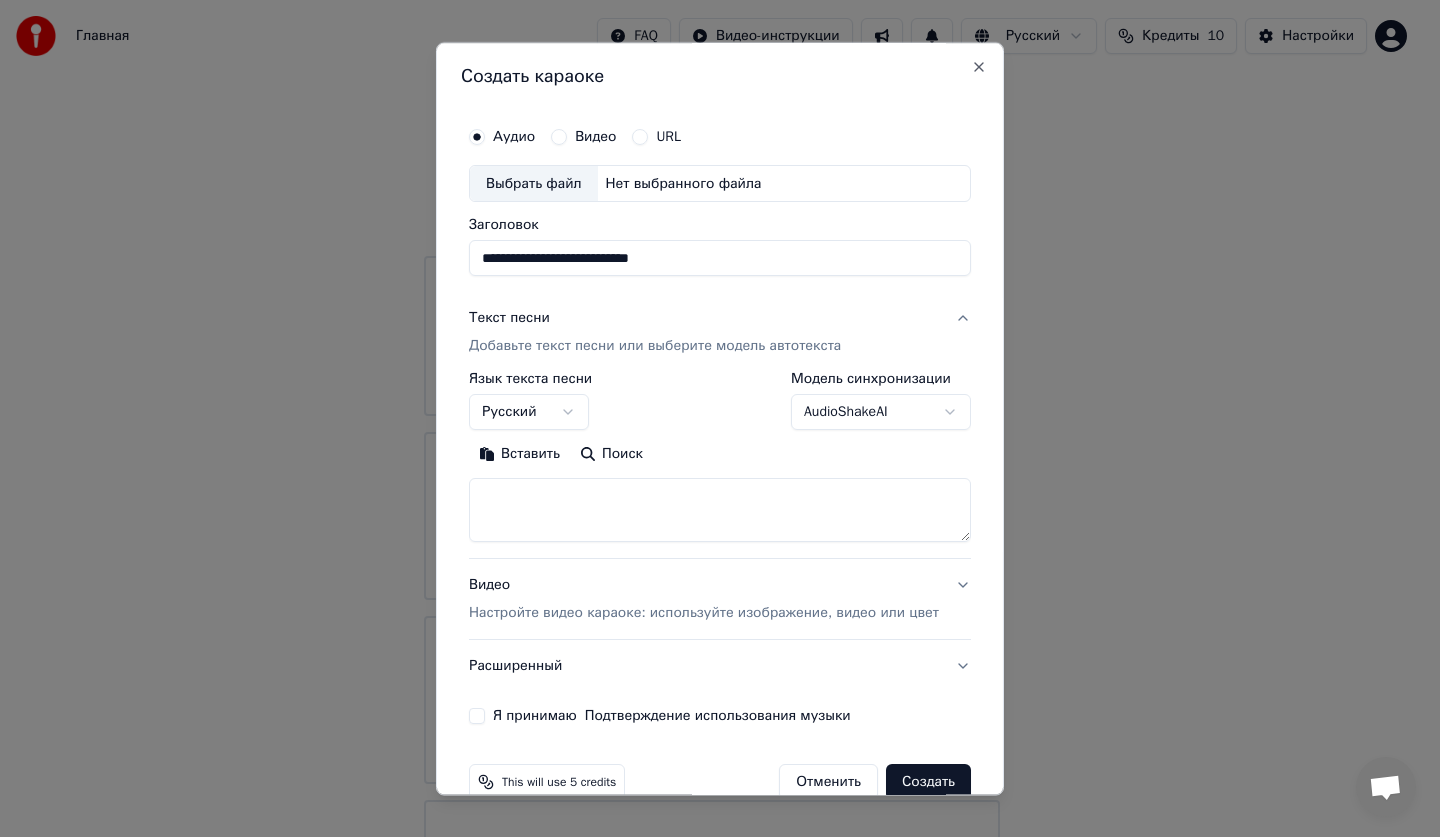 click at bounding box center [720, 511] 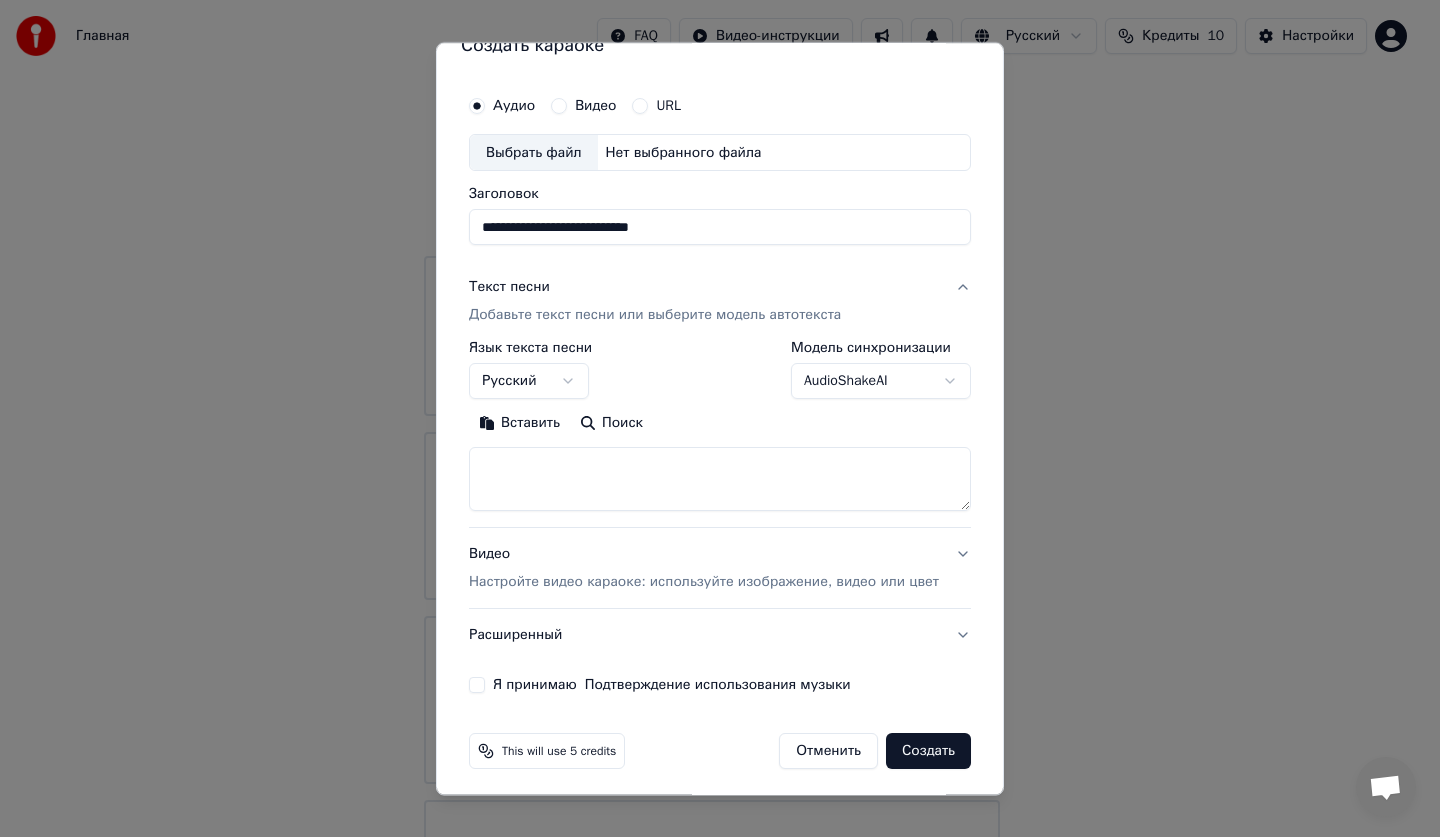 scroll, scrollTop: 38, scrollLeft: 0, axis: vertical 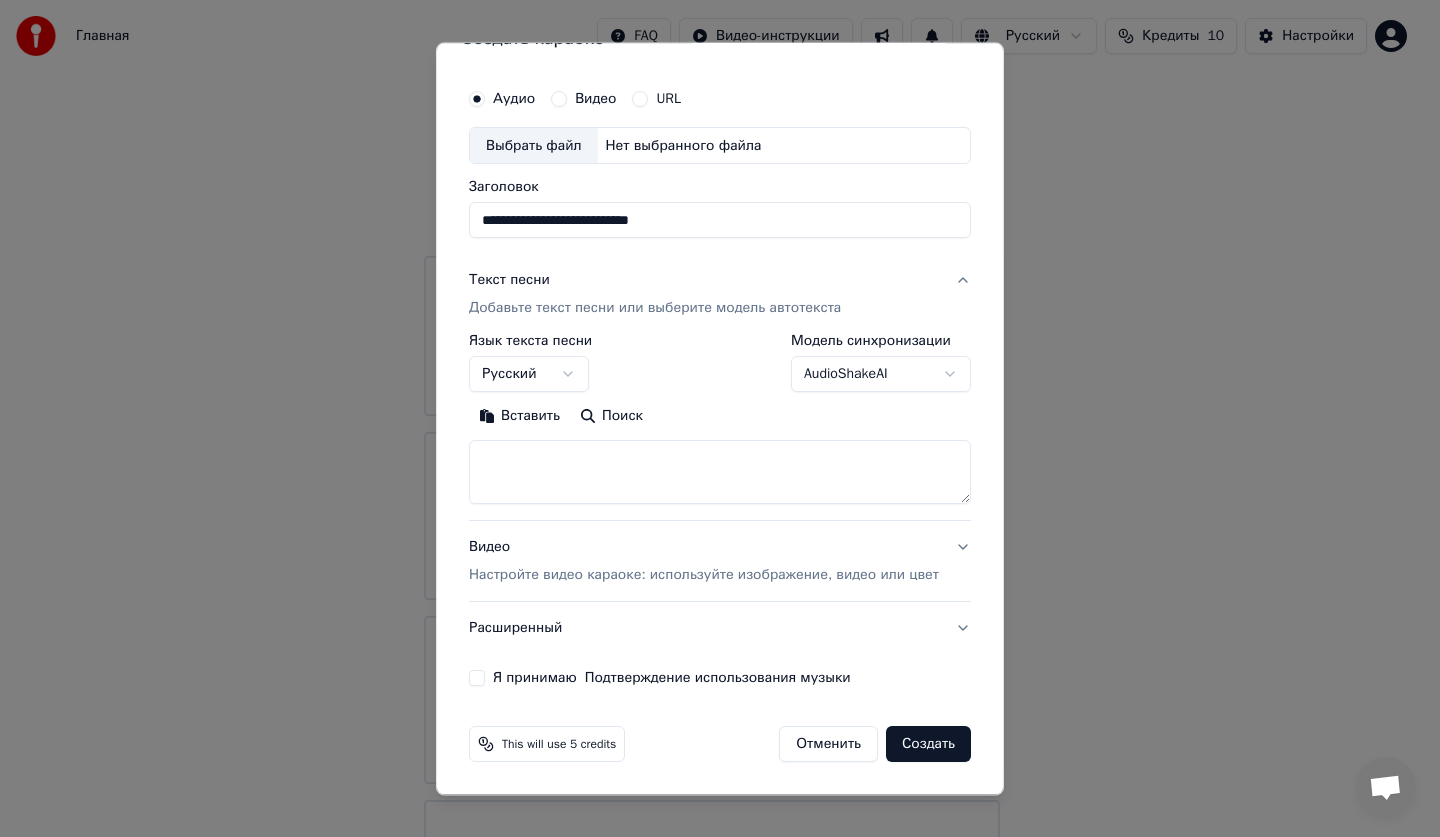 click on "Я принимаю   Подтверждение использования музыки" at bounding box center (672, 679) 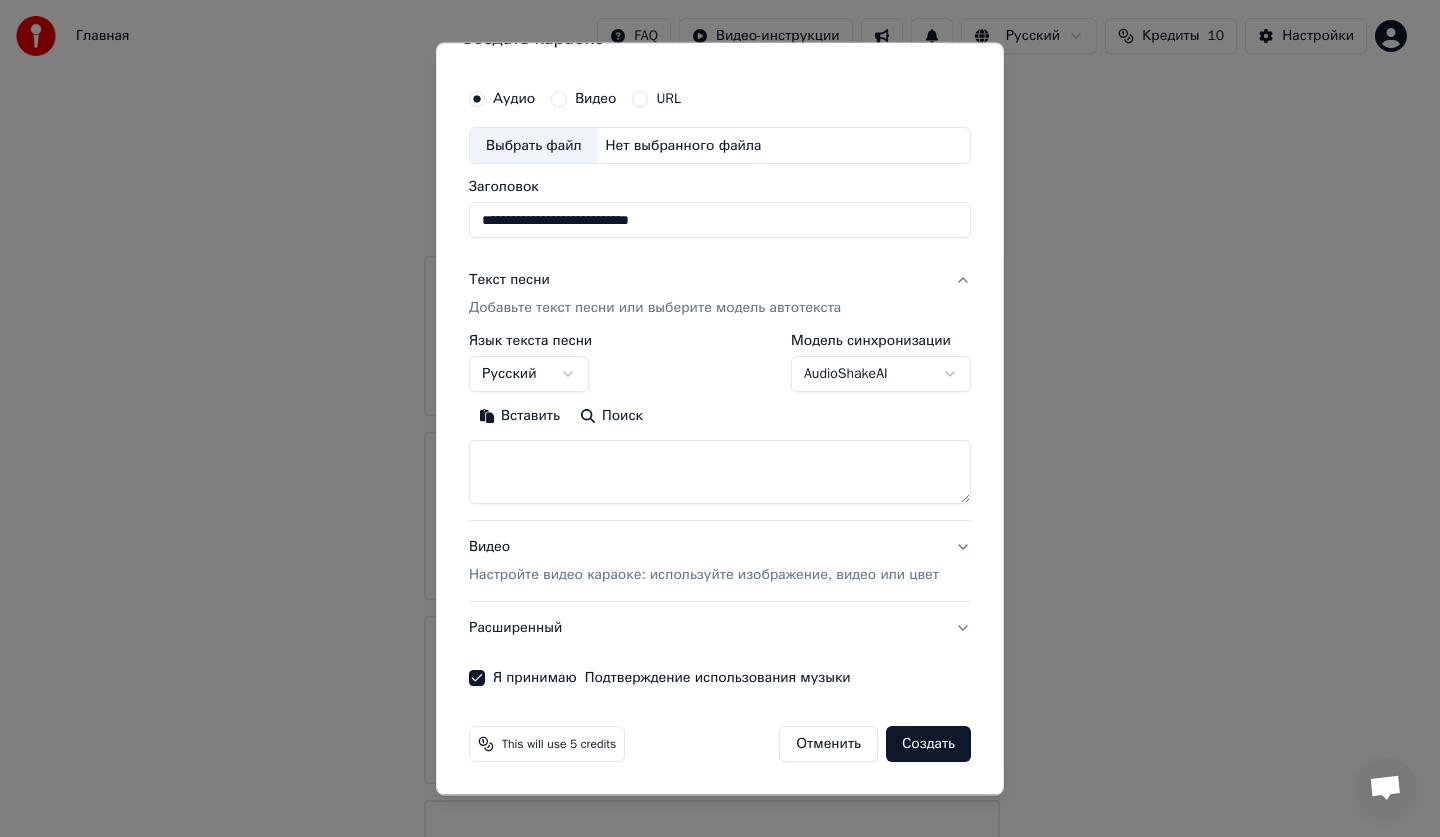 click on "Выбрать файл" at bounding box center [534, 146] 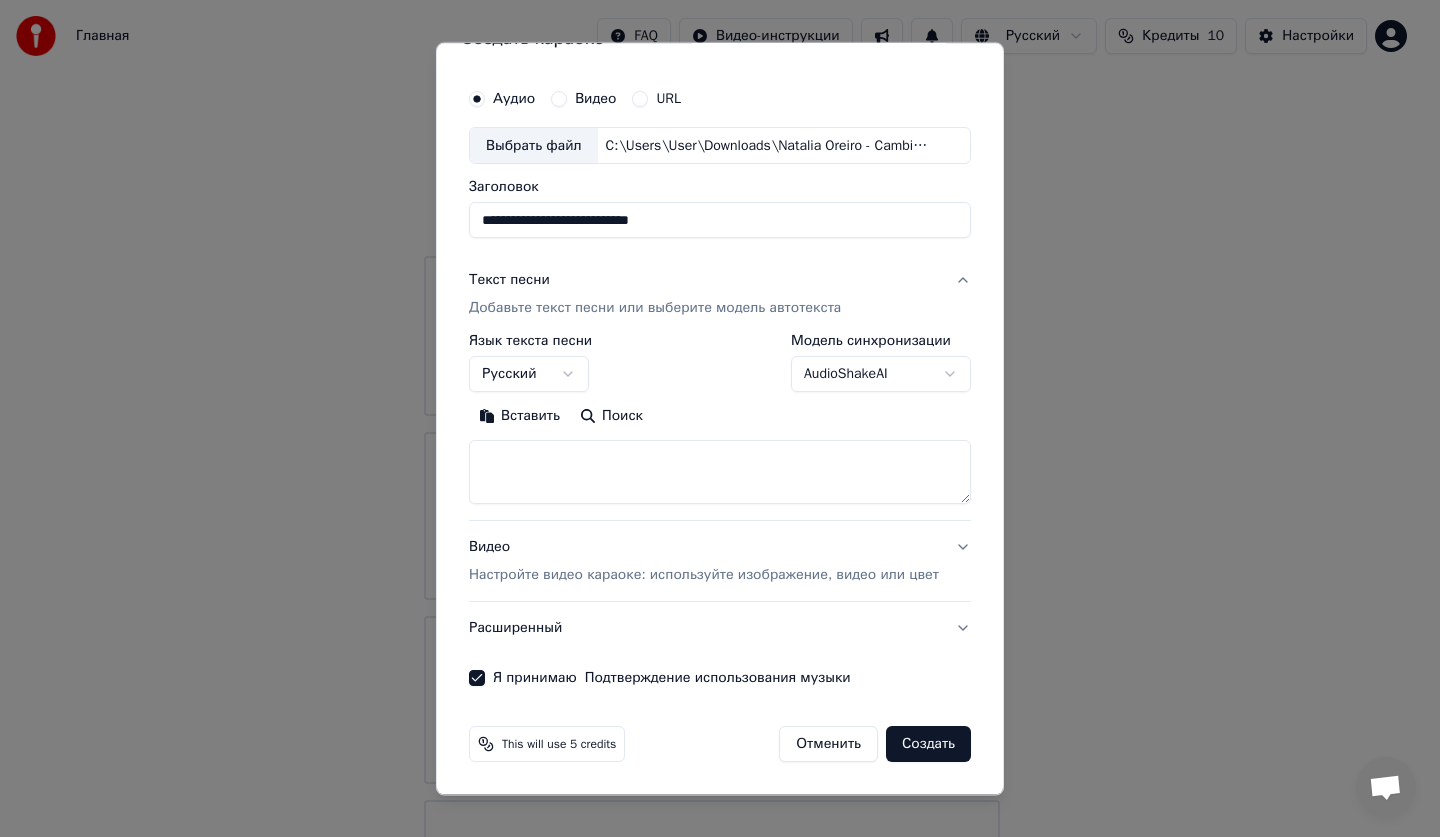 click on "Расширенный" at bounding box center [720, 629] 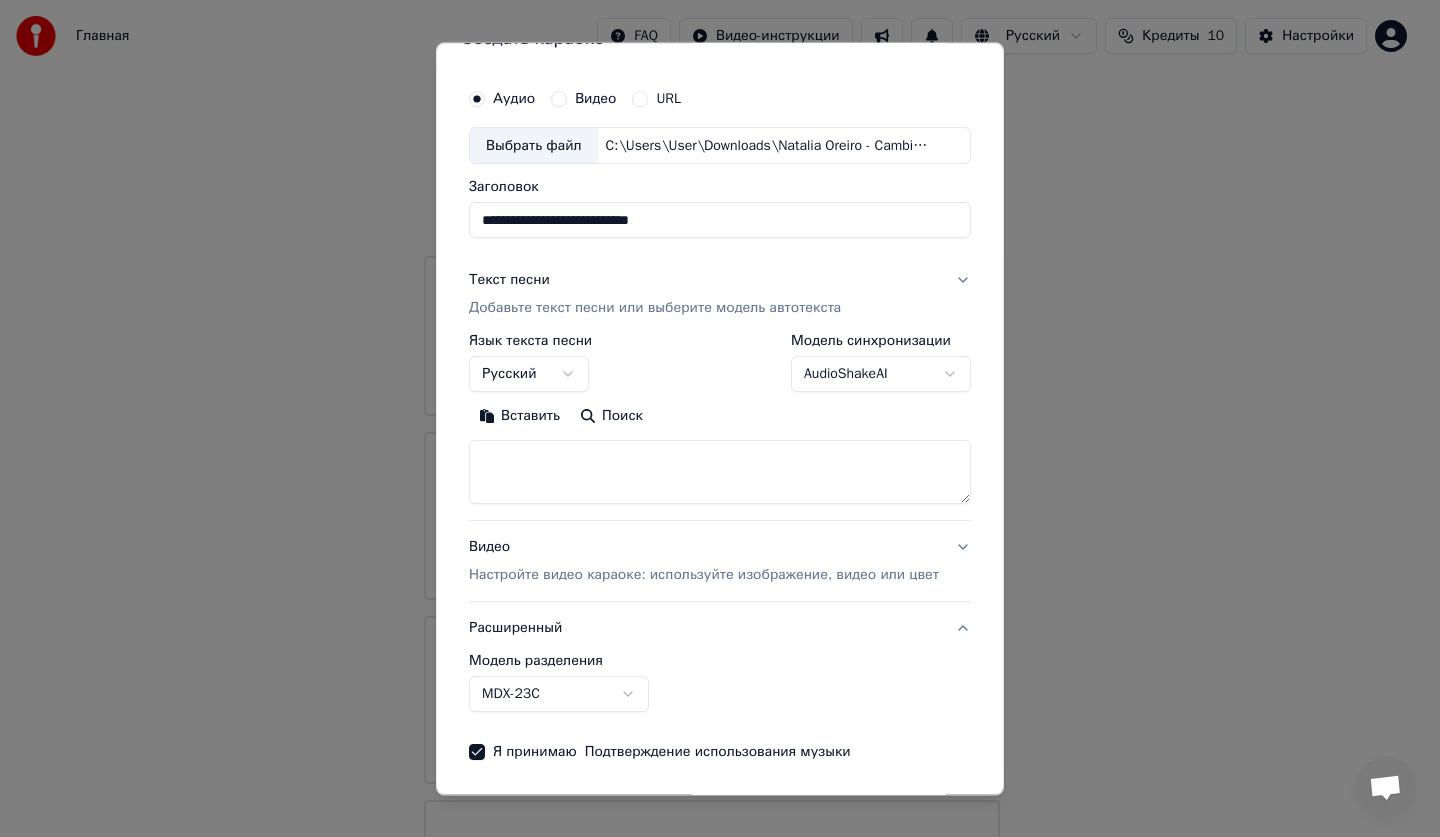 scroll, scrollTop: 0, scrollLeft: 0, axis: both 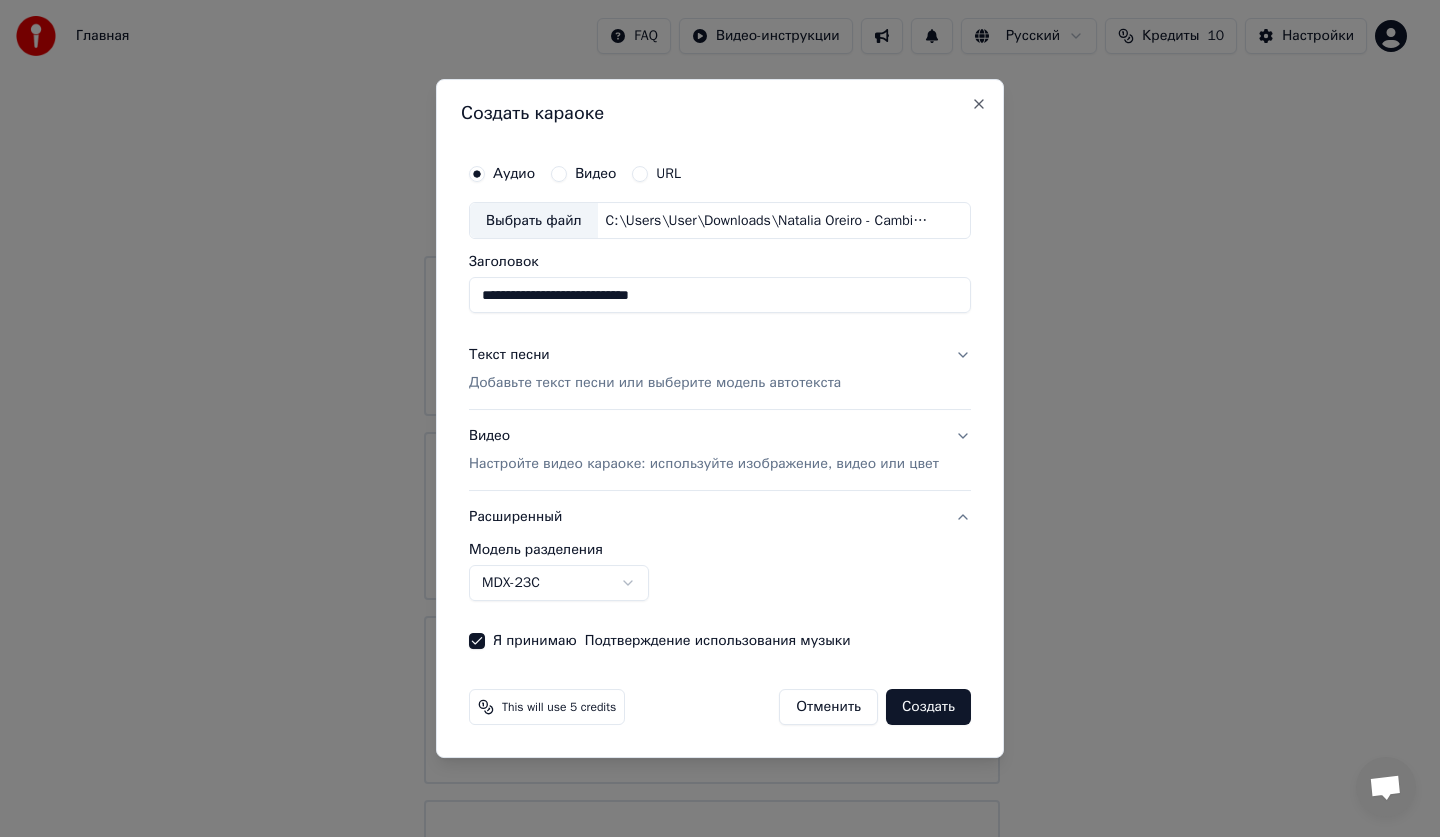 click on "Настройте видео караоке: используйте изображение, видео или цвет" at bounding box center [704, 464] 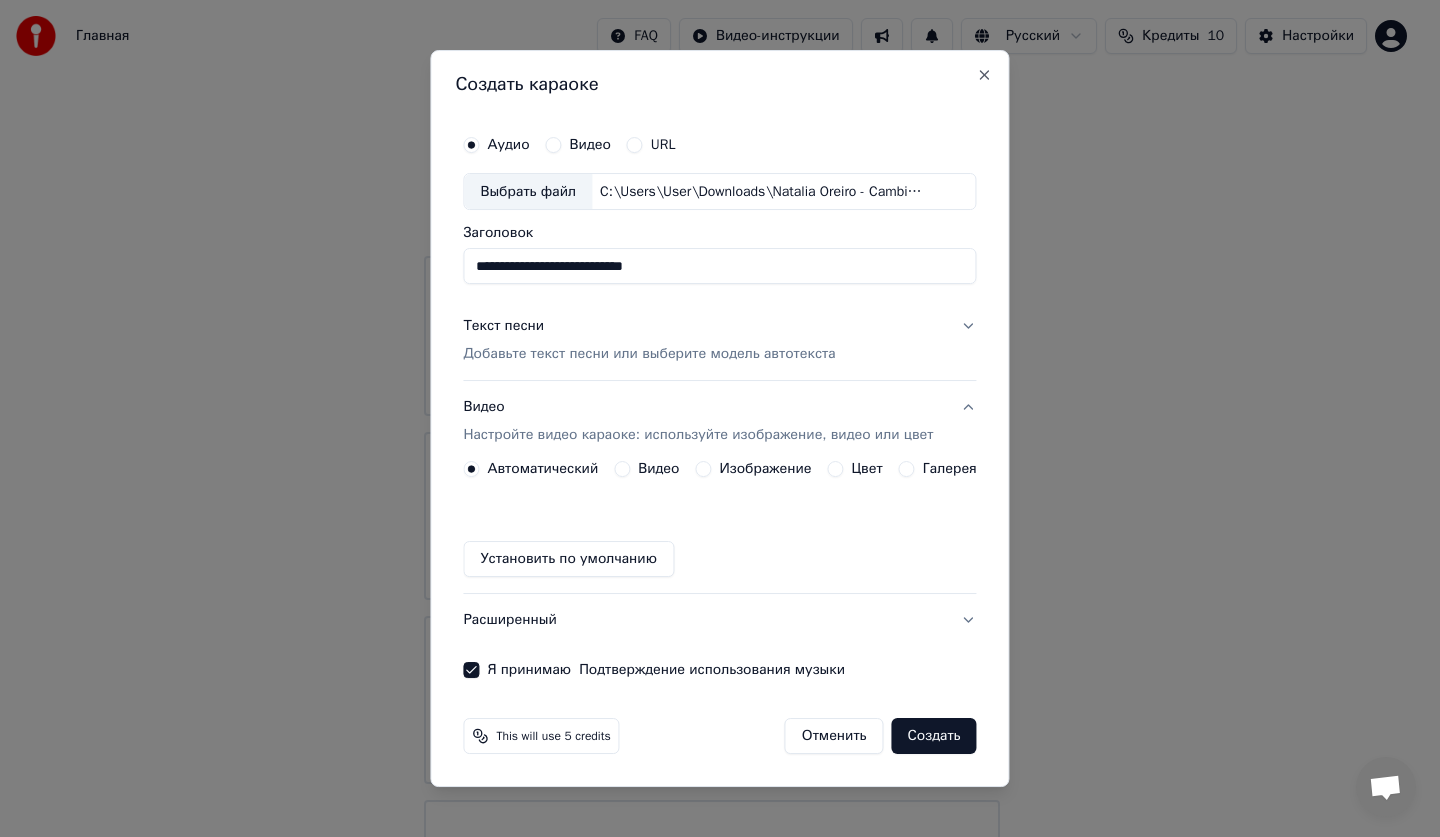 click on "Изображение" at bounding box center [765, 469] 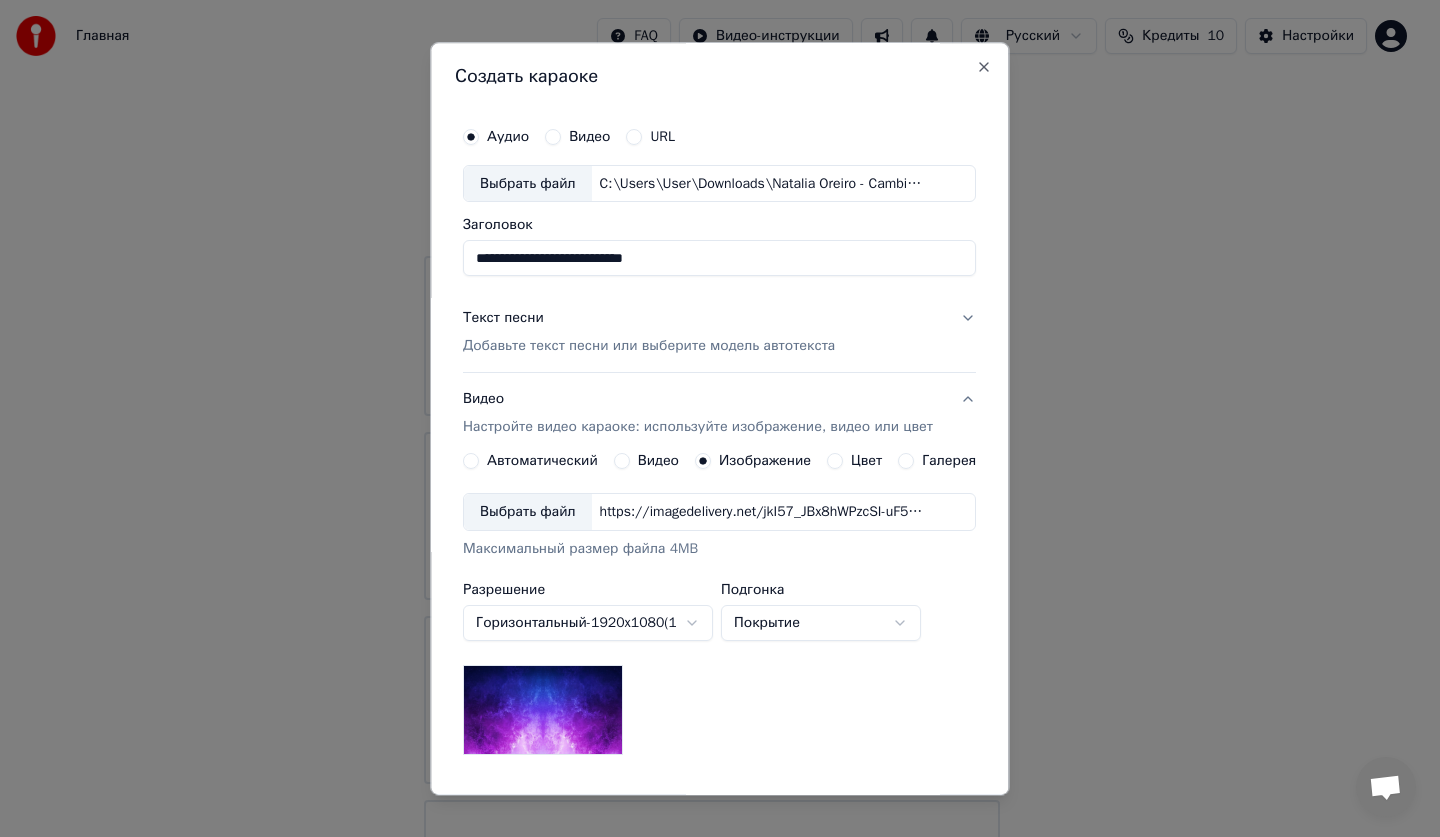 click on "Выбрать файл" at bounding box center [528, 513] 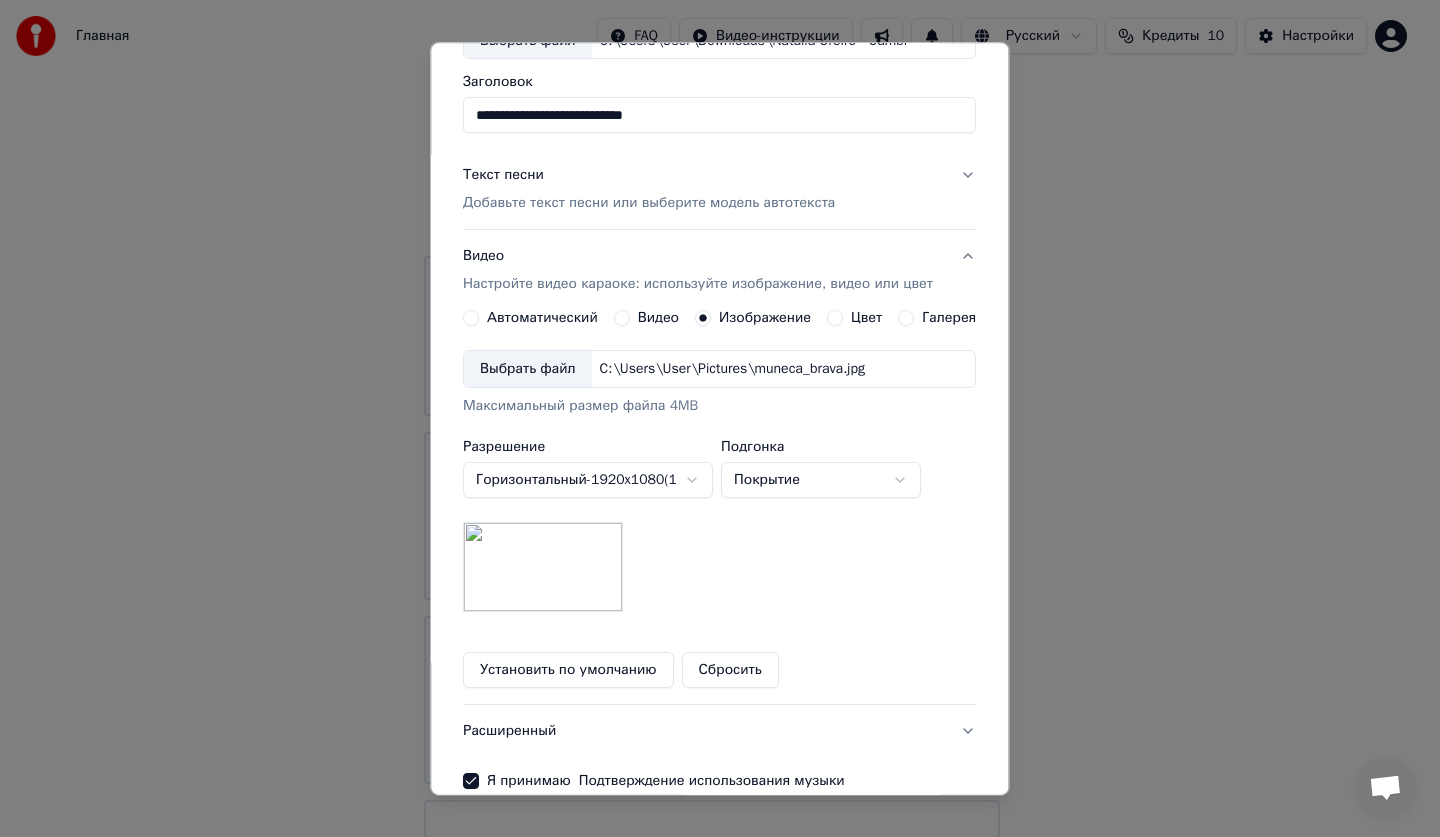 scroll, scrollTop: 246, scrollLeft: 0, axis: vertical 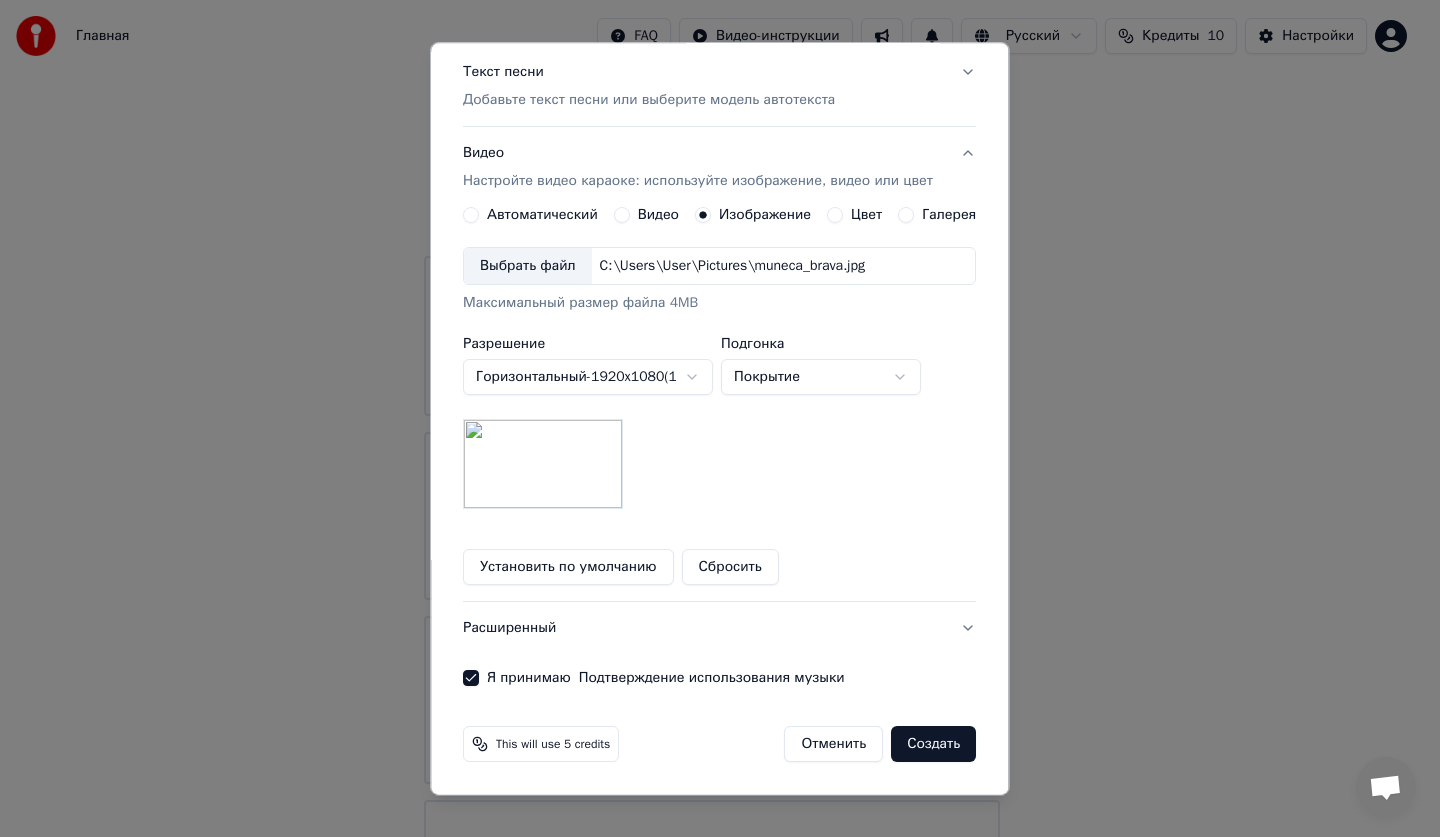 click on "Расширенный" at bounding box center [719, 629] 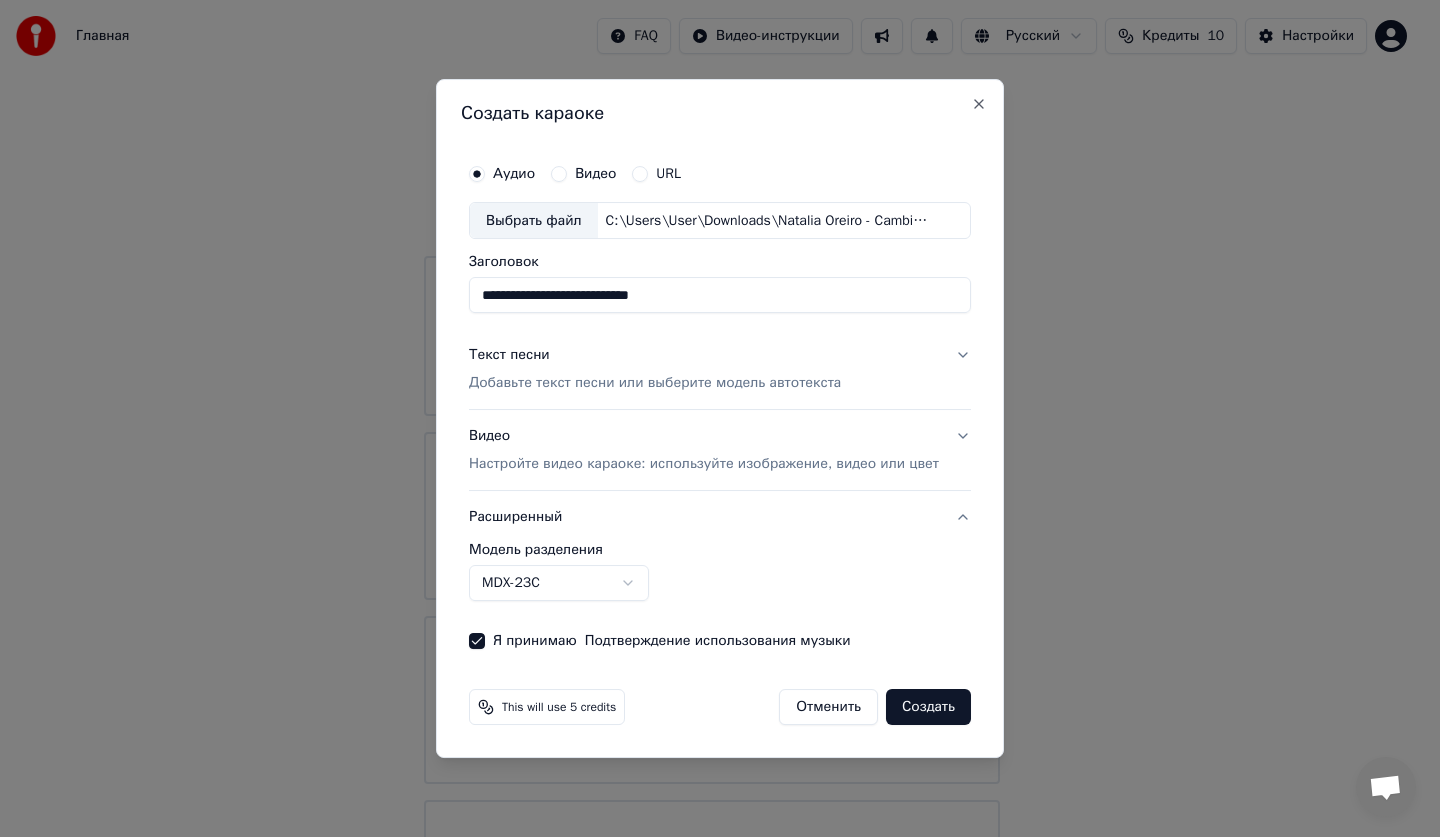 click on "Расширенный" at bounding box center [720, 517] 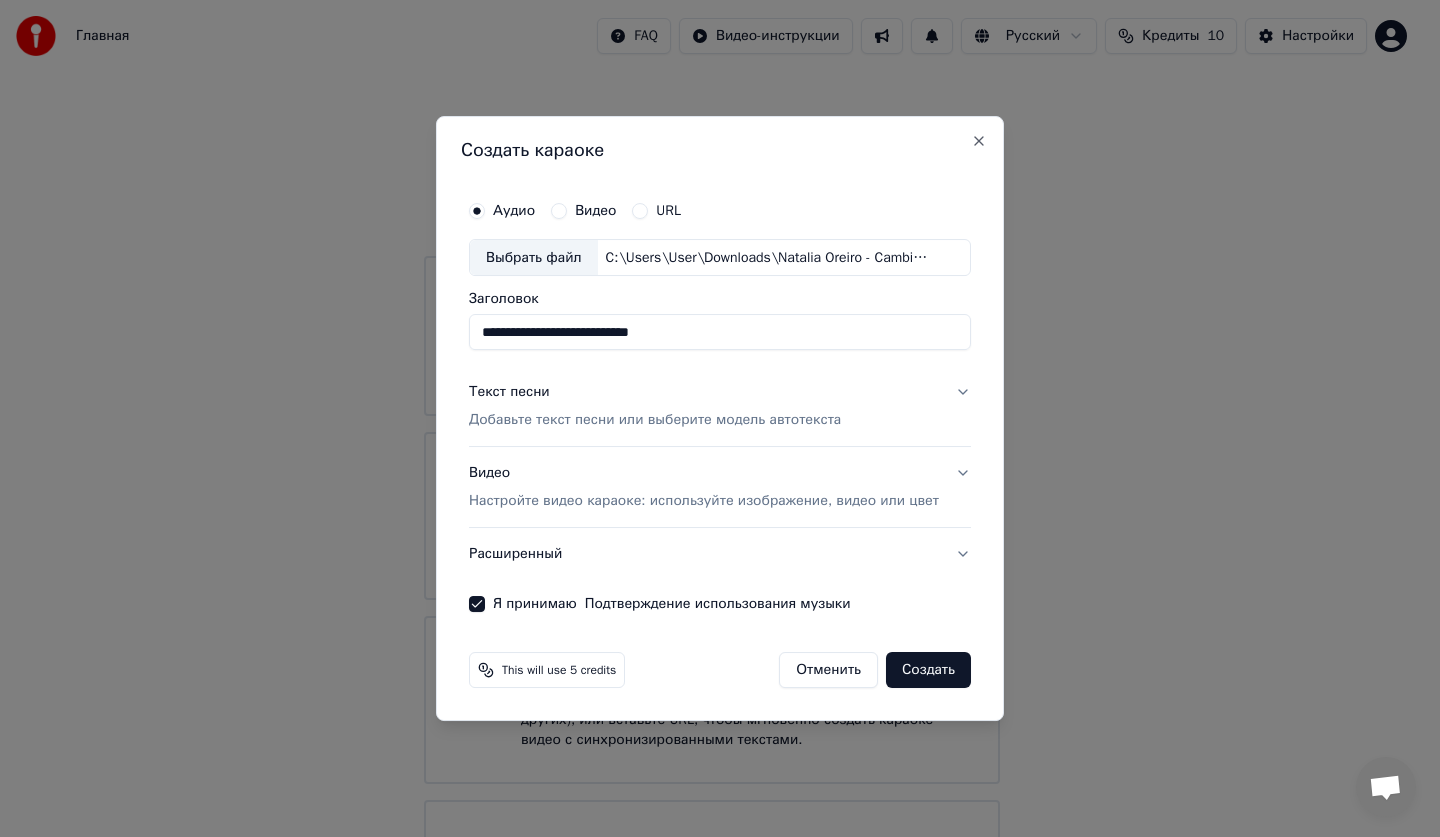 click on "Расширенный" at bounding box center [720, 554] 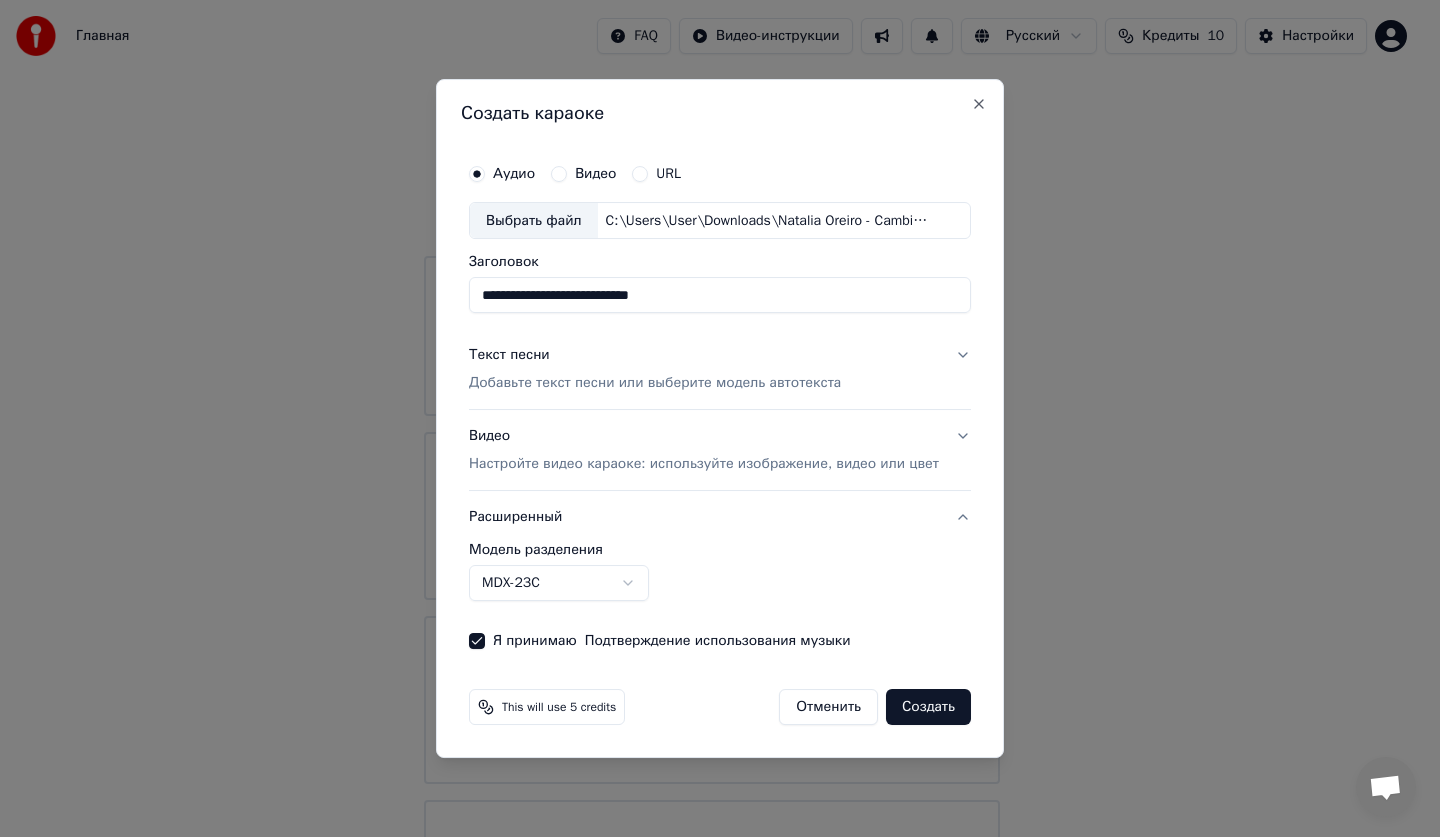 click on "URL" at bounding box center (668, 174) 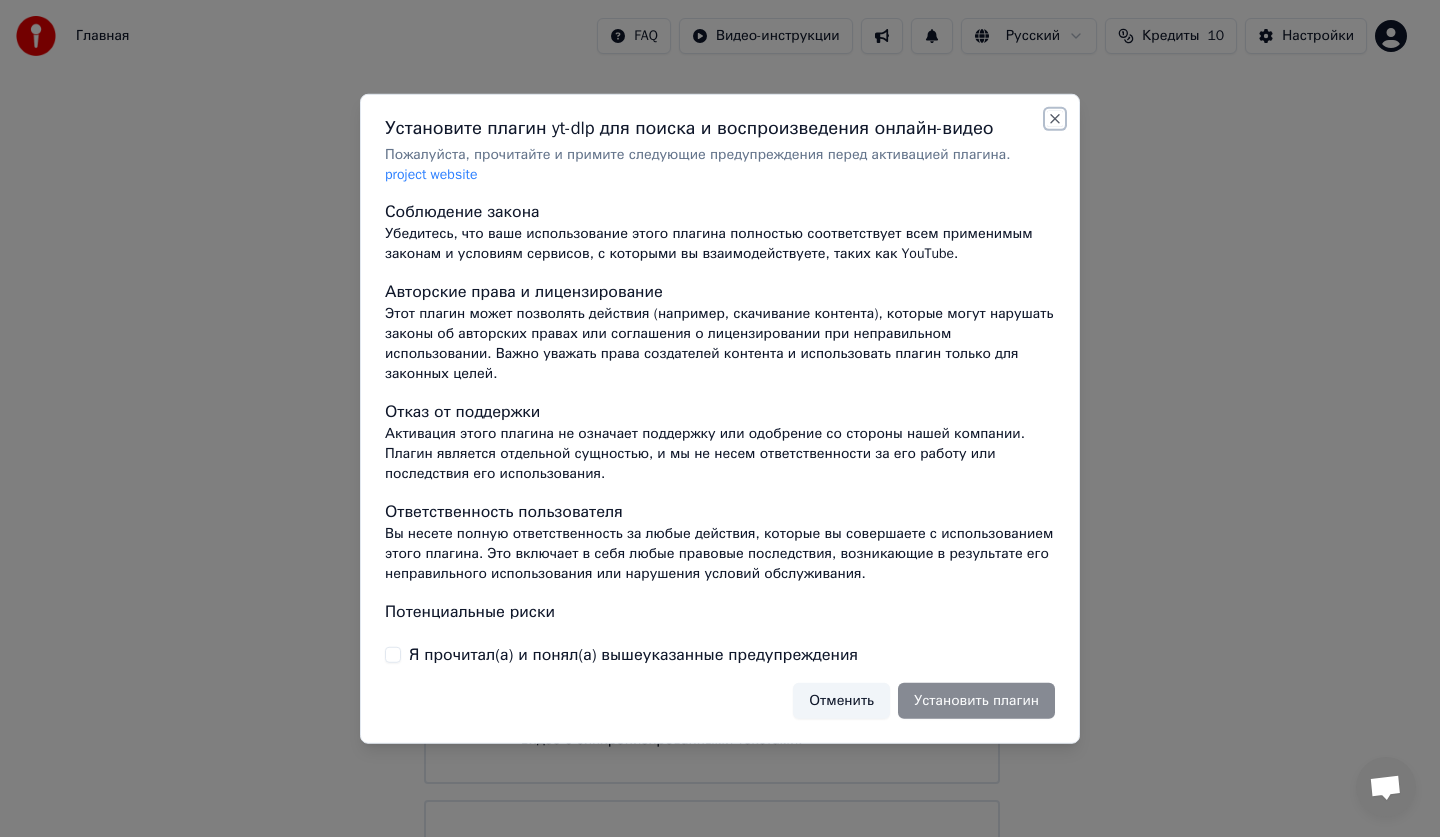 click on "Close" at bounding box center [1055, 118] 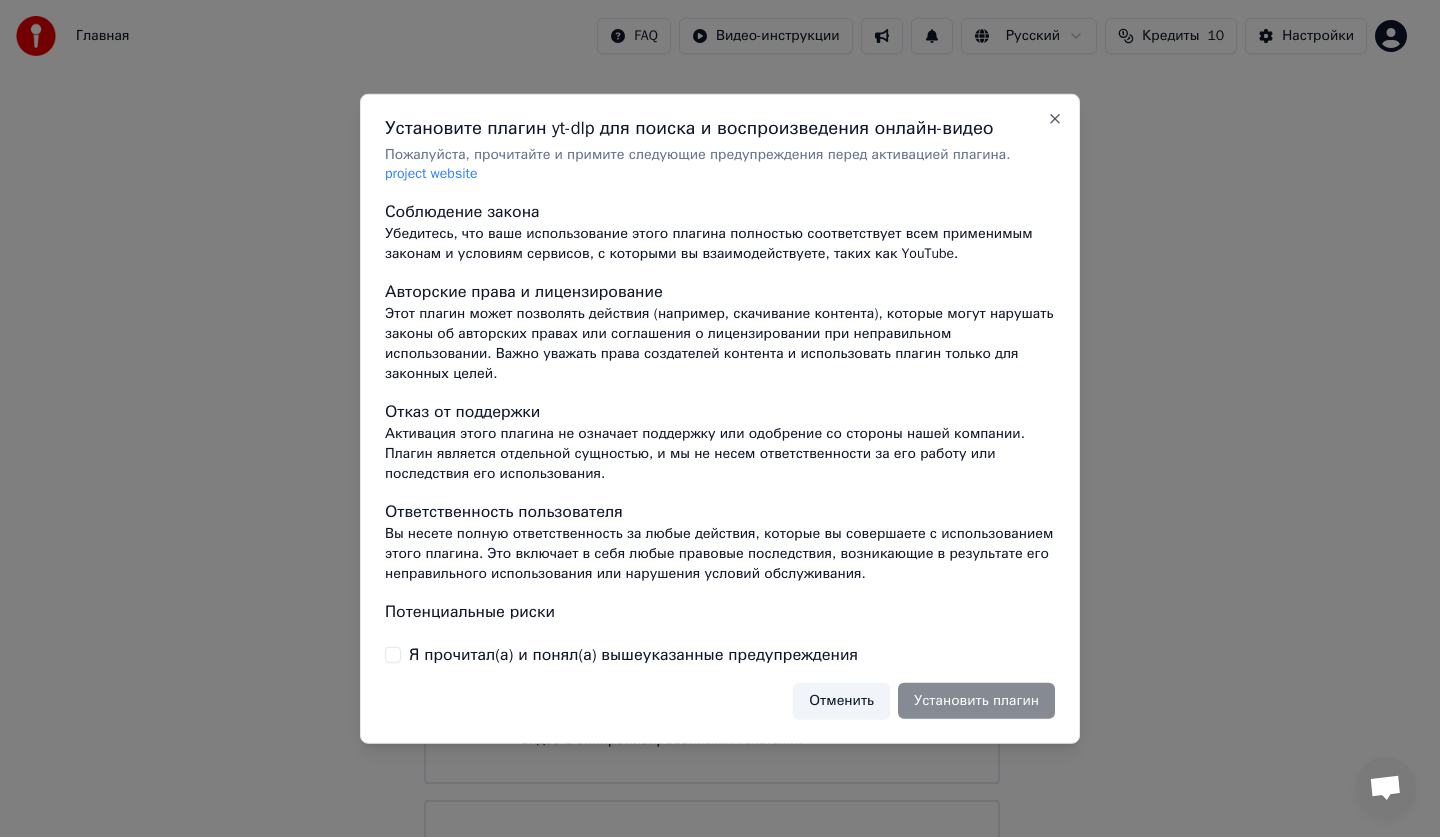 click on "Отменить" at bounding box center [841, 701] 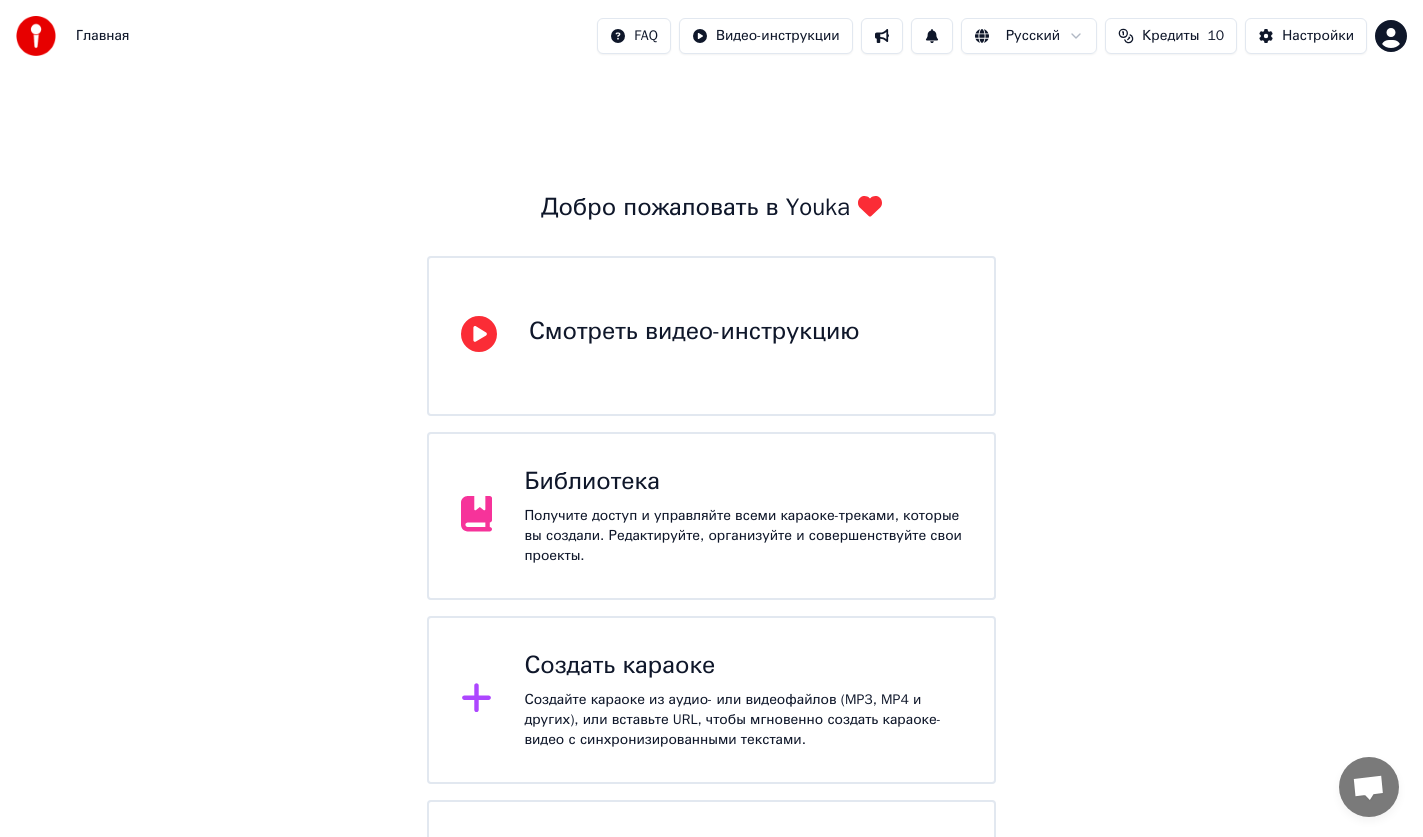 click on "Создать караоке" at bounding box center (743, 666) 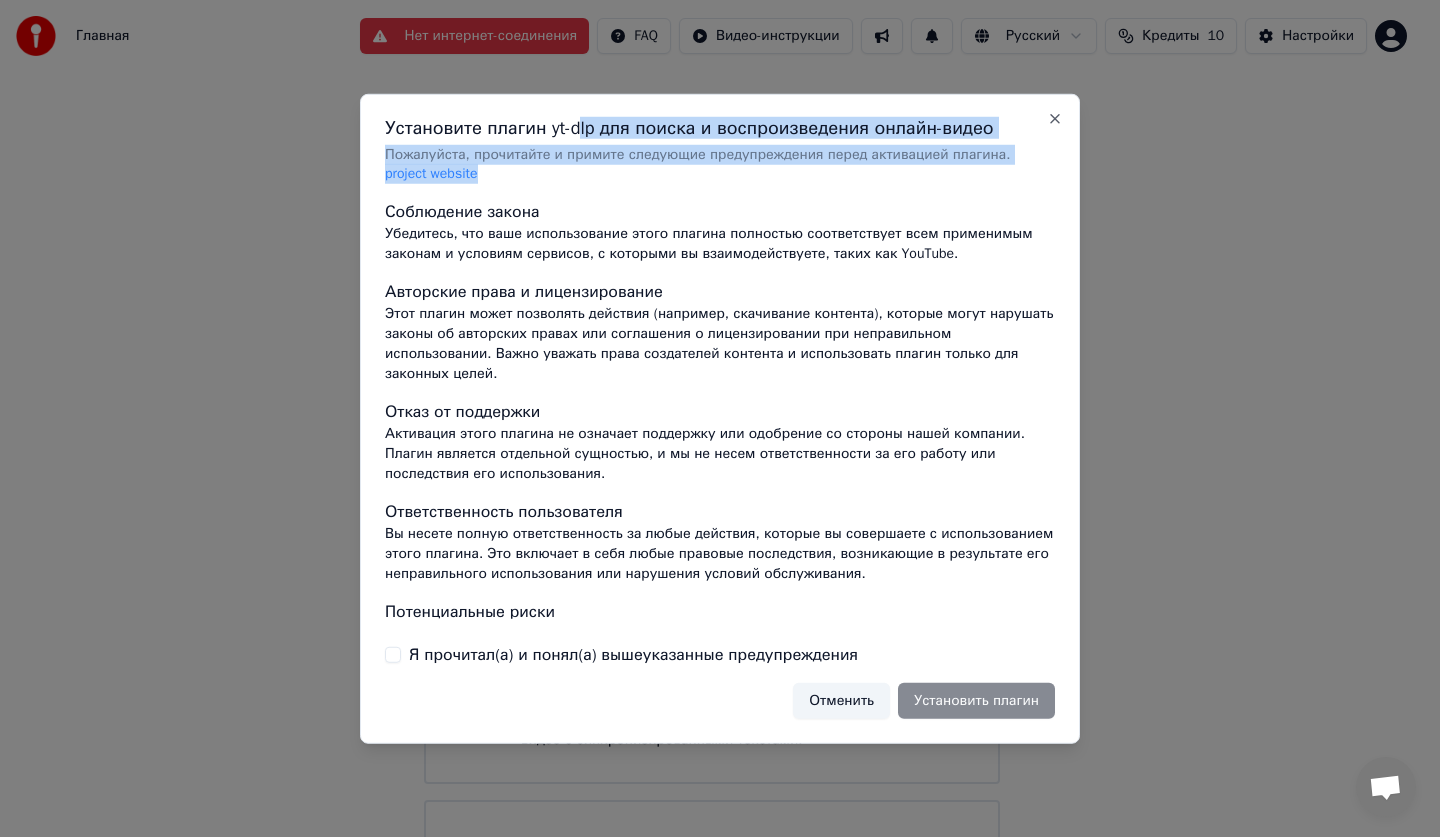 drag, startPoint x: 580, startPoint y: 132, endPoint x: 590, endPoint y: 167, distance: 36.40055 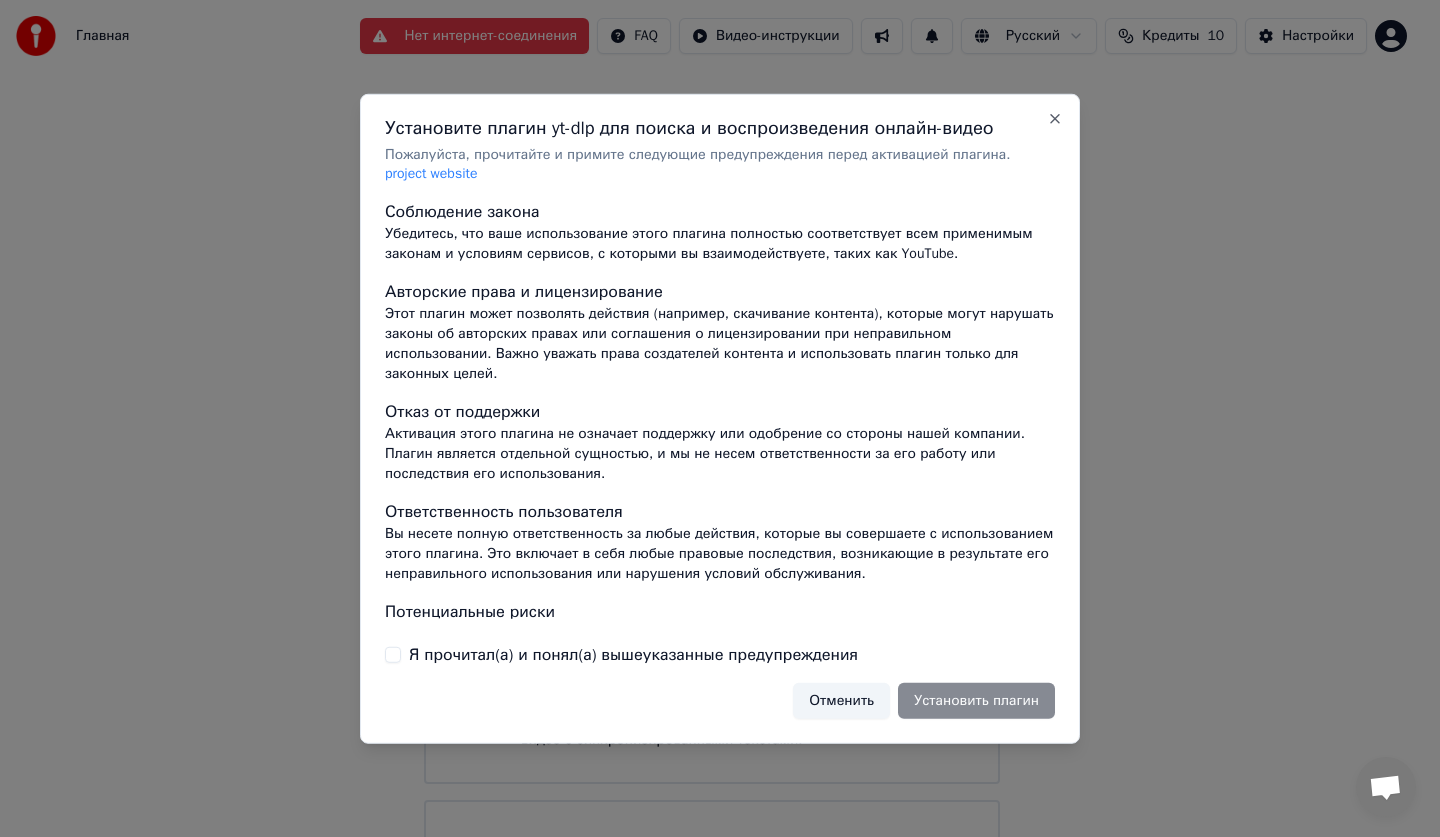 click on "Я прочитал(а) и понял(а) вышеуказанные предупреждения" at bounding box center [633, 655] 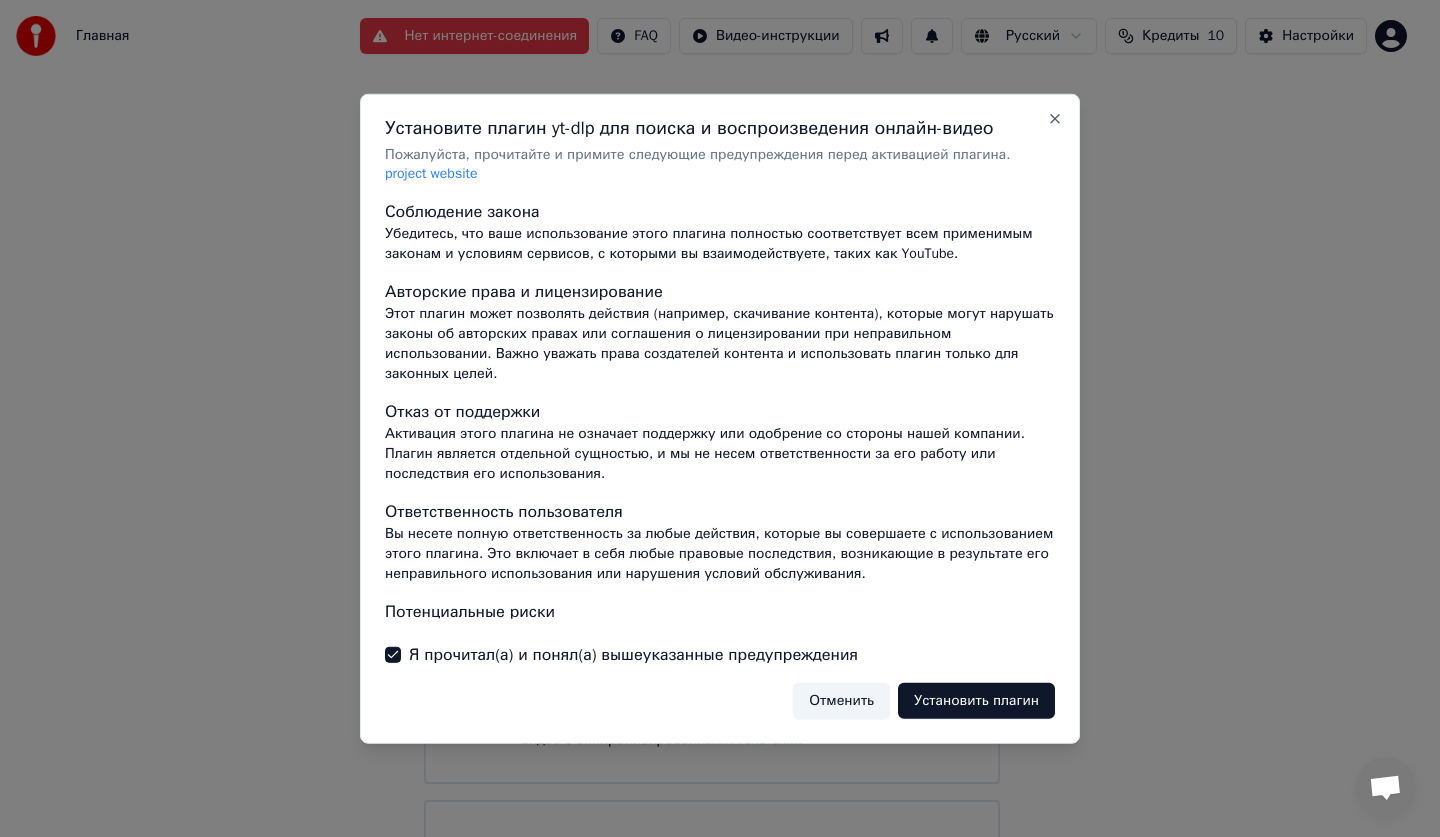 click on "Отменить" at bounding box center [841, 701] 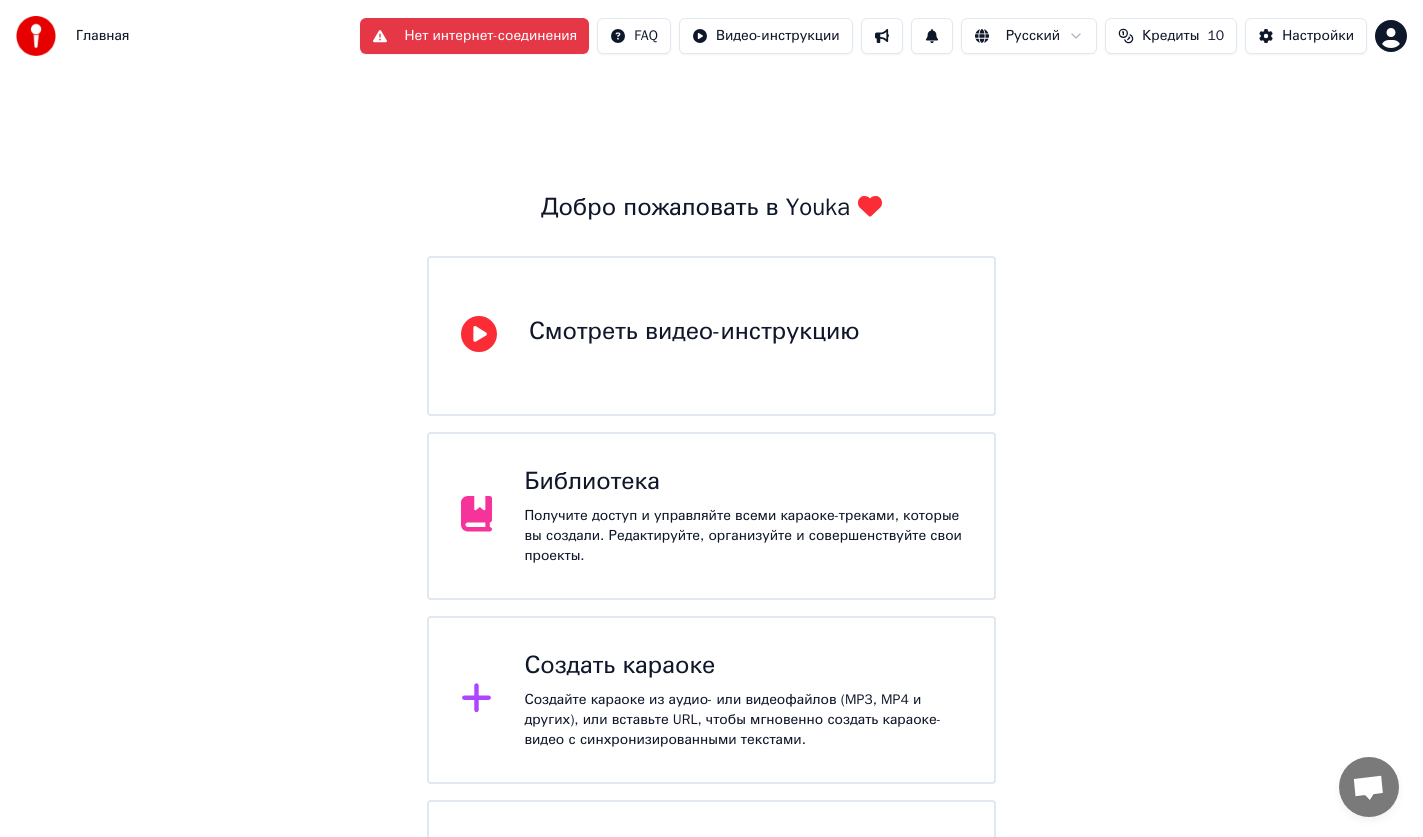 click on "Создайте караоке из аудио- или видеофайлов (MP3, MP4 и других), или вставьте URL, чтобы мгновенно создать караоке-видео с синхронизированными текстами." at bounding box center (743, 720) 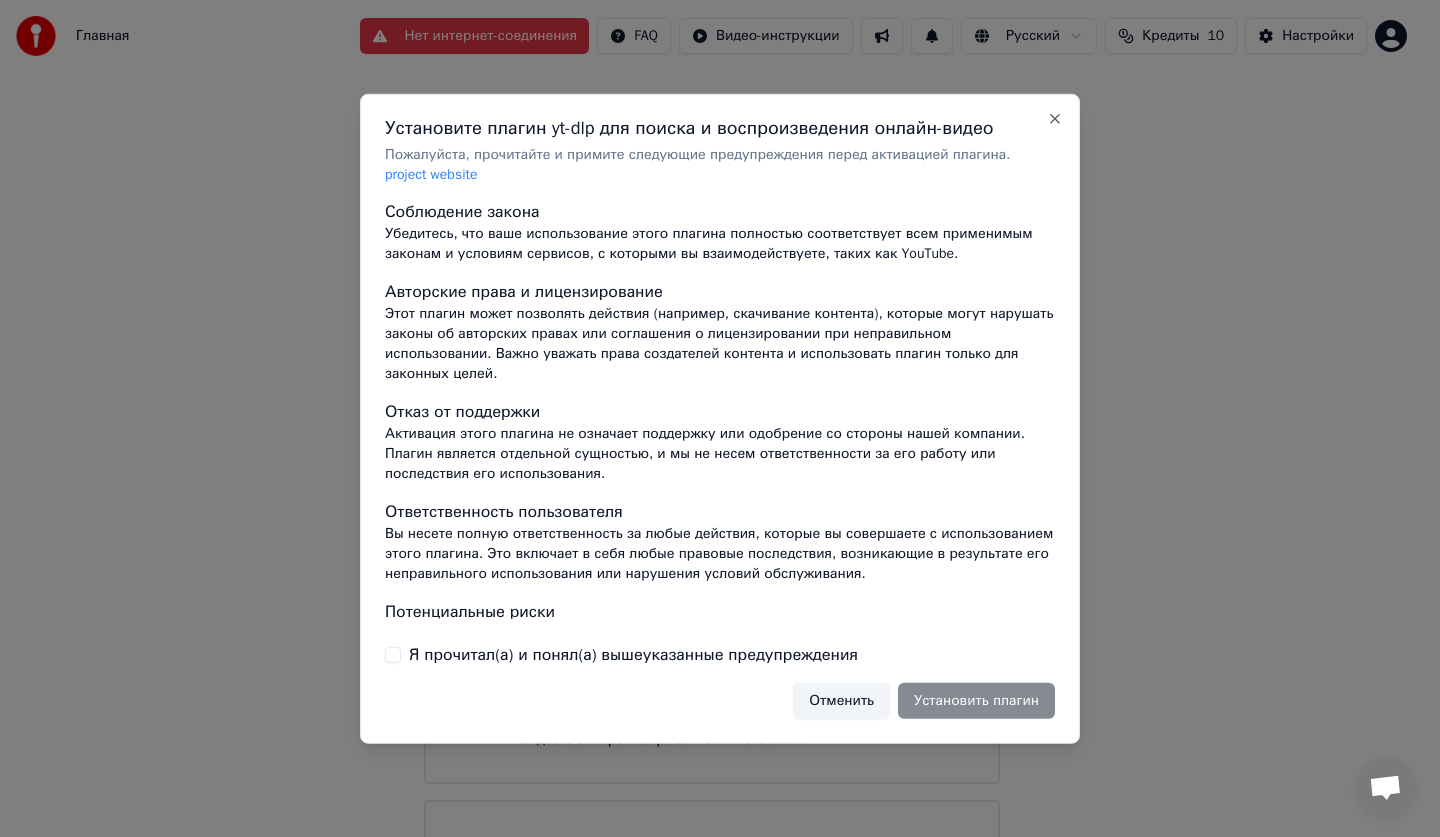 click on "Я прочитал(а) и понял(а) вышеуказанные предупреждения" at bounding box center (633, 655) 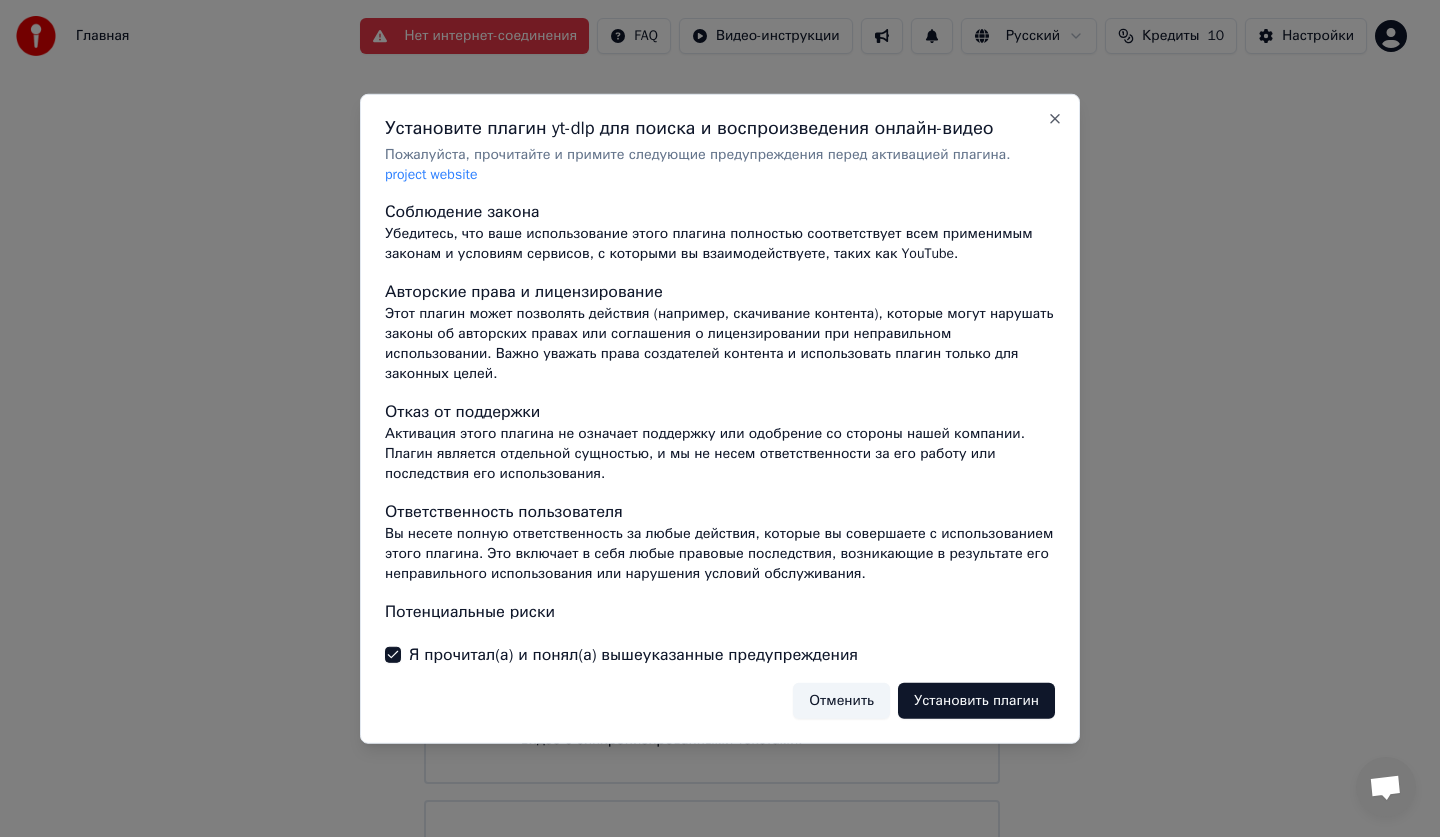 click on "Установить плагин" at bounding box center [976, 701] 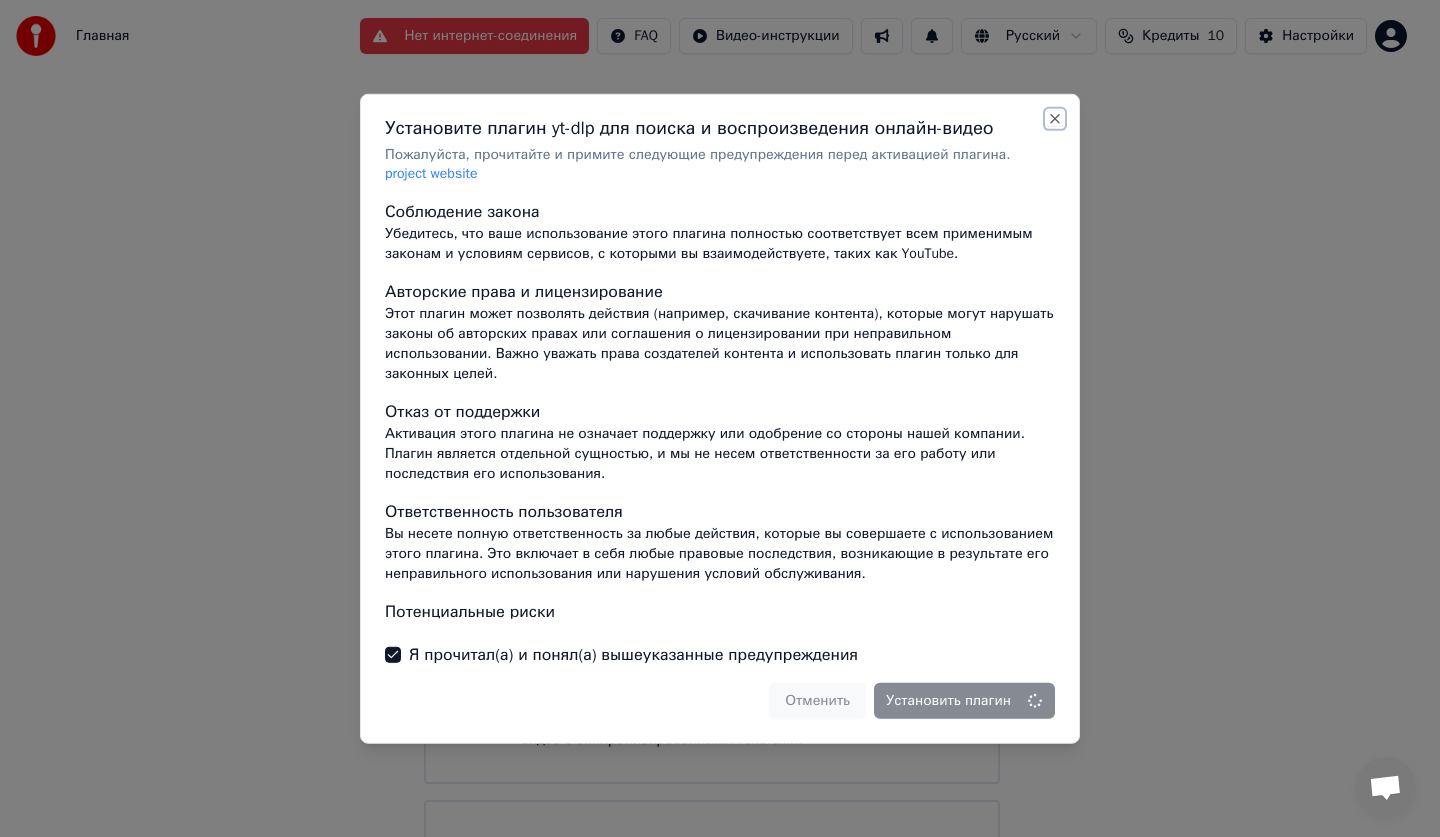 click on "Close" at bounding box center [1055, 118] 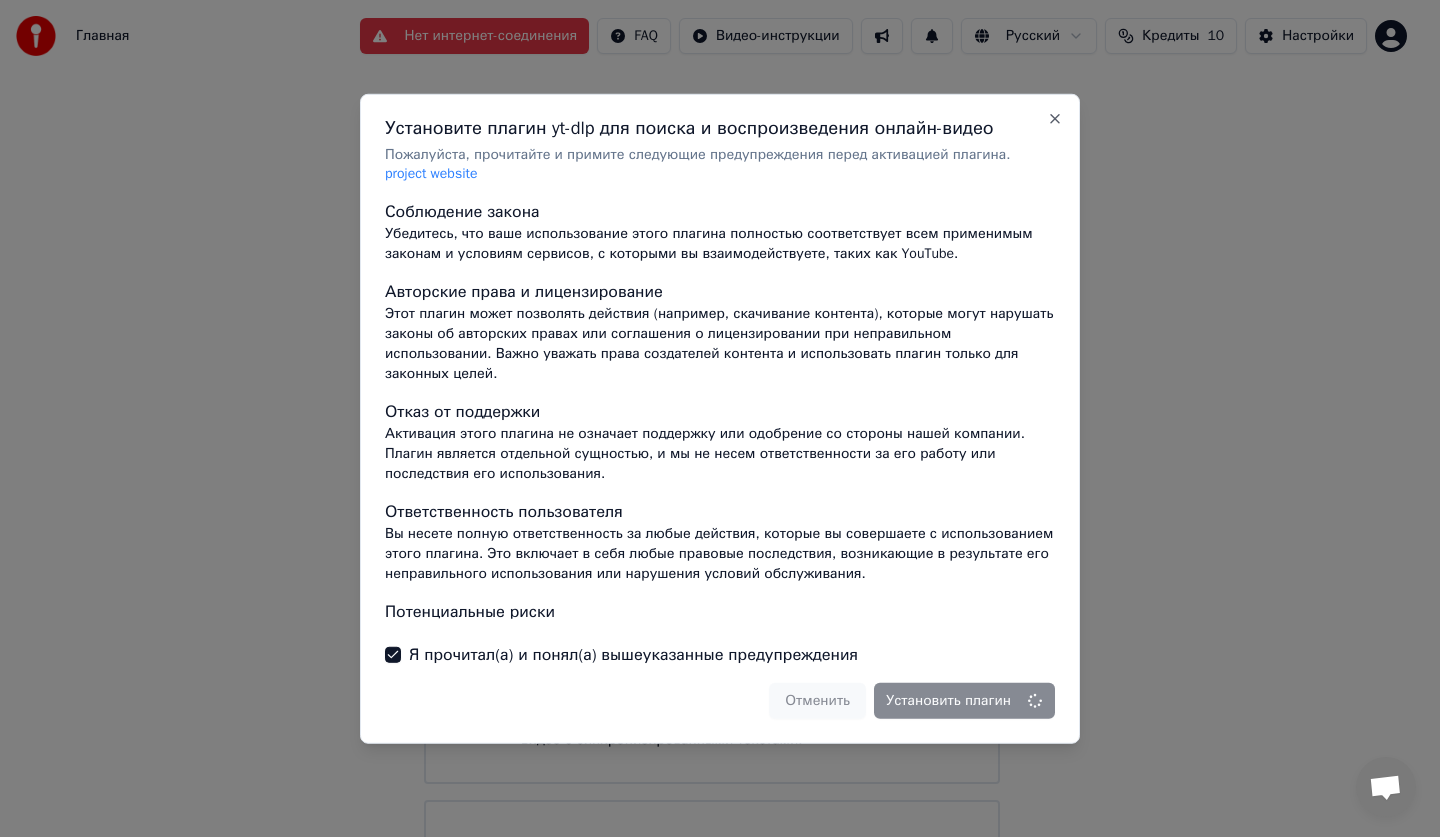 click on "Соблюдение закона Убедитесь, что ваше использование этого плагина полностью соответствует всем применимым законам и условиям сервисов, с которыми вы взаимодействуете, таких как YouTube. Авторские права и лицензирование Этот плагин может позволять действия (например, скачивание контента), которые могут нарушать законы об авторских правах или соглашения о лицензировании при неправильном использовании. Важно уважать права создателей контента и использовать плагин только для законных целей. Отказ от поддержки Ответственность пользователя" at bounding box center [720, 409] 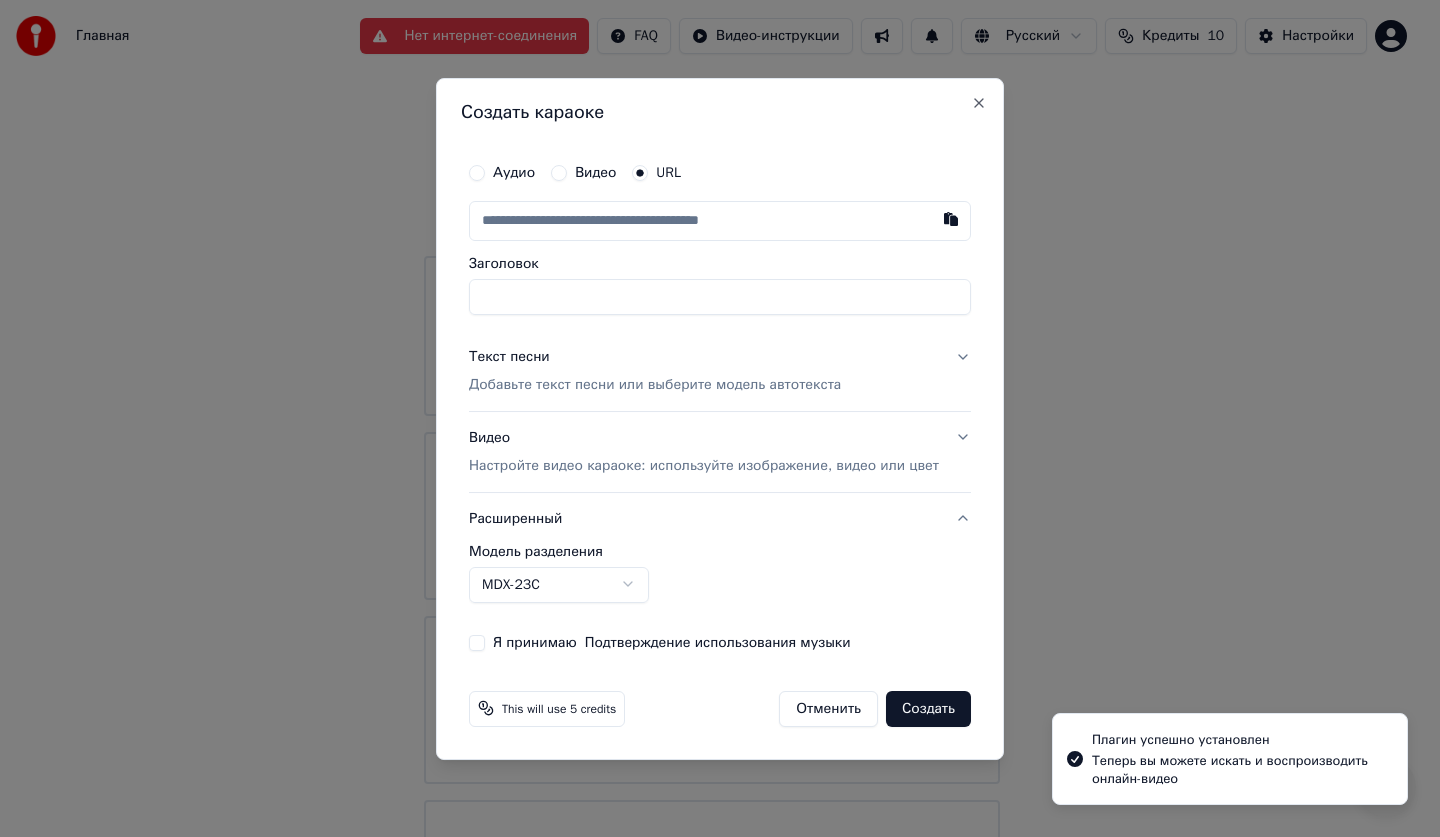 click on "Отменить" at bounding box center [828, 708] 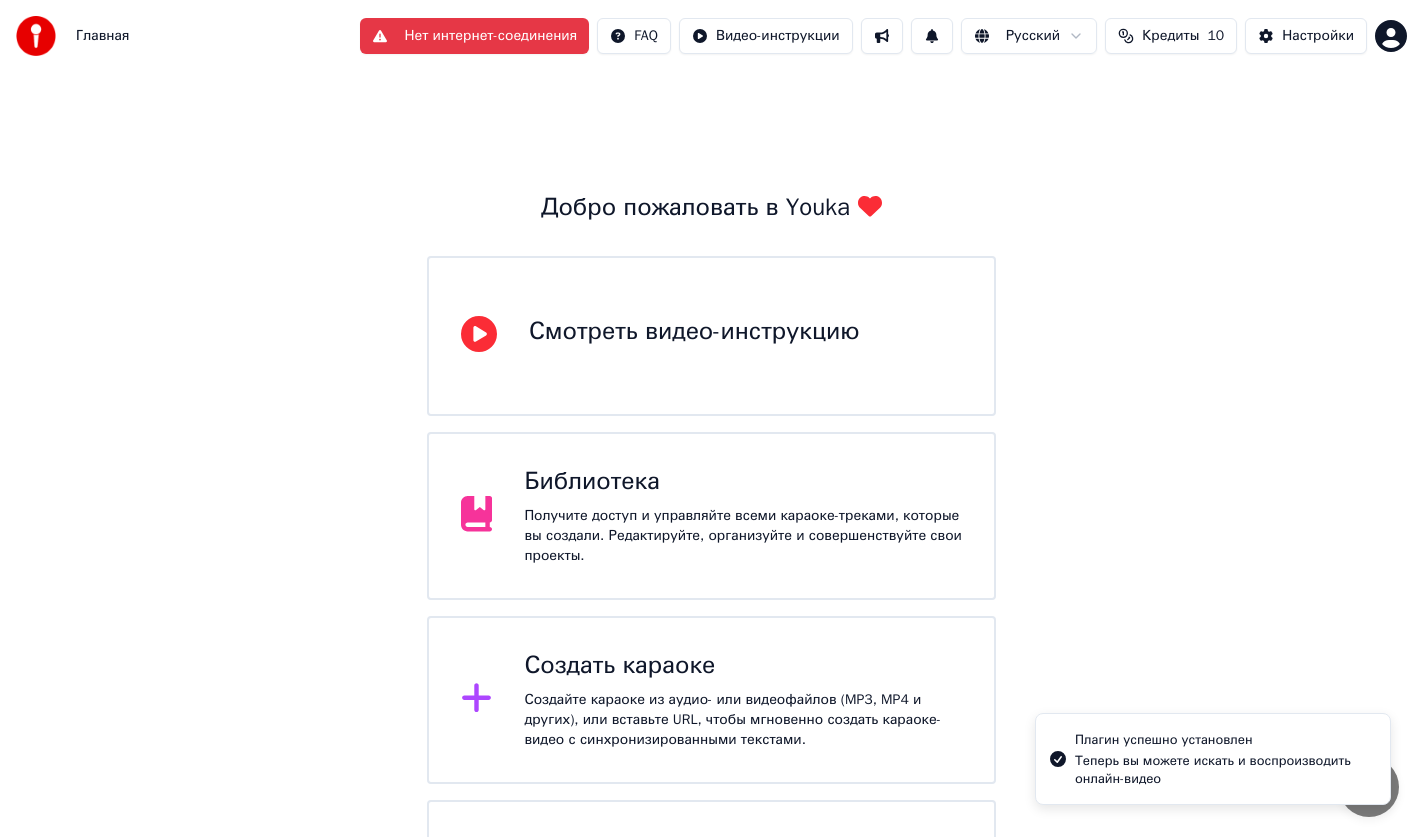 click on "Создайте караоке из аудио- или видеофайлов (MP3, MP4 и других), или вставьте URL, чтобы мгновенно создать караоке-видео с синхронизированными текстами." at bounding box center [743, 720] 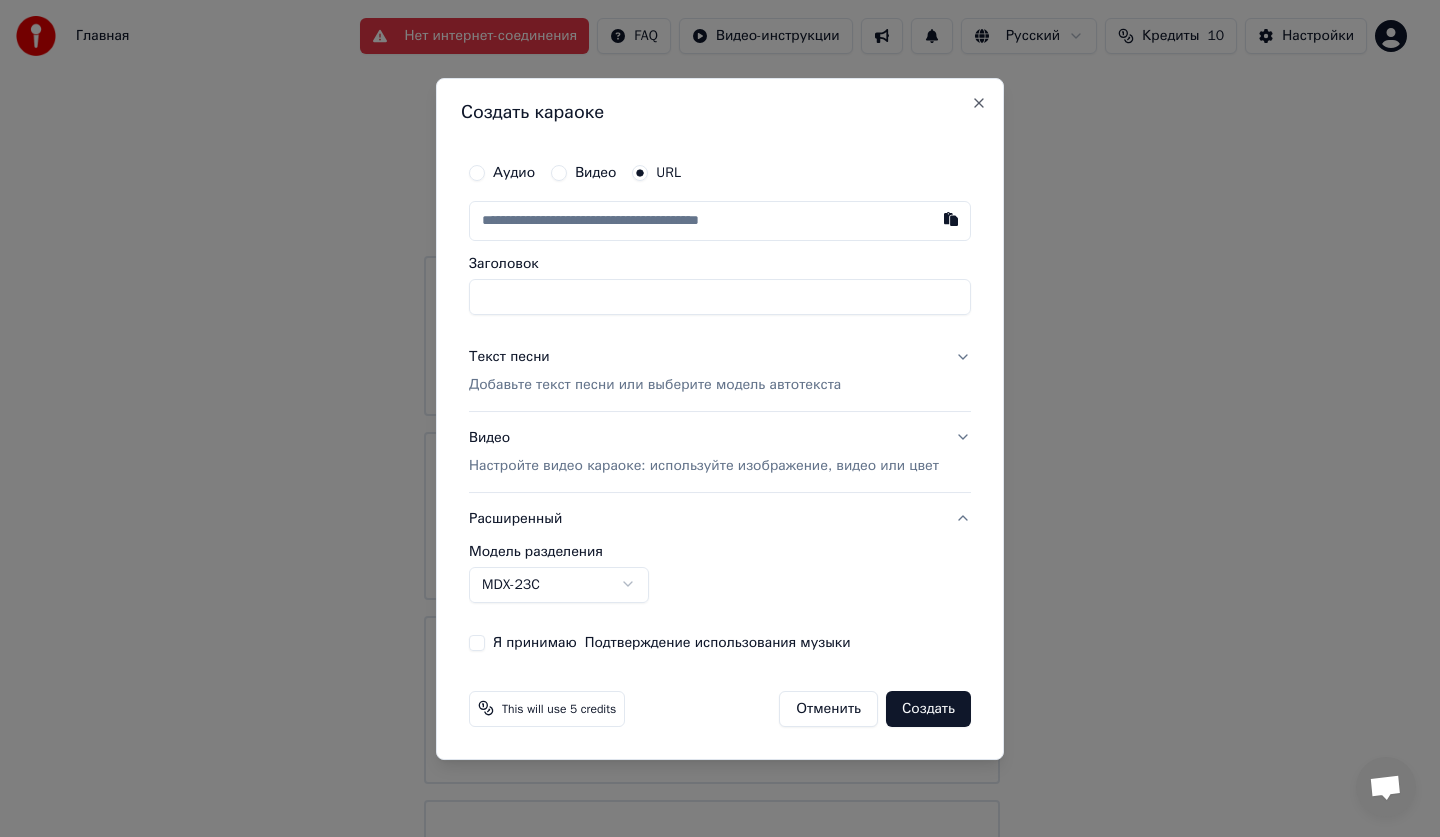 click on "Аудио" at bounding box center [514, 173] 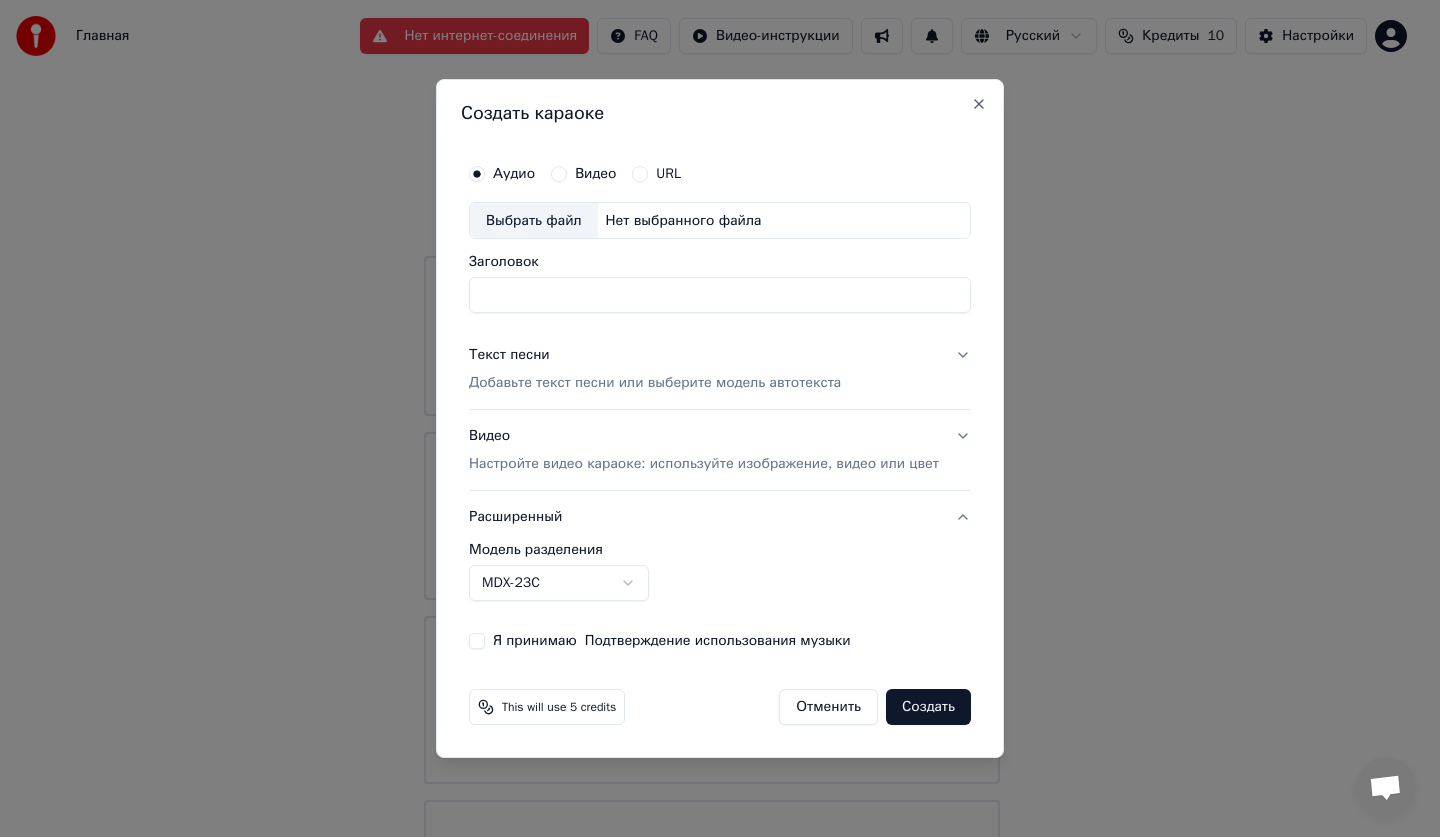 click on "Выбрать файл" at bounding box center [534, 221] 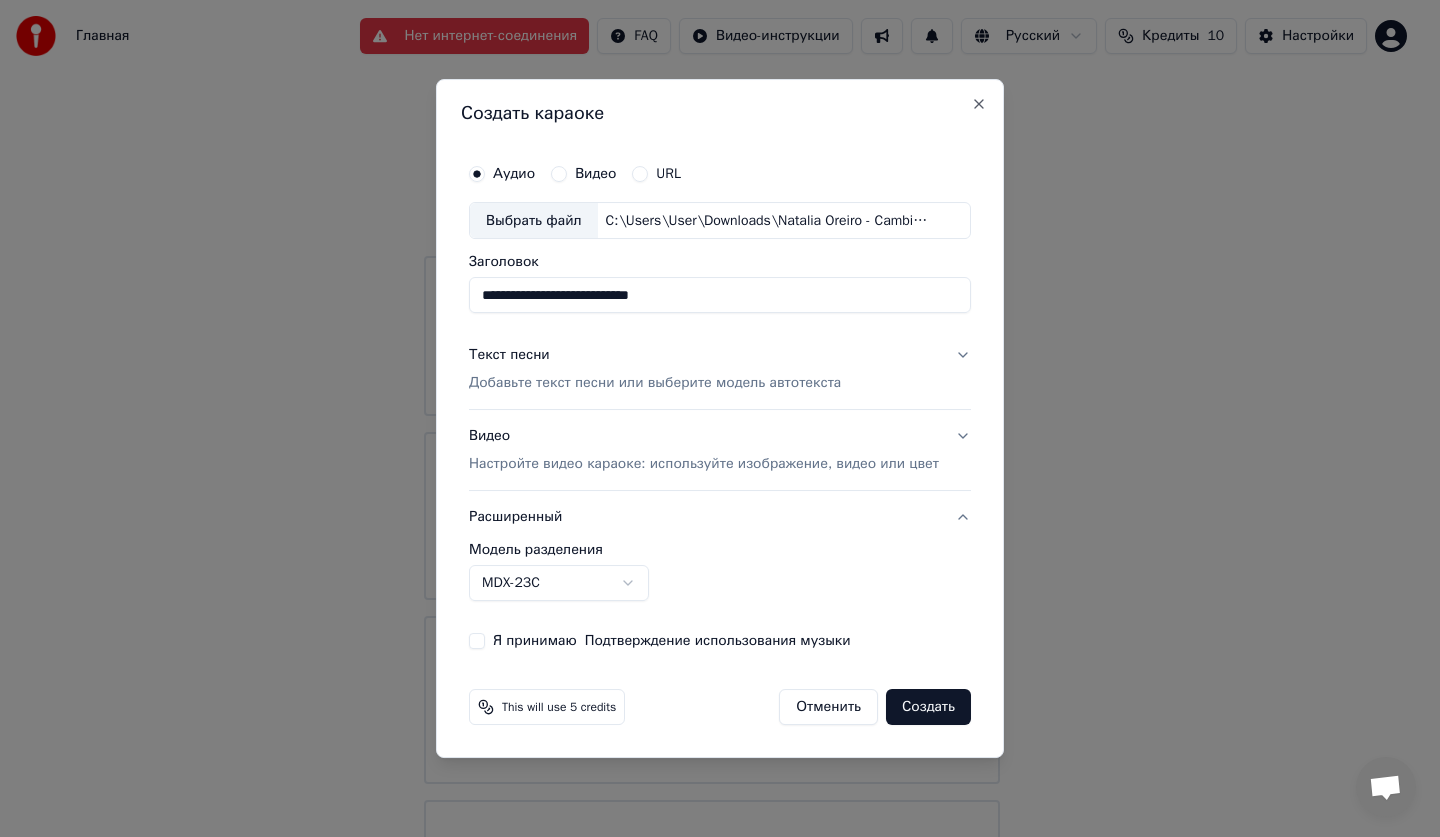 click on "Добавьте текст песни или выберите модель автотекста" at bounding box center (655, 384) 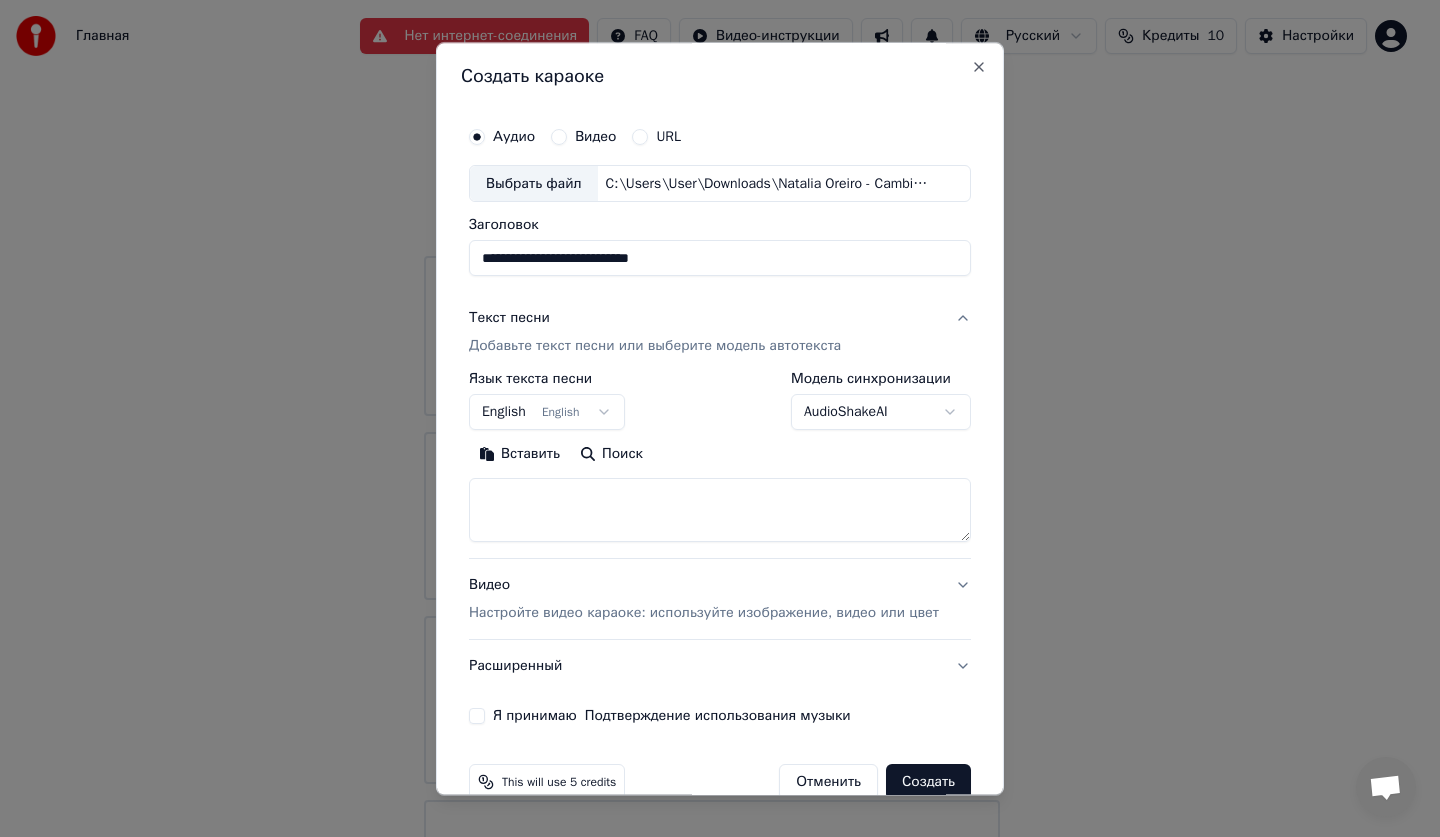click at bounding box center (720, 511) 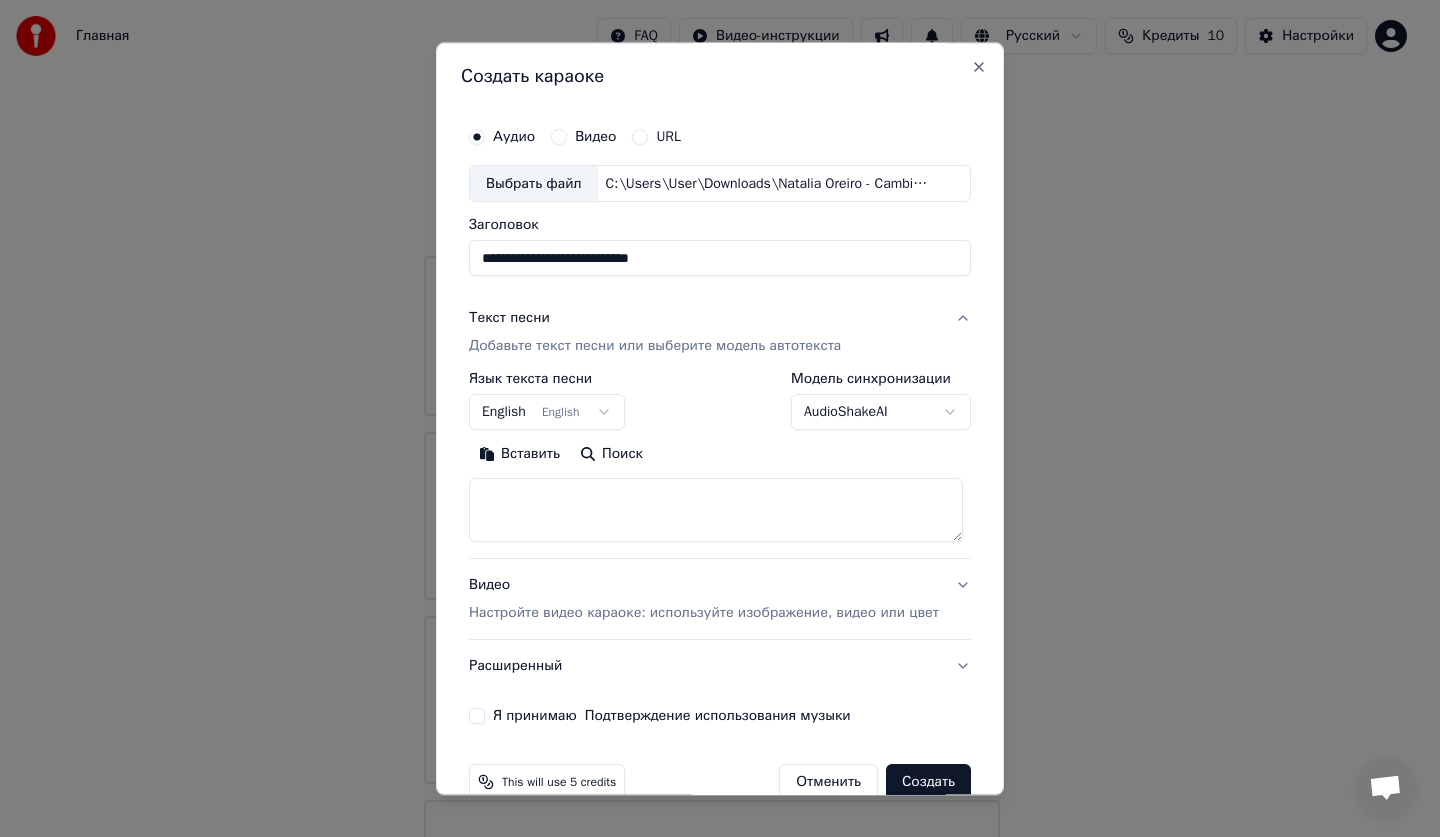 paste on "**********" 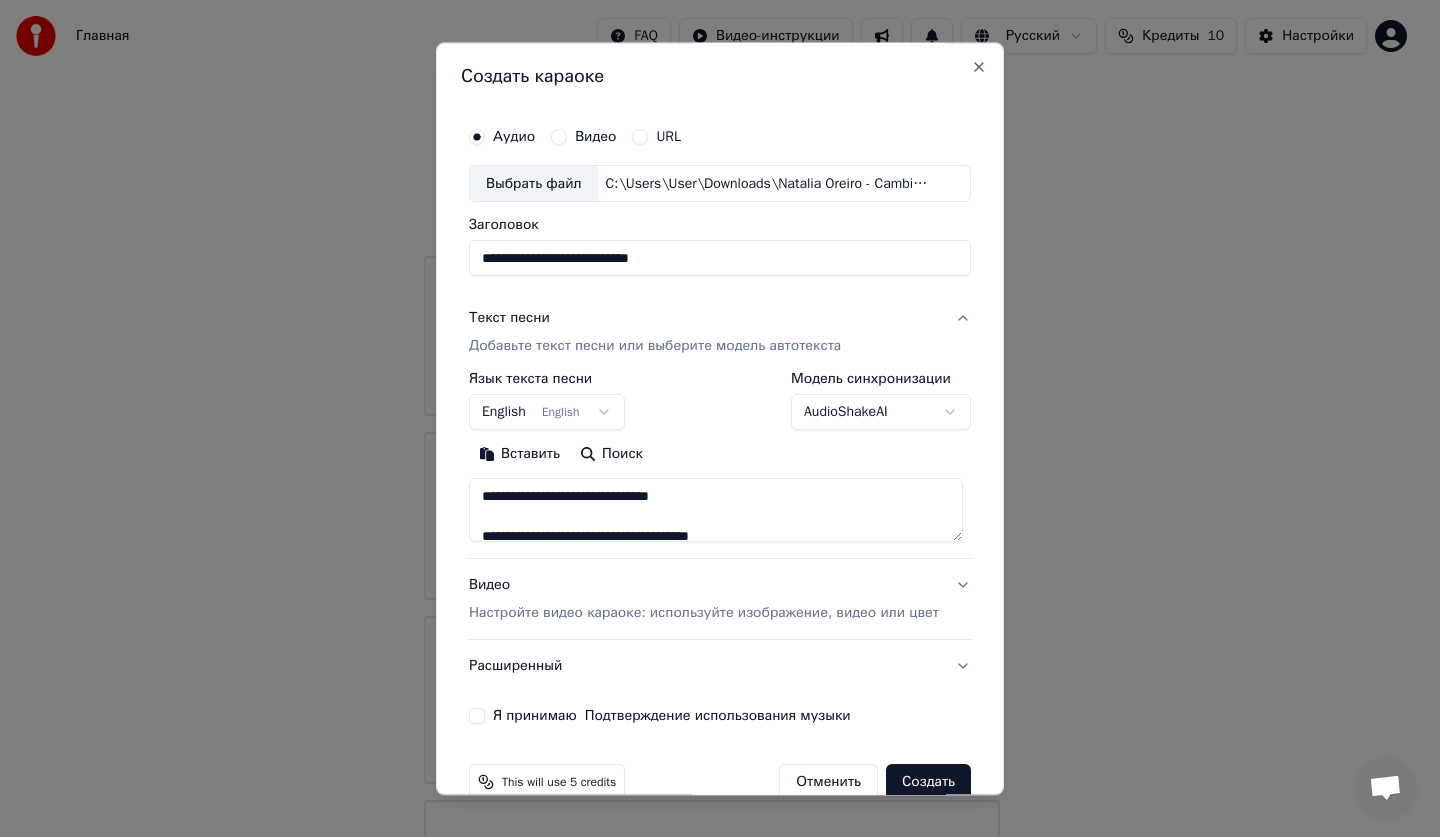 scroll, scrollTop: 1364, scrollLeft: 0, axis: vertical 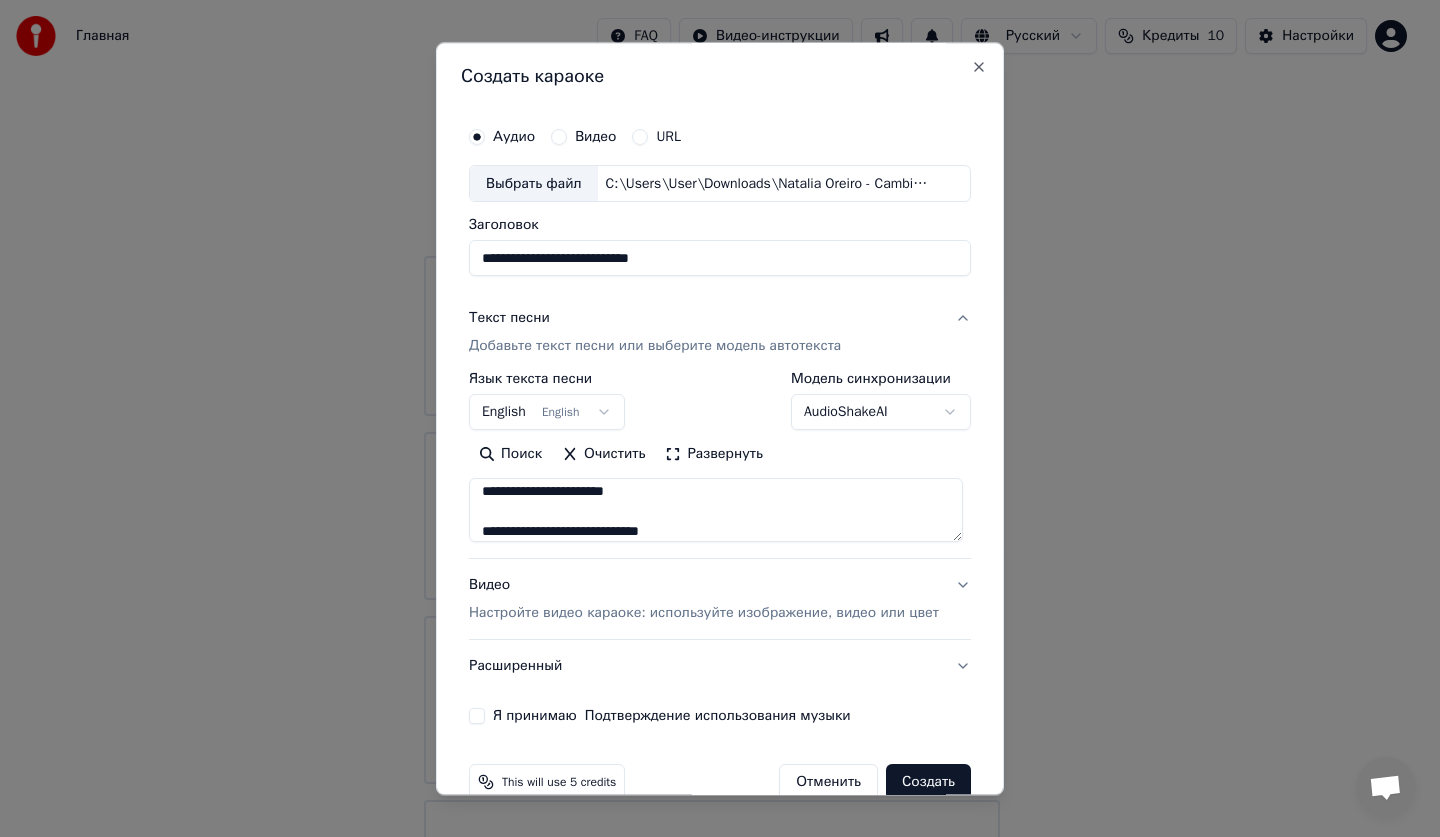 type on "**********" 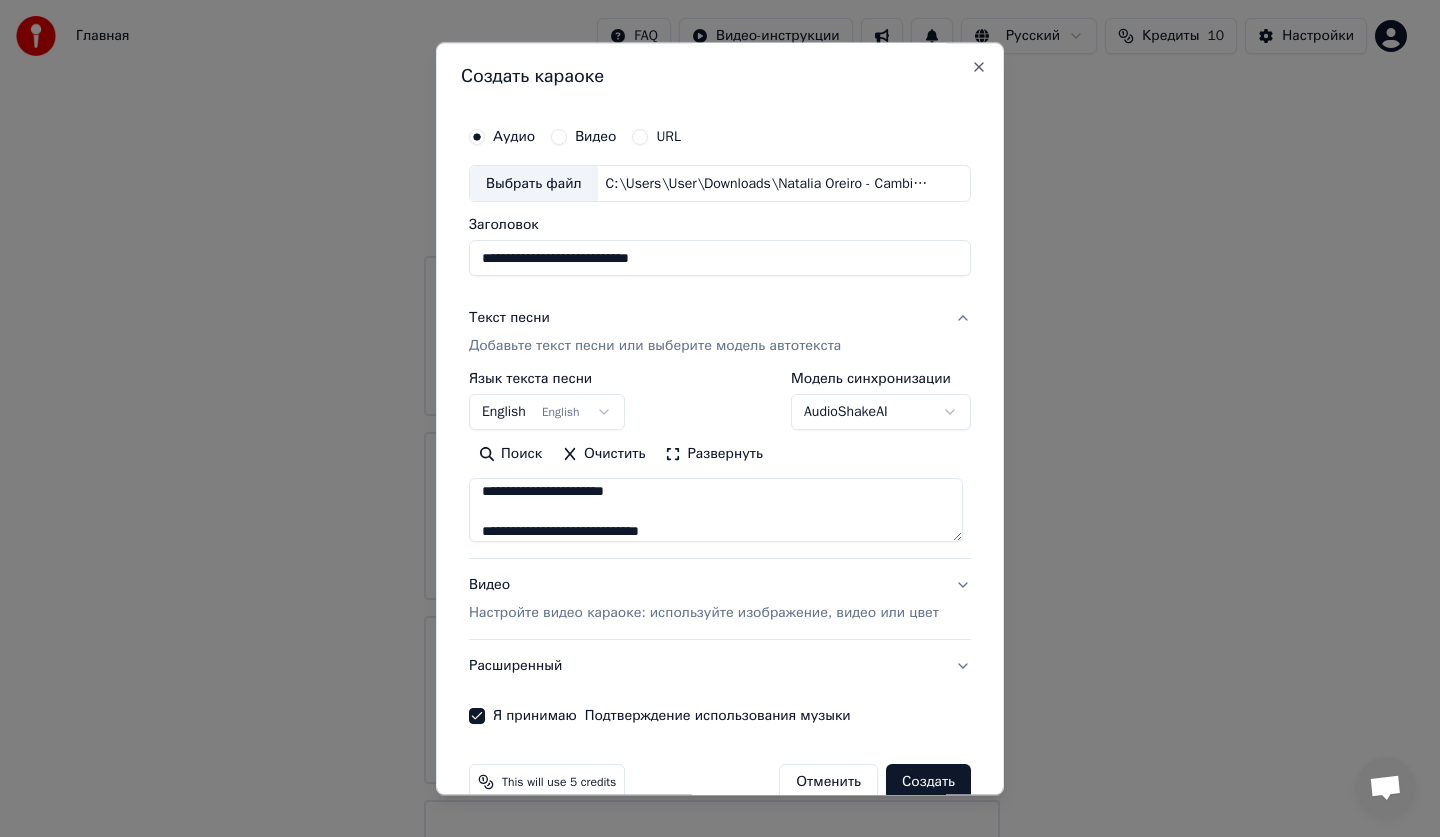 click on "Видео Настройте видео караоке: используйте изображение, видео или цвет" at bounding box center [720, 600] 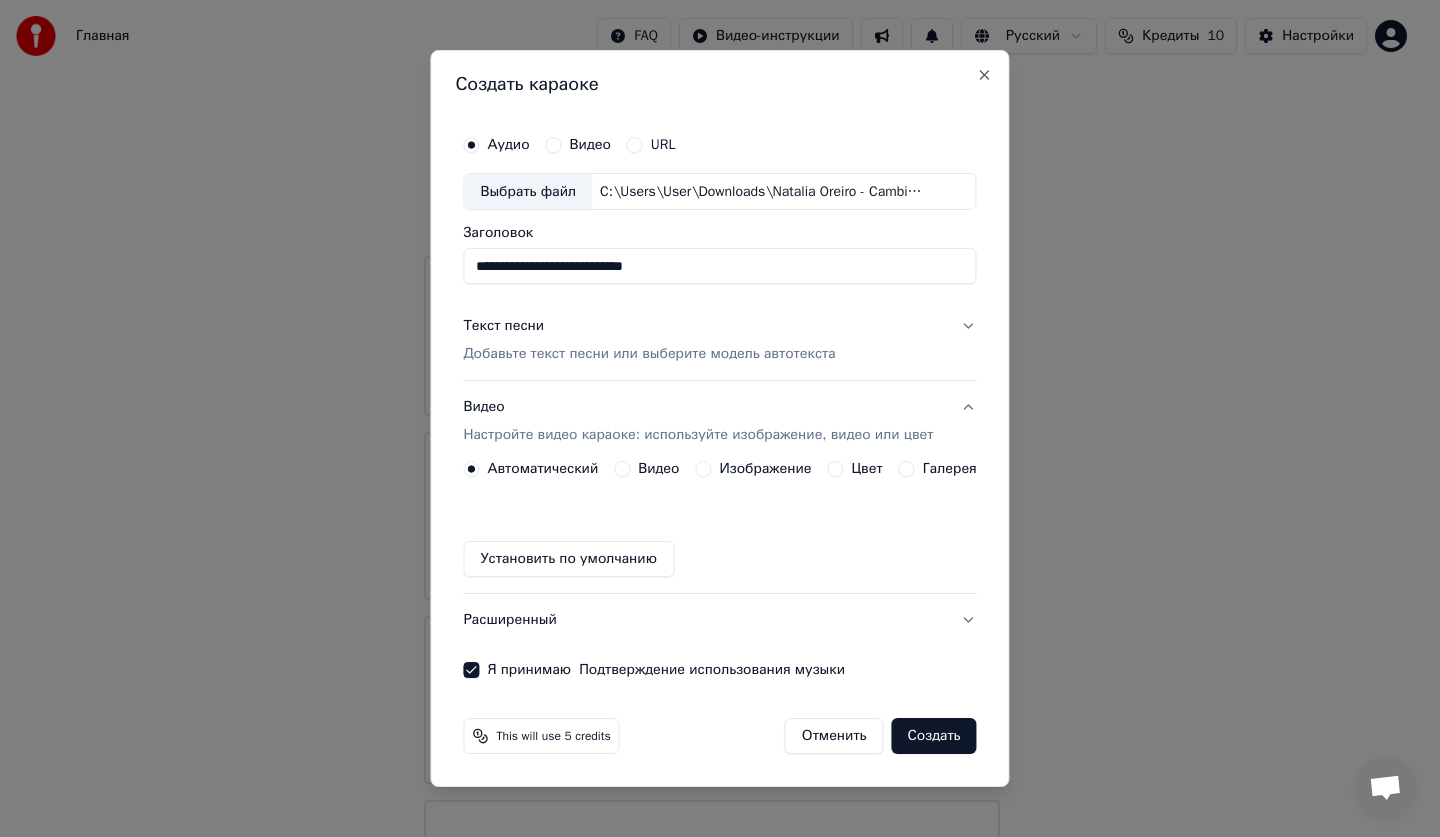 click on "Изображение" at bounding box center (765, 469) 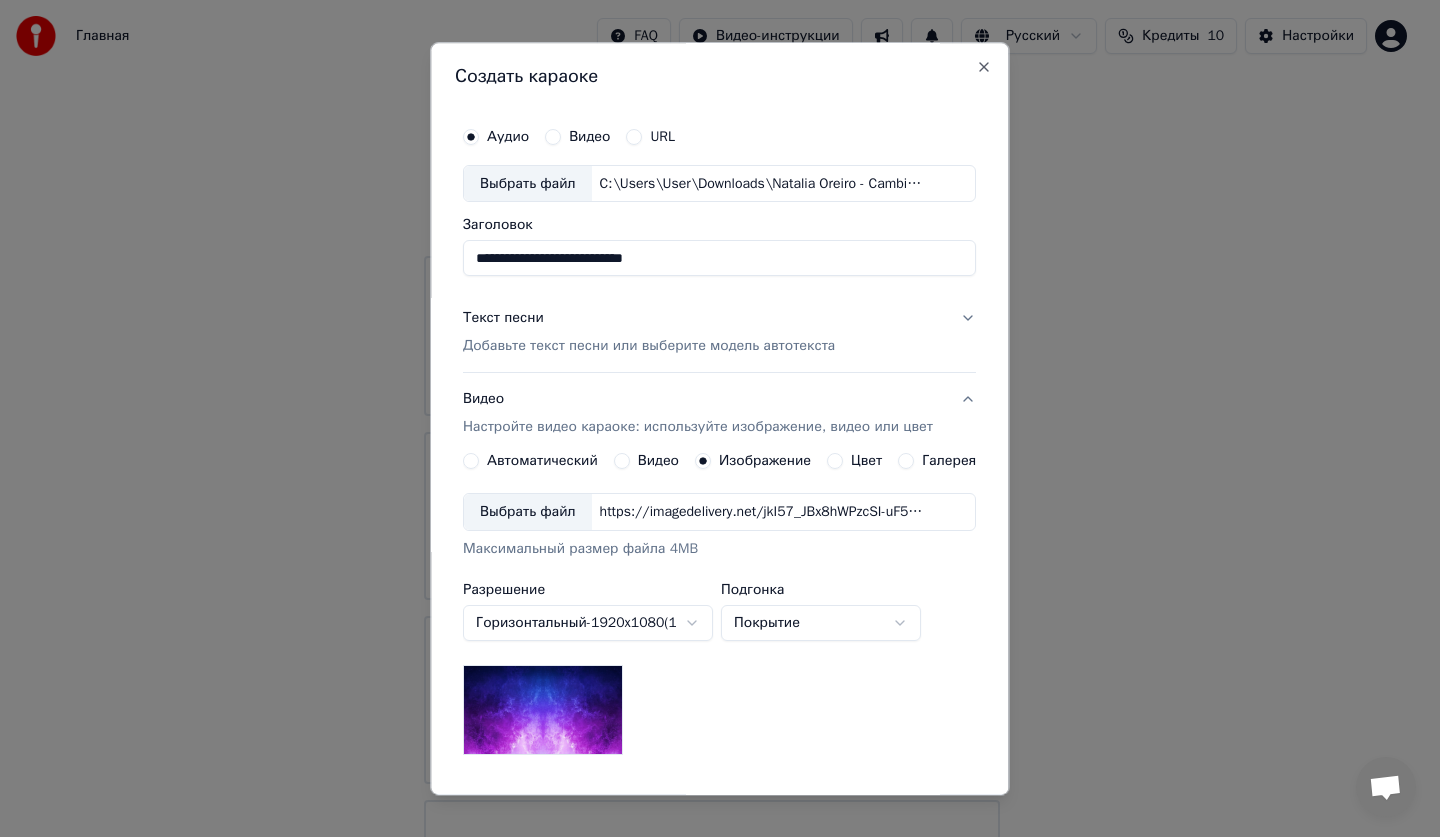 click on "Выбрать файл" at bounding box center (528, 513) 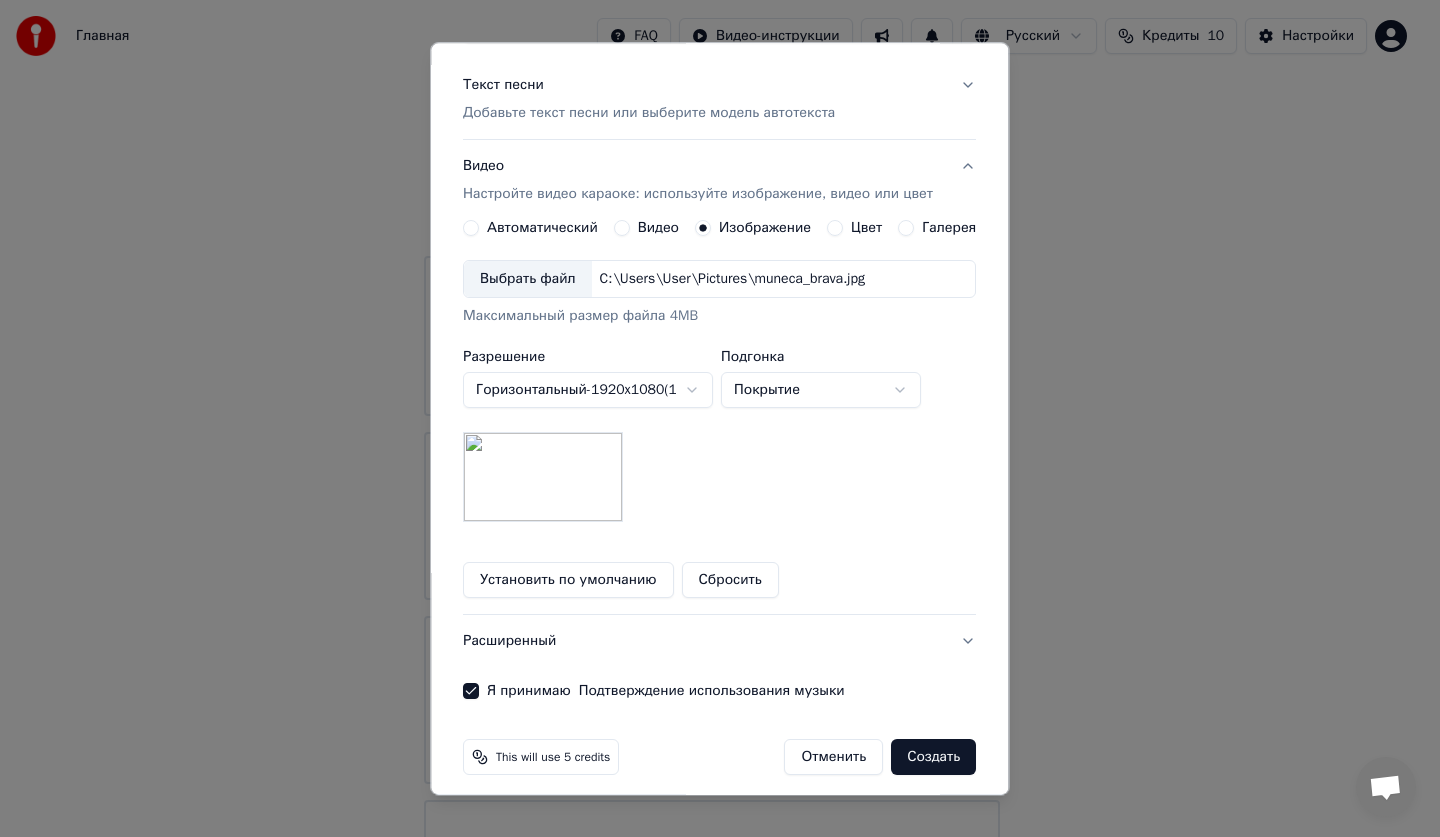 scroll, scrollTop: 246, scrollLeft: 0, axis: vertical 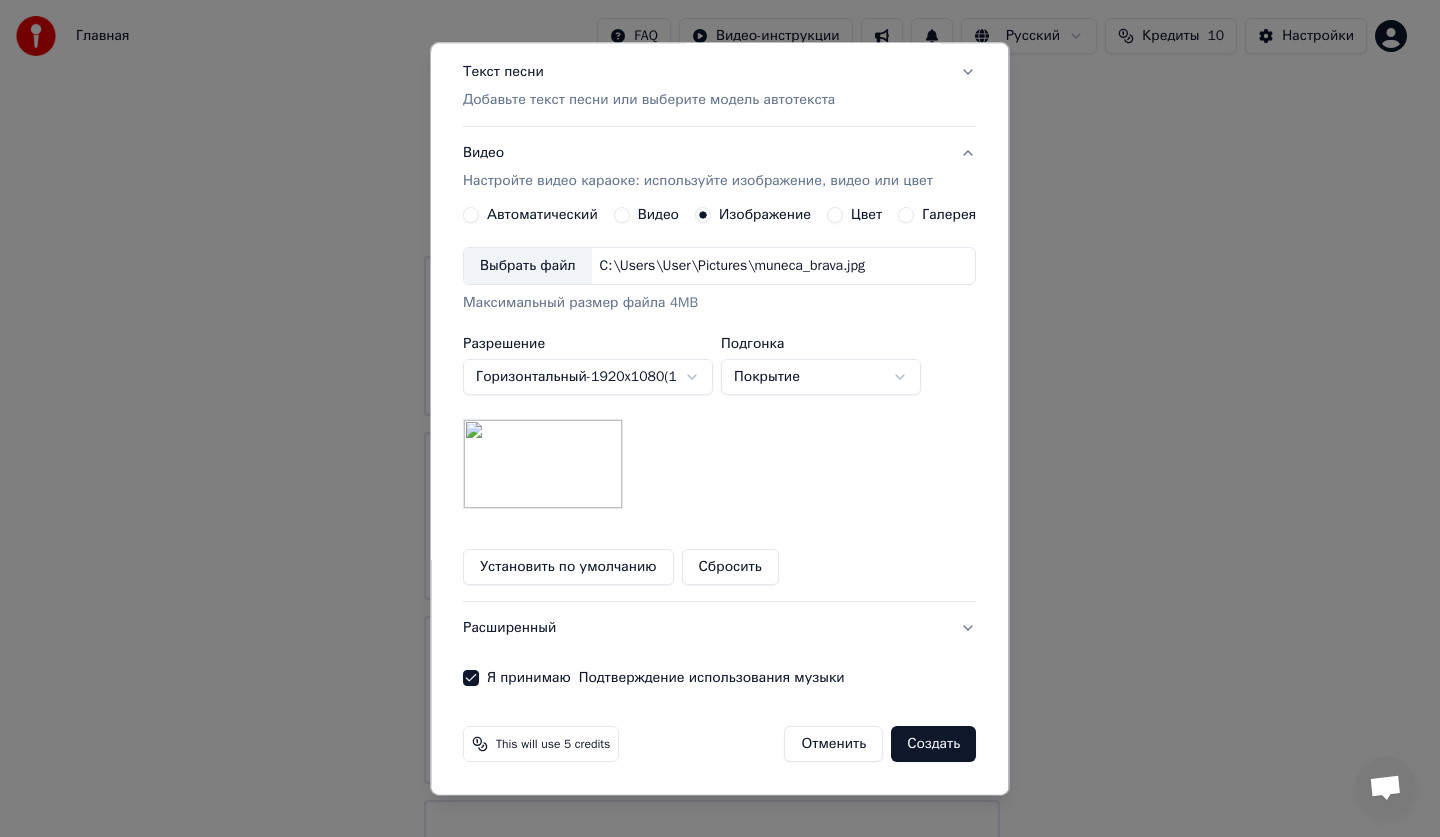 click on "Создать" at bounding box center [934, 745] 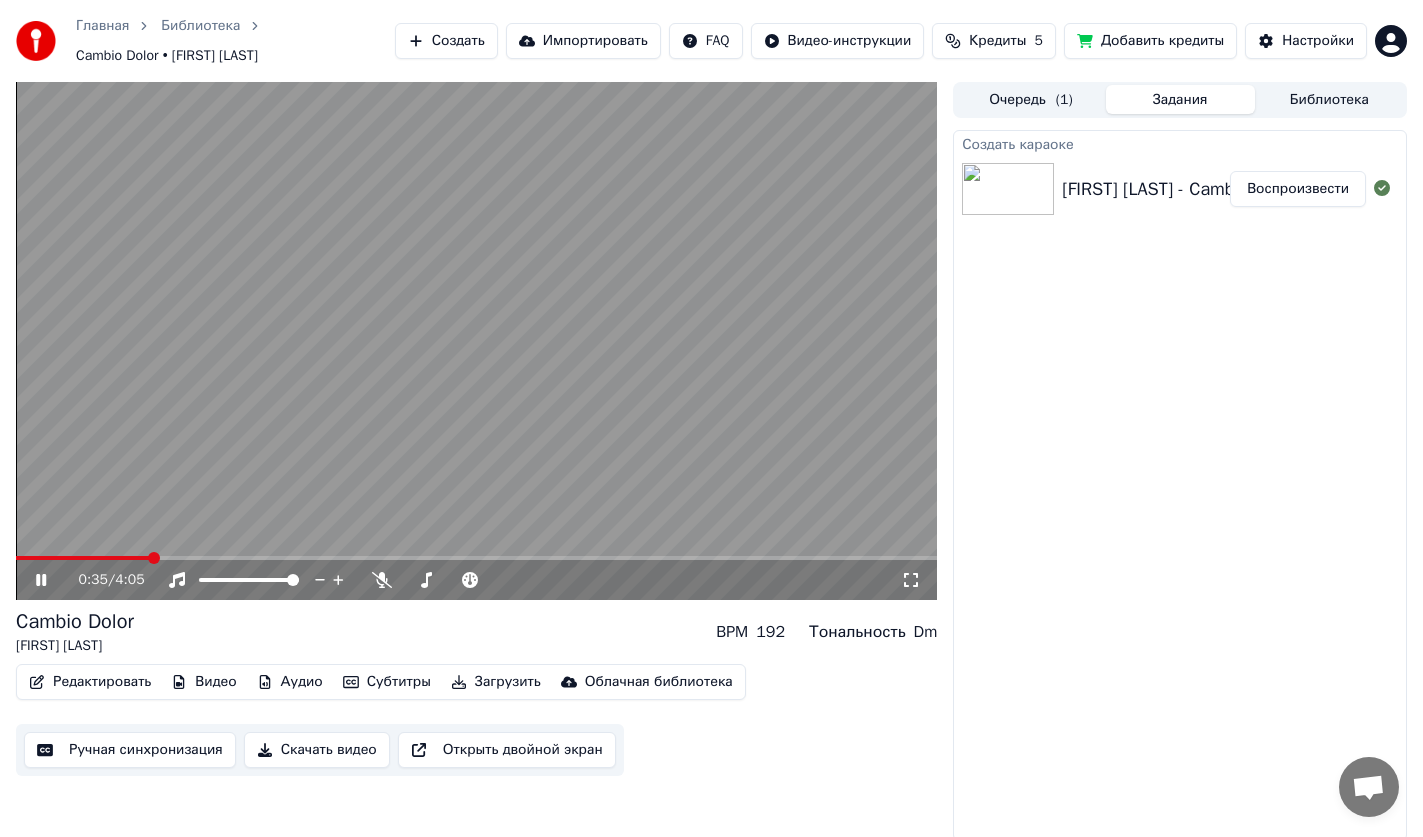 drag, startPoint x: 1168, startPoint y: 475, endPoint x: 1158, endPoint y: 474, distance: 10.049875 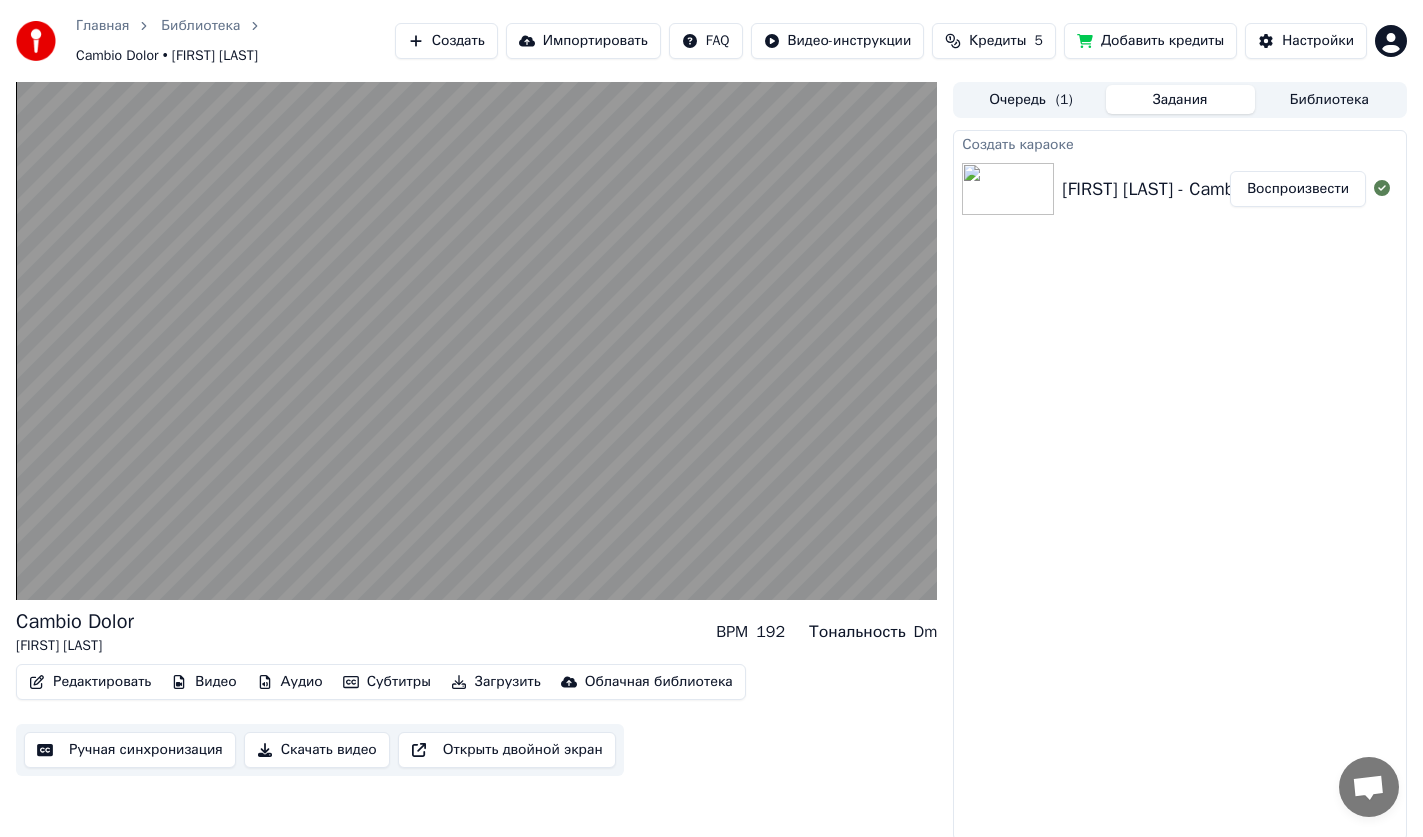 click on "Создать" at bounding box center [446, 41] 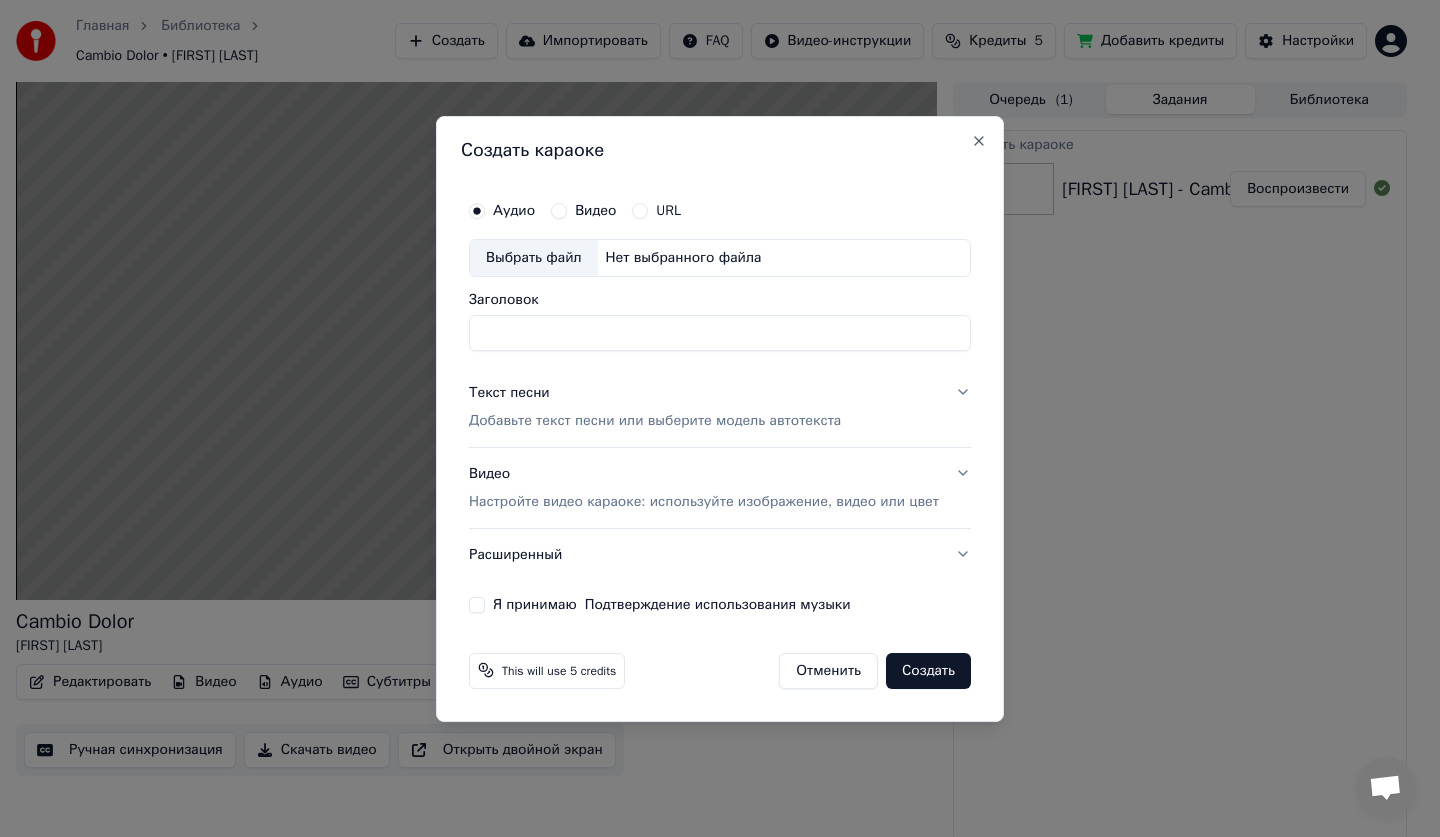 click on "Создать караоке Аудио Видео URL Выбрать файл Нет выбранного файла Заголовок Текст песни Добавьте текст песни или выберите модель автотекста Видео Настройте видео караоке: используйте изображение, видео или цвет Расширенный Я принимаю   Подтверждение использования музыки This will use 5 credits Отменить Создать Close" at bounding box center (720, 419) 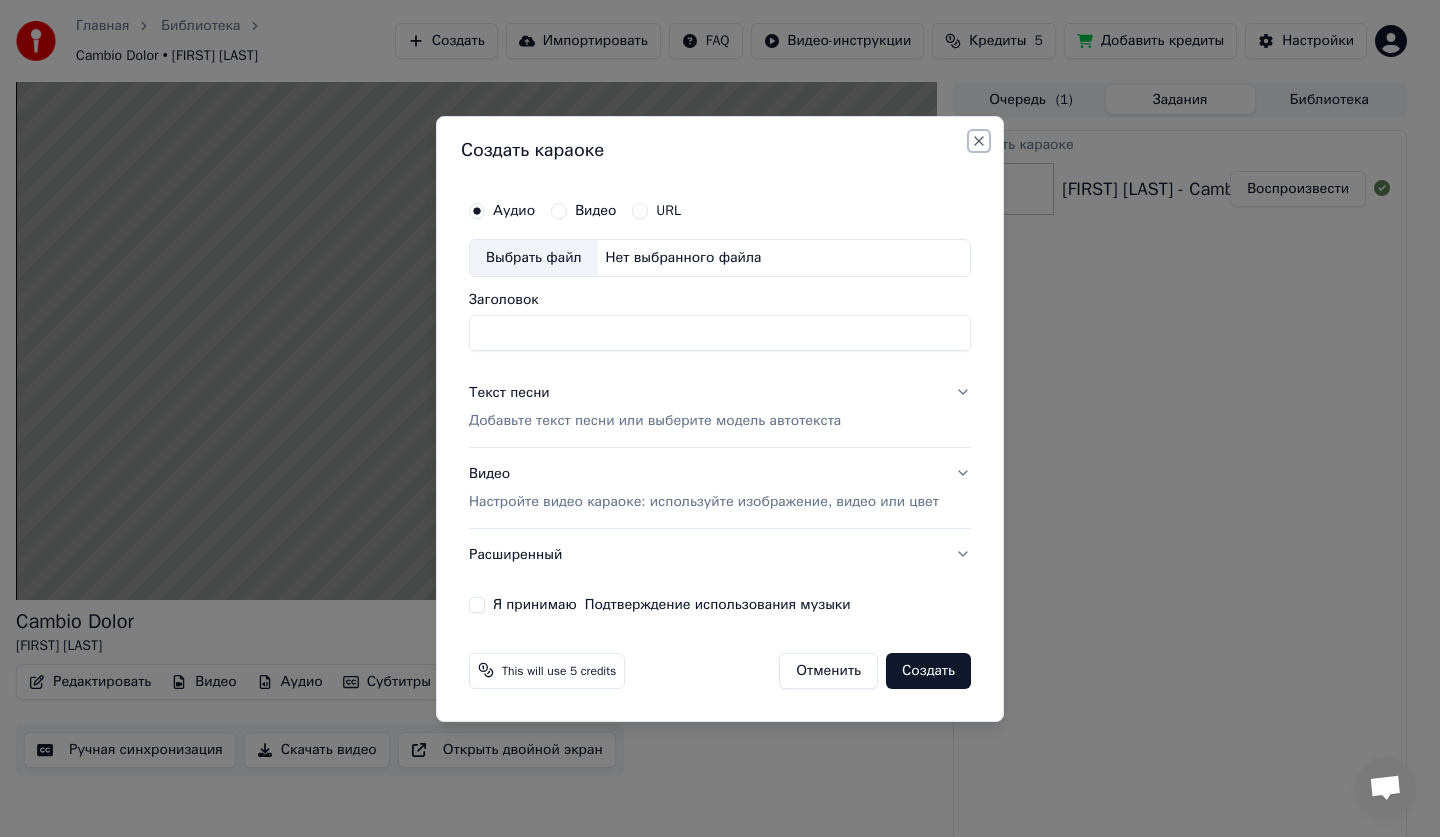 click on "Close" at bounding box center [979, 141] 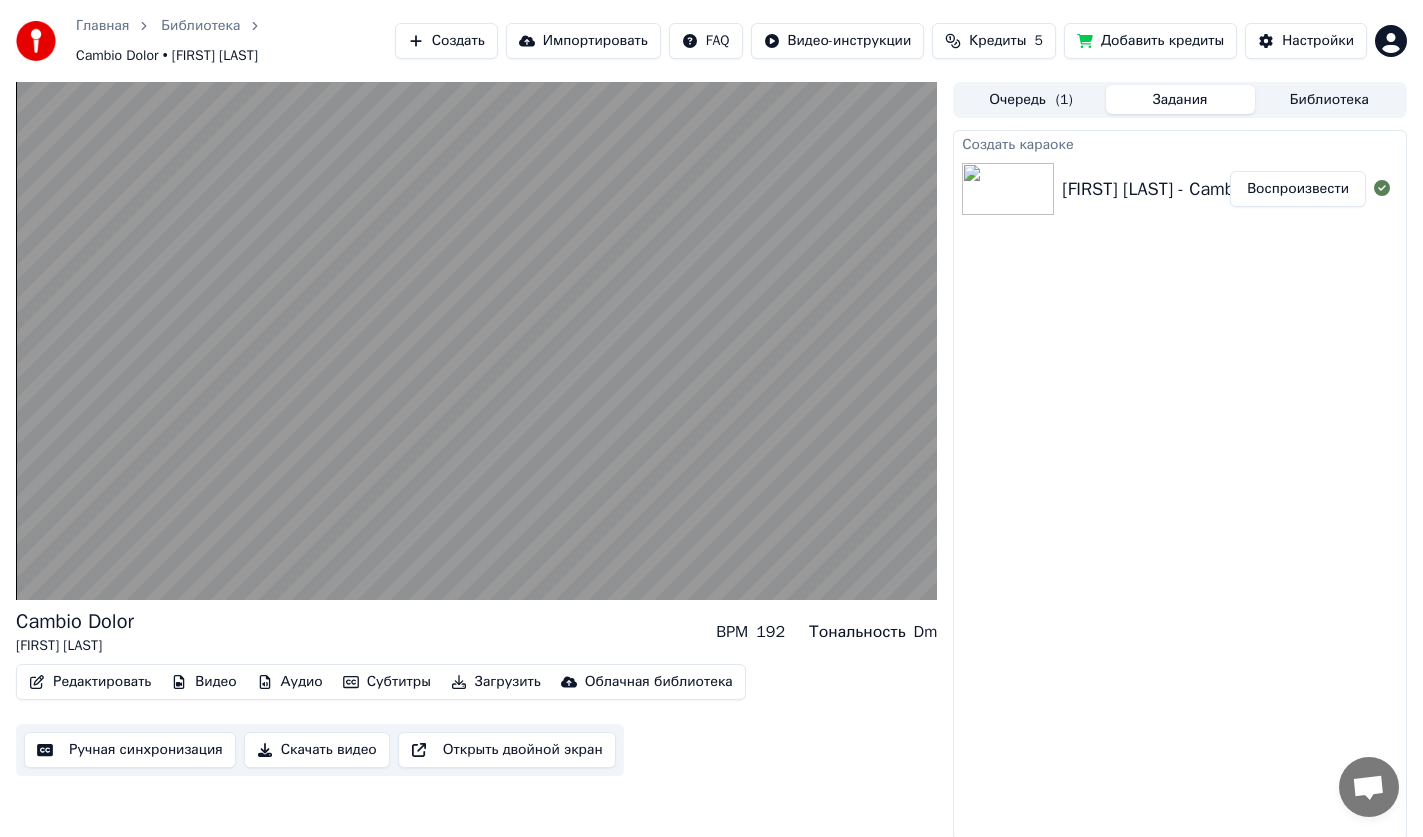 click on "Очередь ( 1 )" at bounding box center (1030, 99) 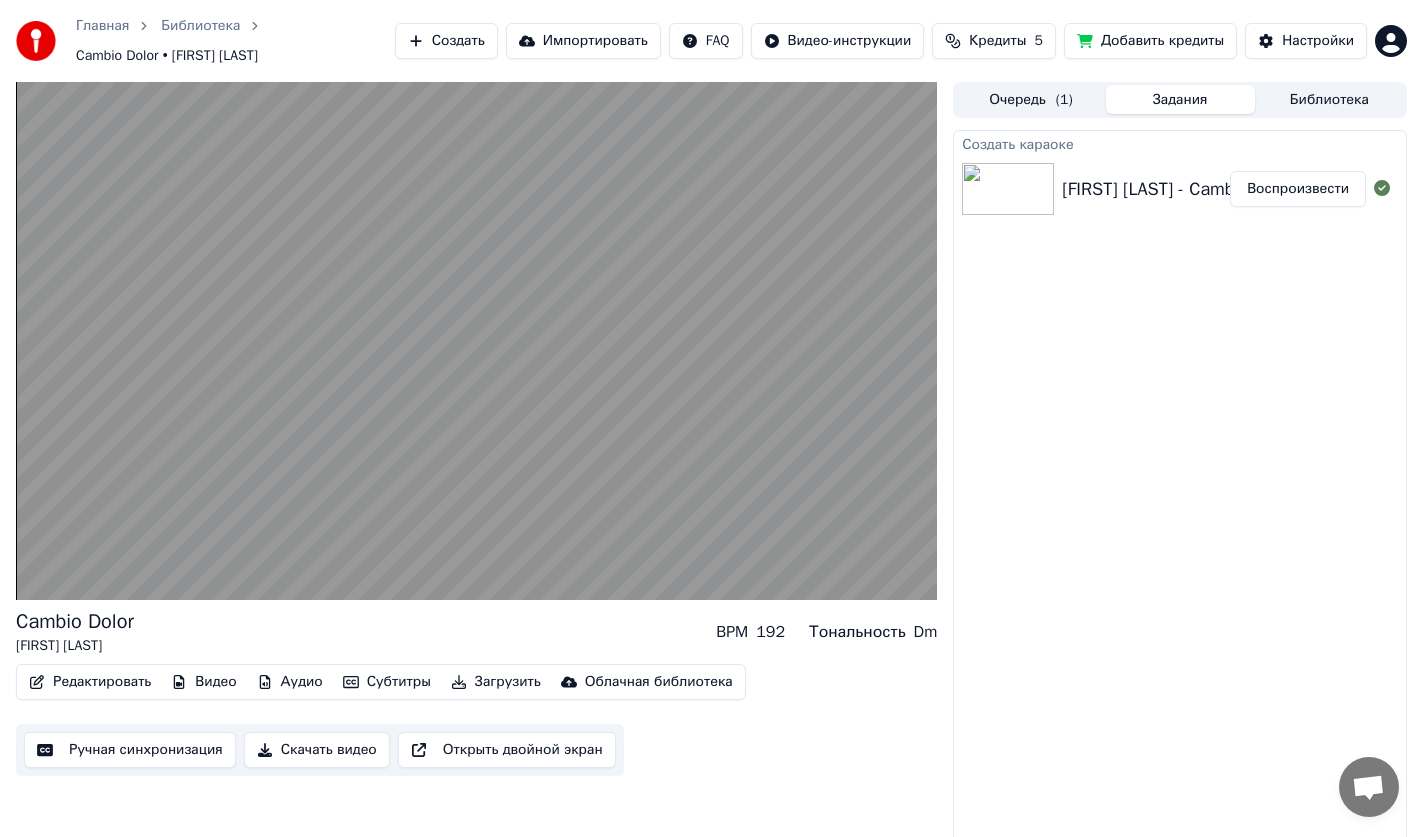 drag, startPoint x: 1132, startPoint y: 104, endPoint x: 1220, endPoint y: 104, distance: 88 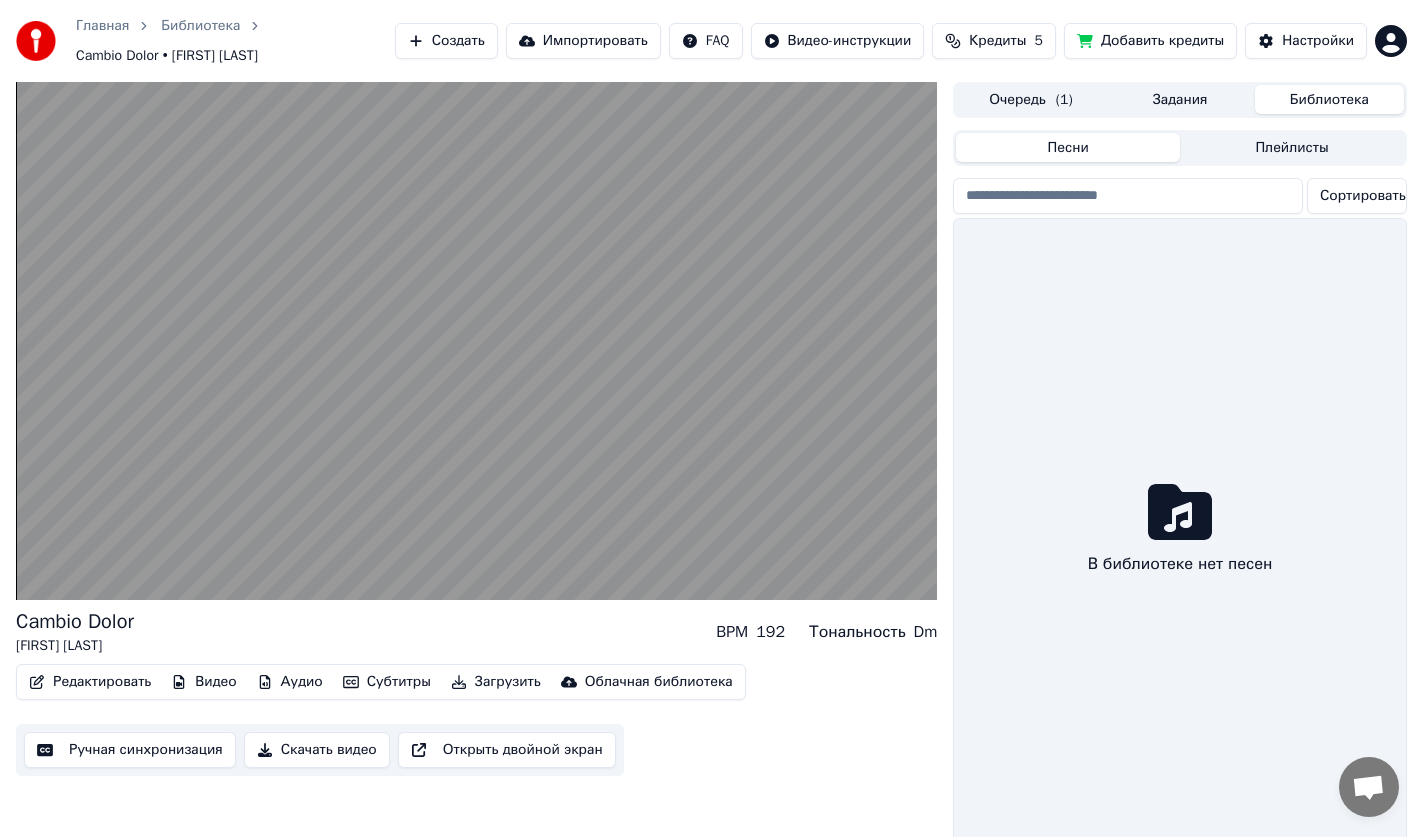 click on "Библиотека" at bounding box center [1329, 99] 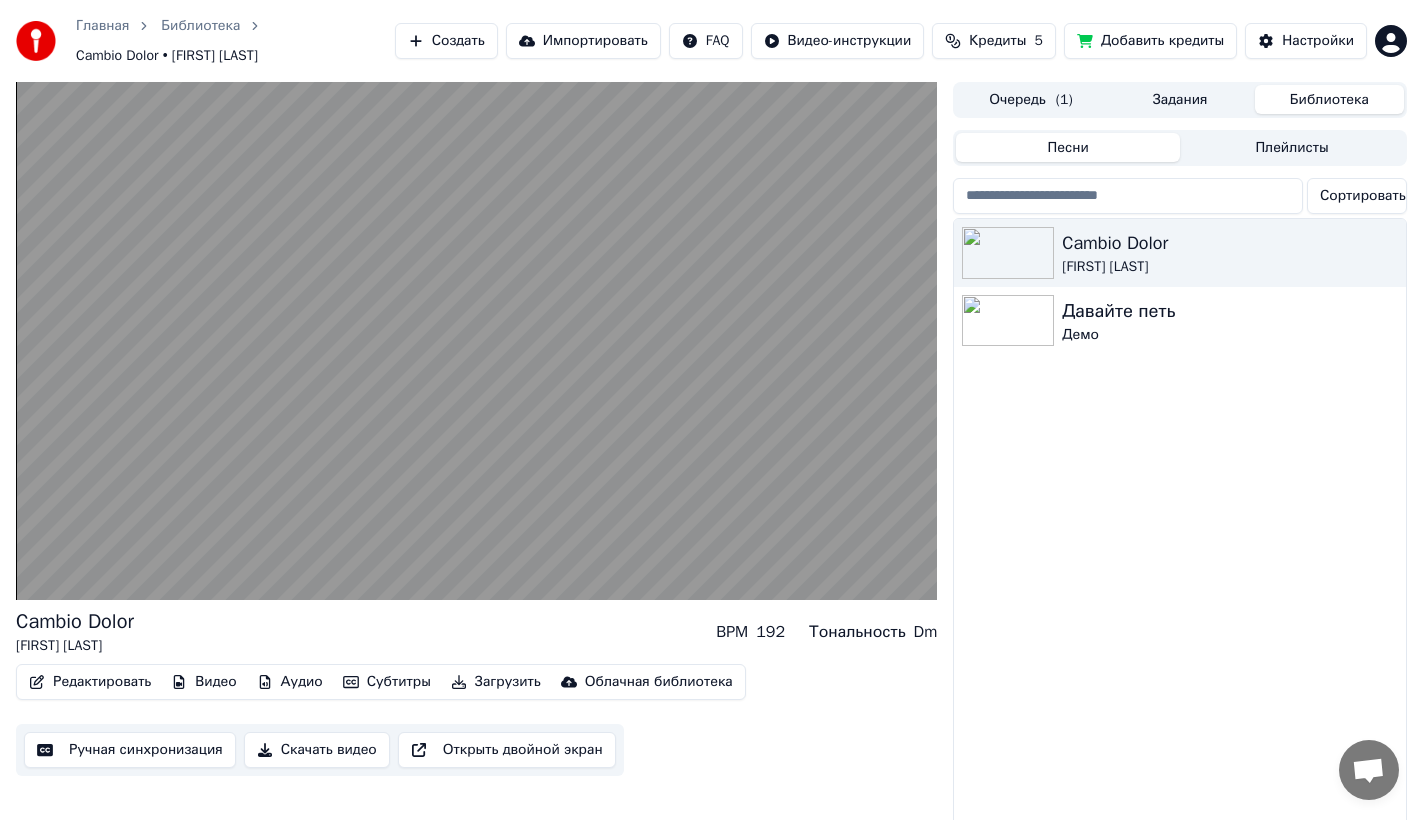 click on "Задания" at bounding box center [1180, 99] 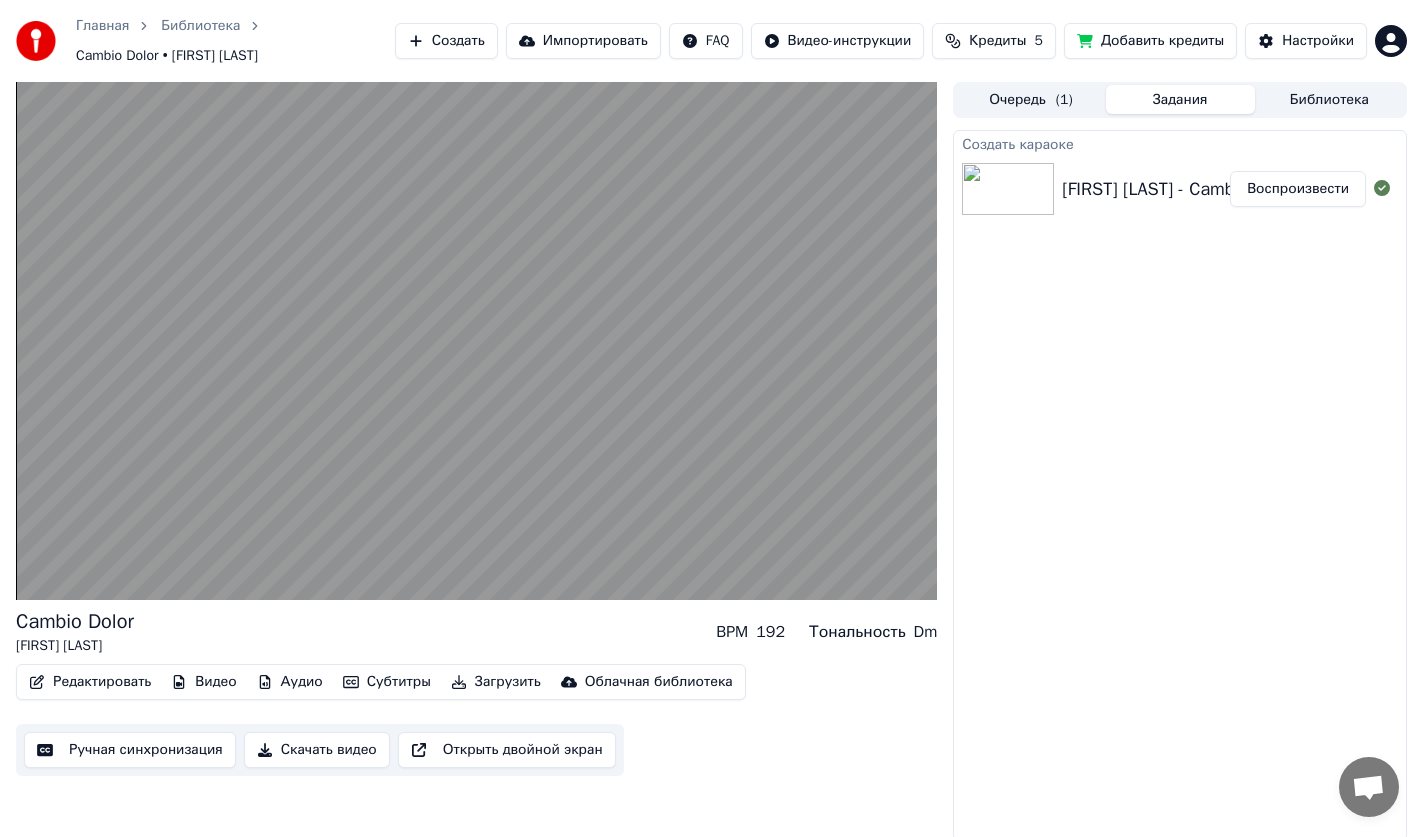 click on "( 1 )" at bounding box center [1064, 100] 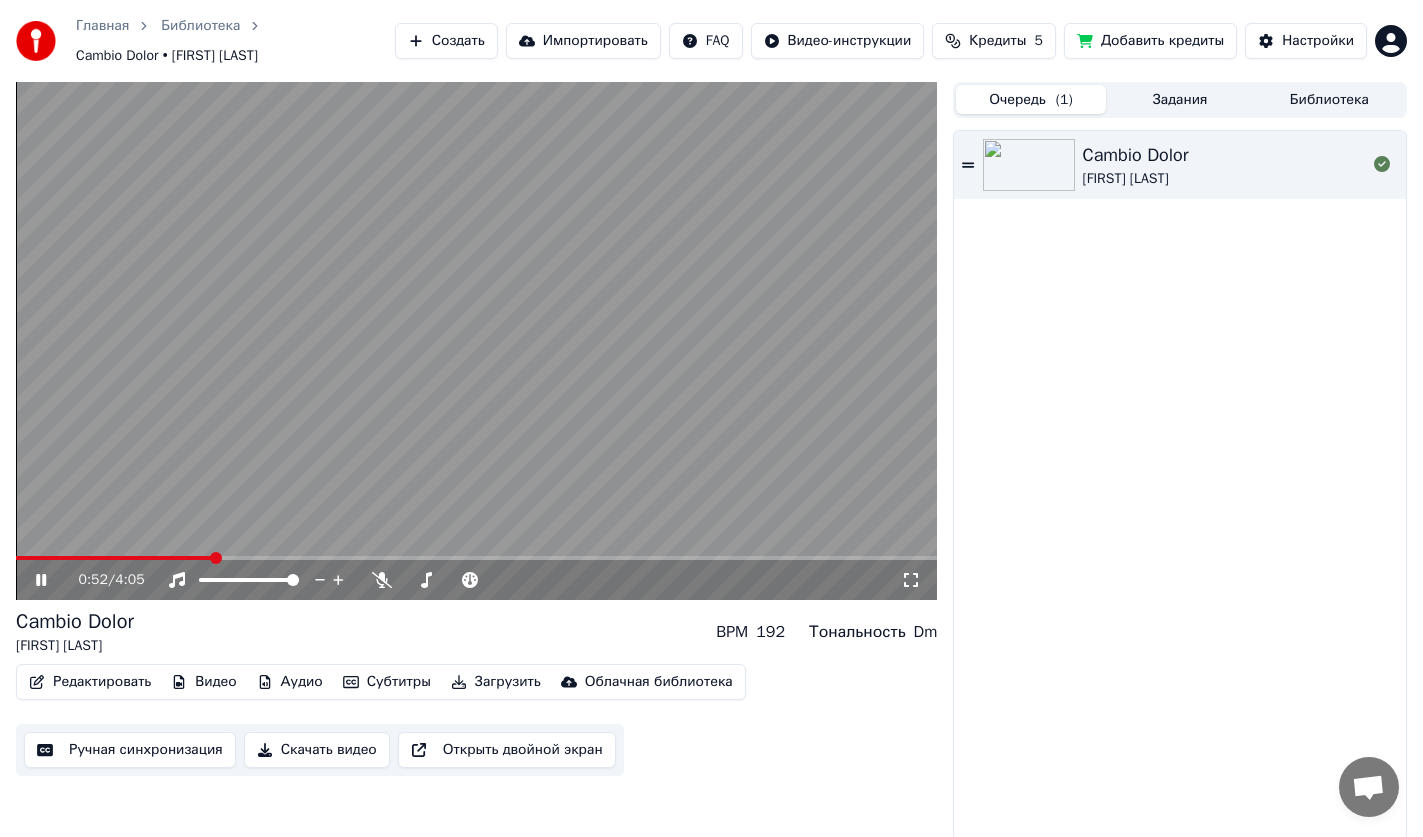 click on "Создать" at bounding box center [446, 41] 